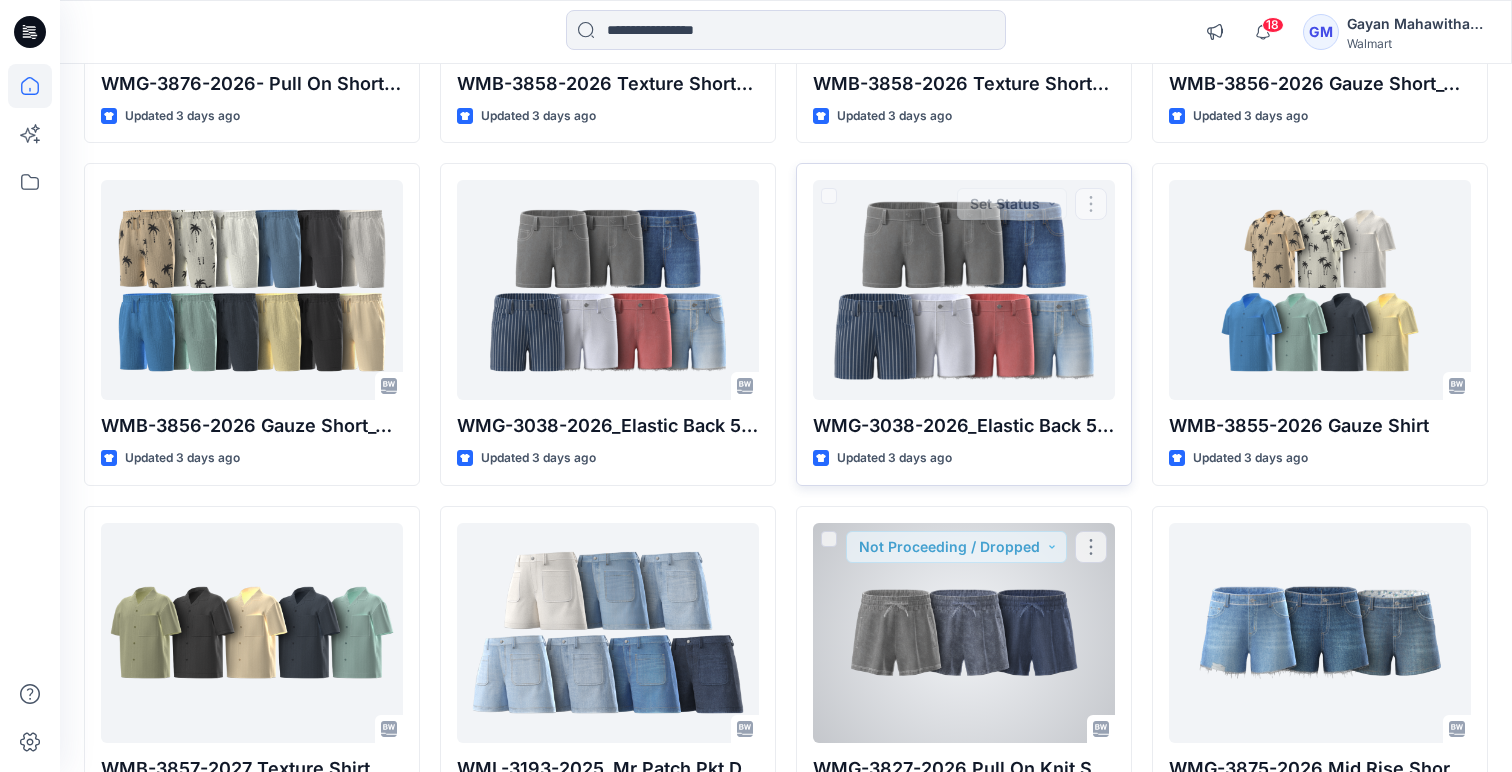 scroll, scrollTop: 514, scrollLeft: 0, axis: vertical 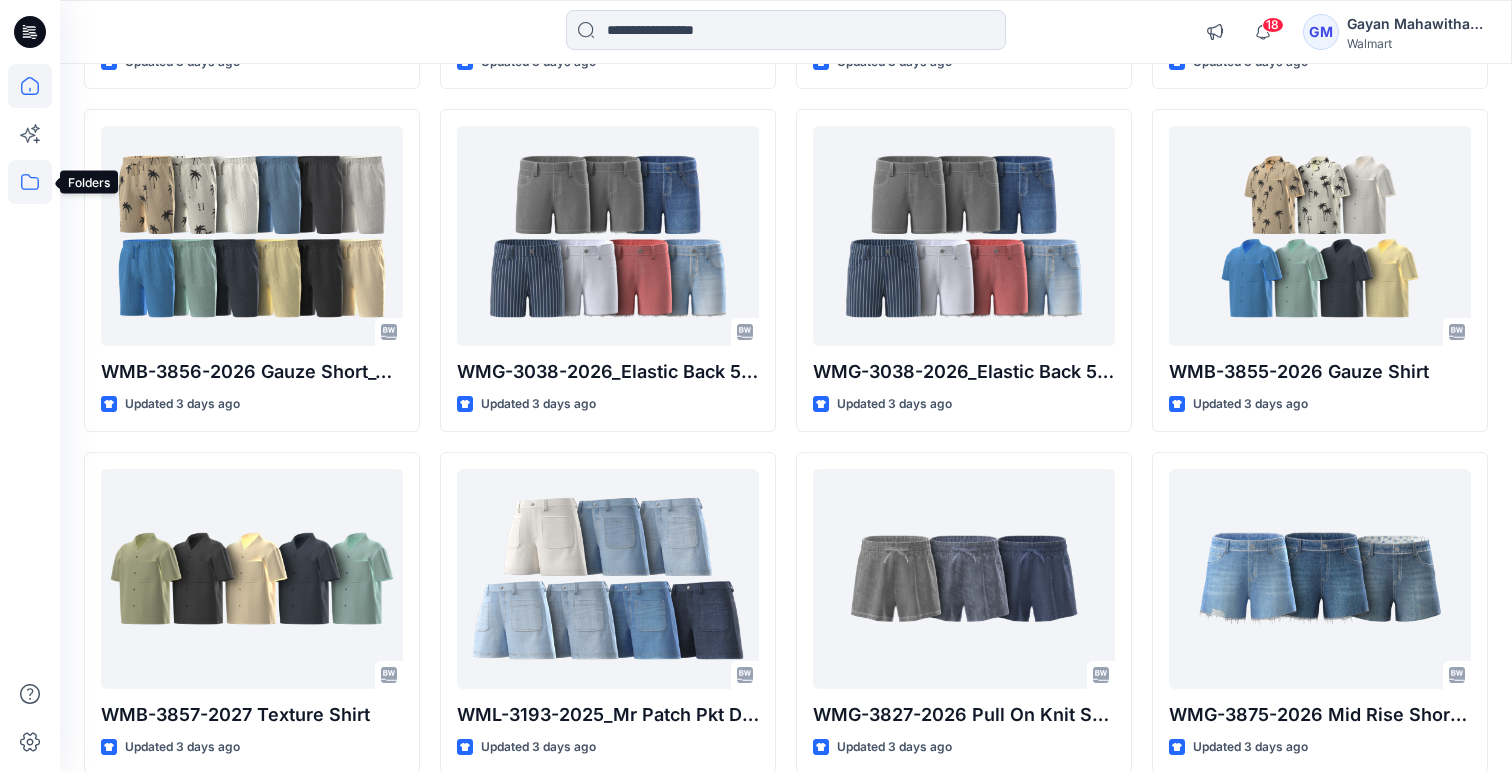 click 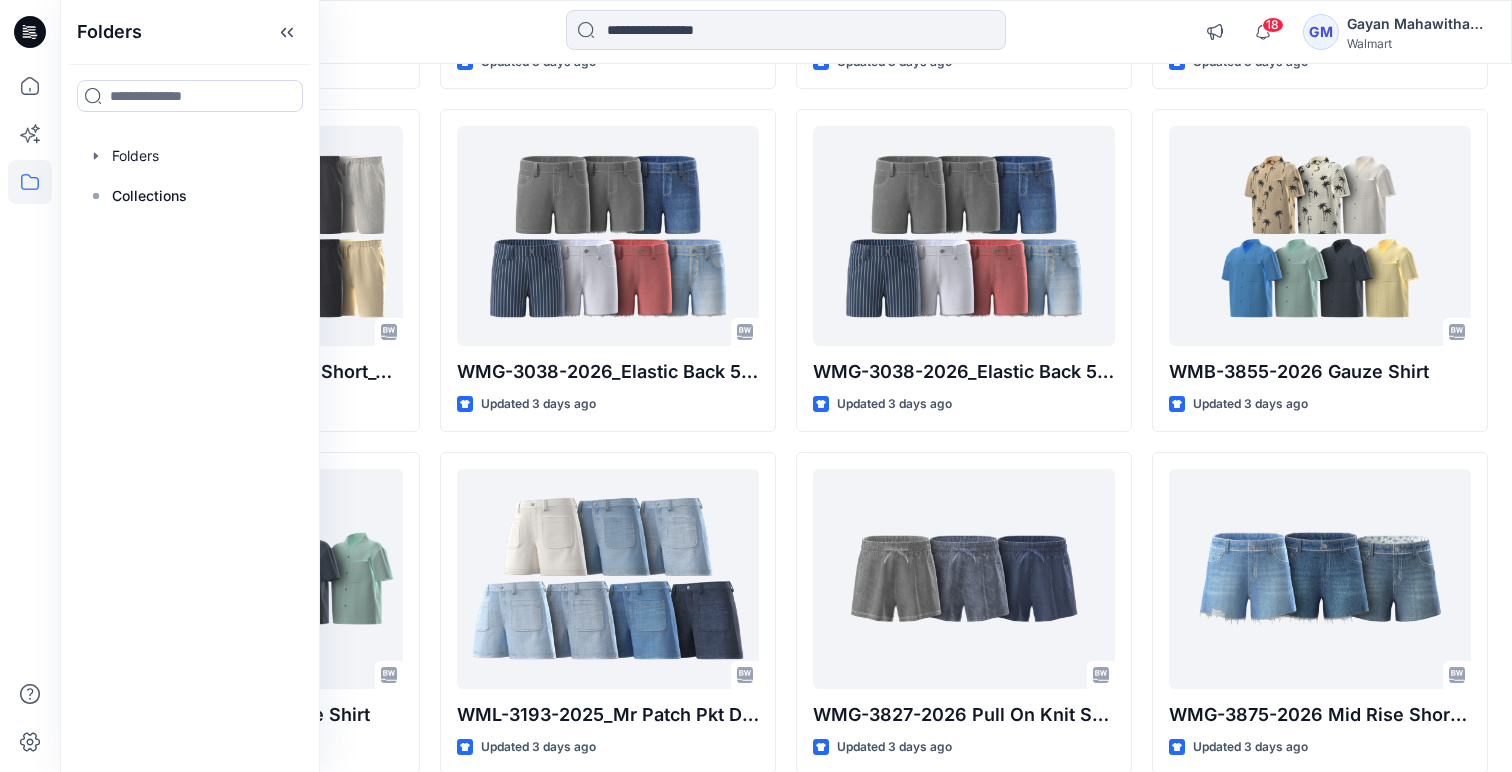 drag, startPoint x: 175, startPoint y: 161, endPoint x: 316, endPoint y: 191, distance: 144.15616 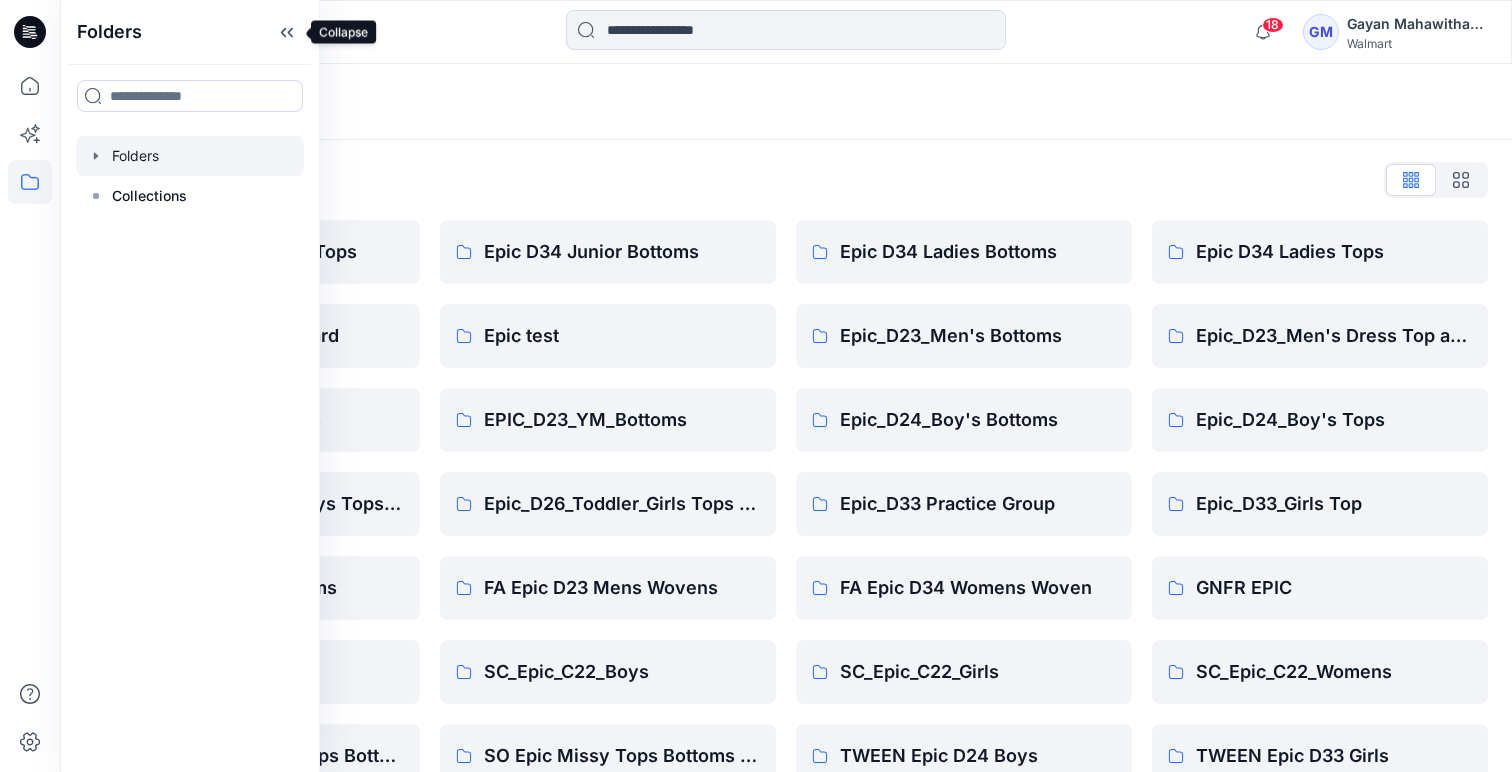 drag, startPoint x: 275, startPoint y: 33, endPoint x: 271, endPoint y: 107, distance: 74.10803 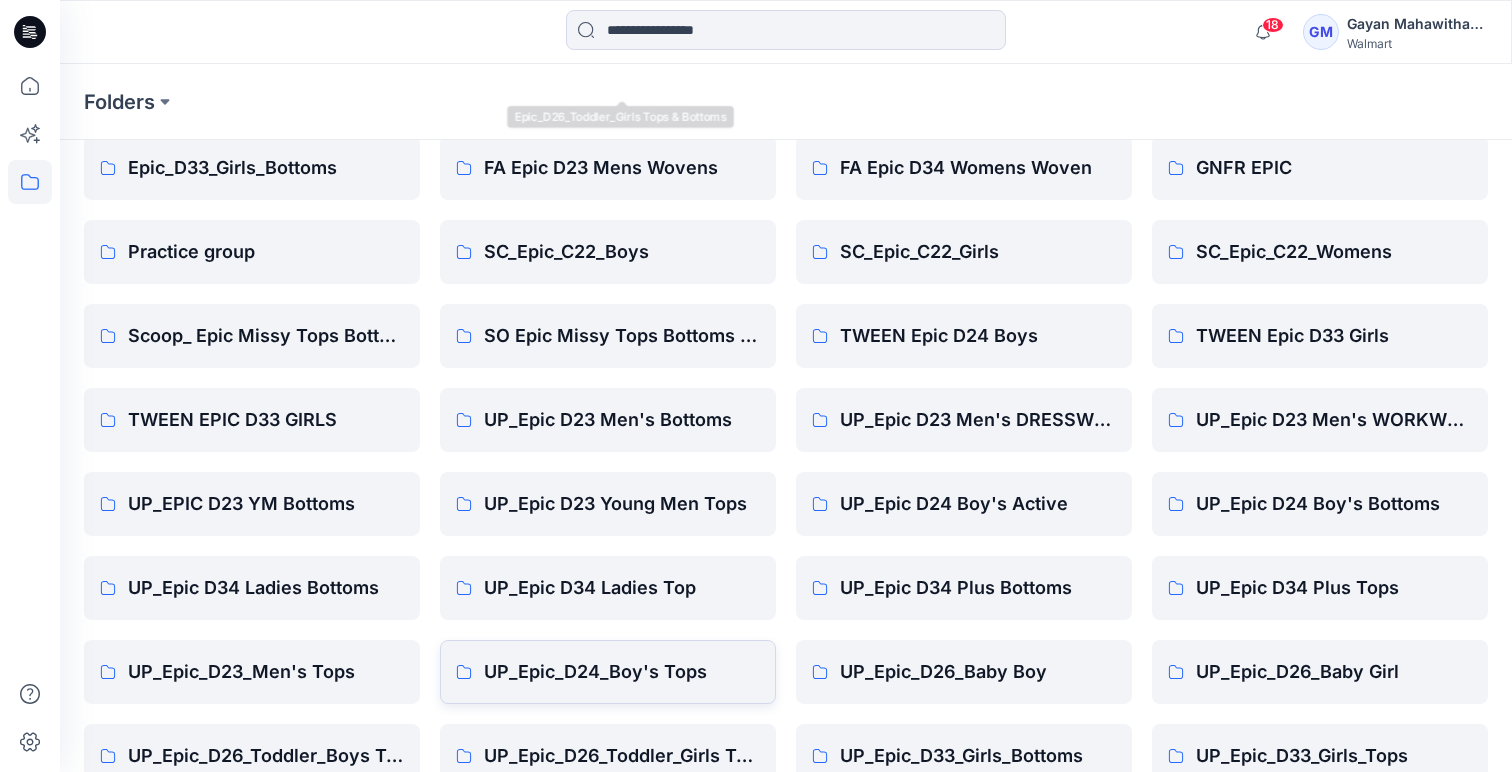 scroll, scrollTop: 544, scrollLeft: 0, axis: vertical 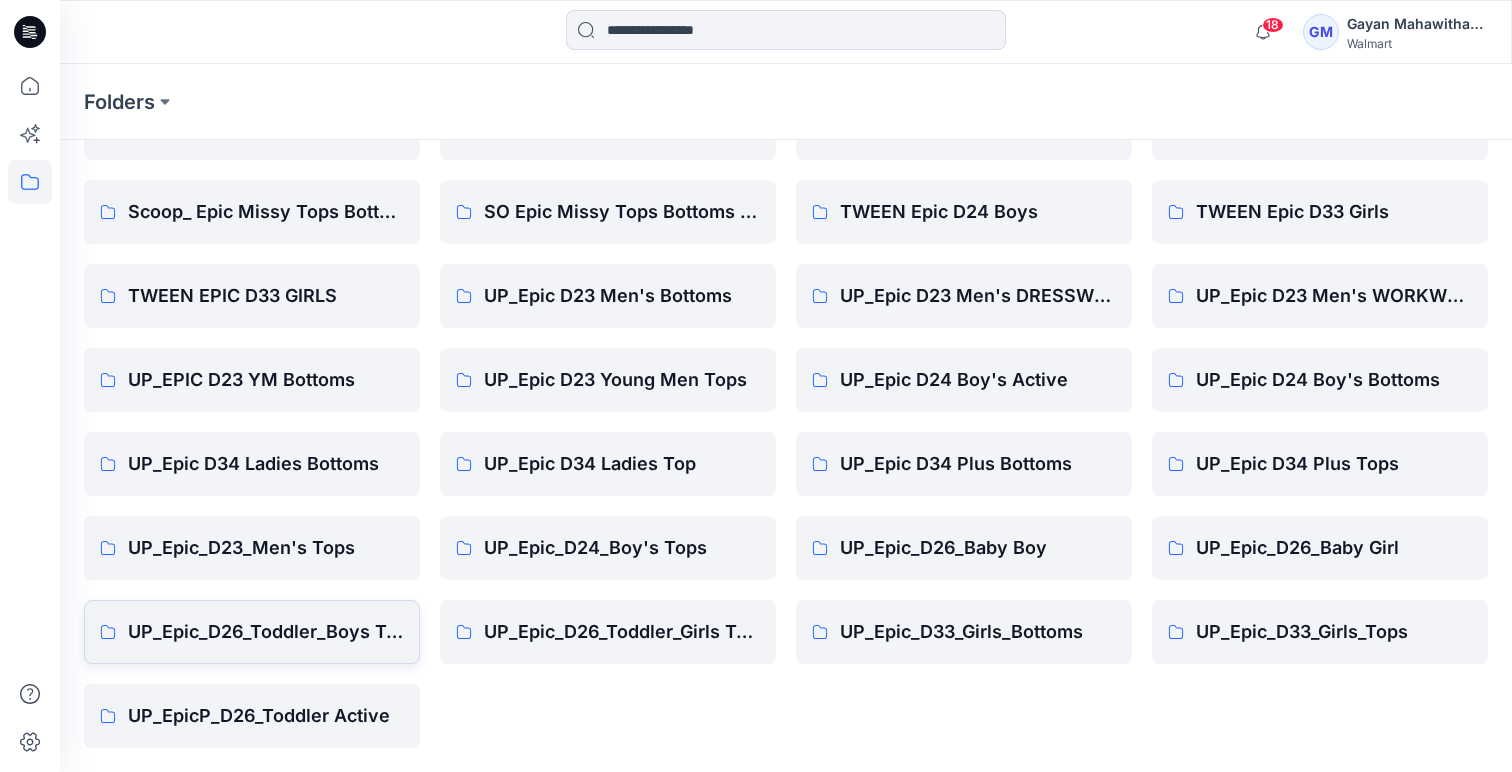 click on "UP_Epic_D26_Toddler_Boys Tops & Bottoms" at bounding box center (266, 632) 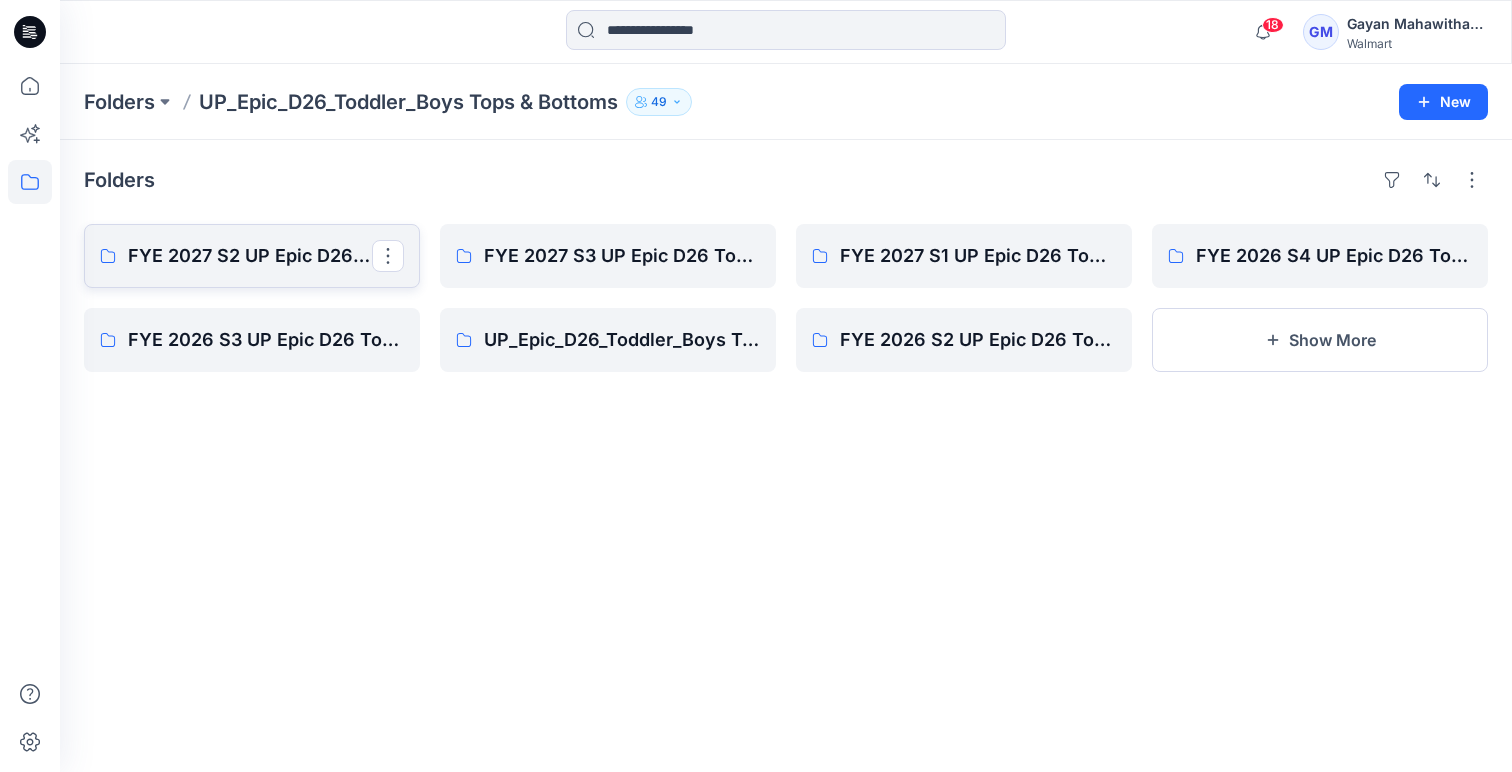 click on "FYE 2027 S2 UP Epic D26 Toddler Boy Tops & Bottoms" at bounding box center (250, 256) 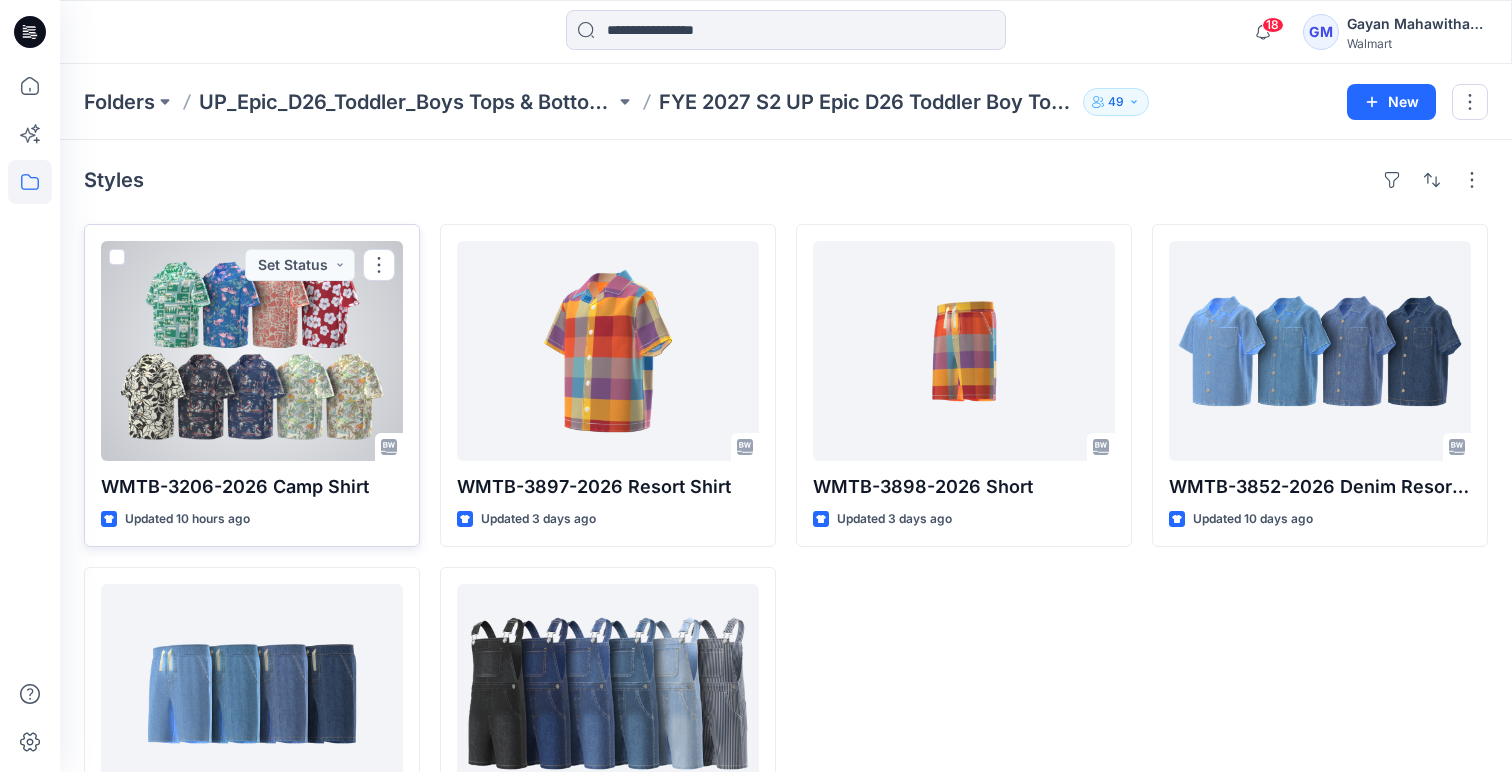 click at bounding box center (252, 351) 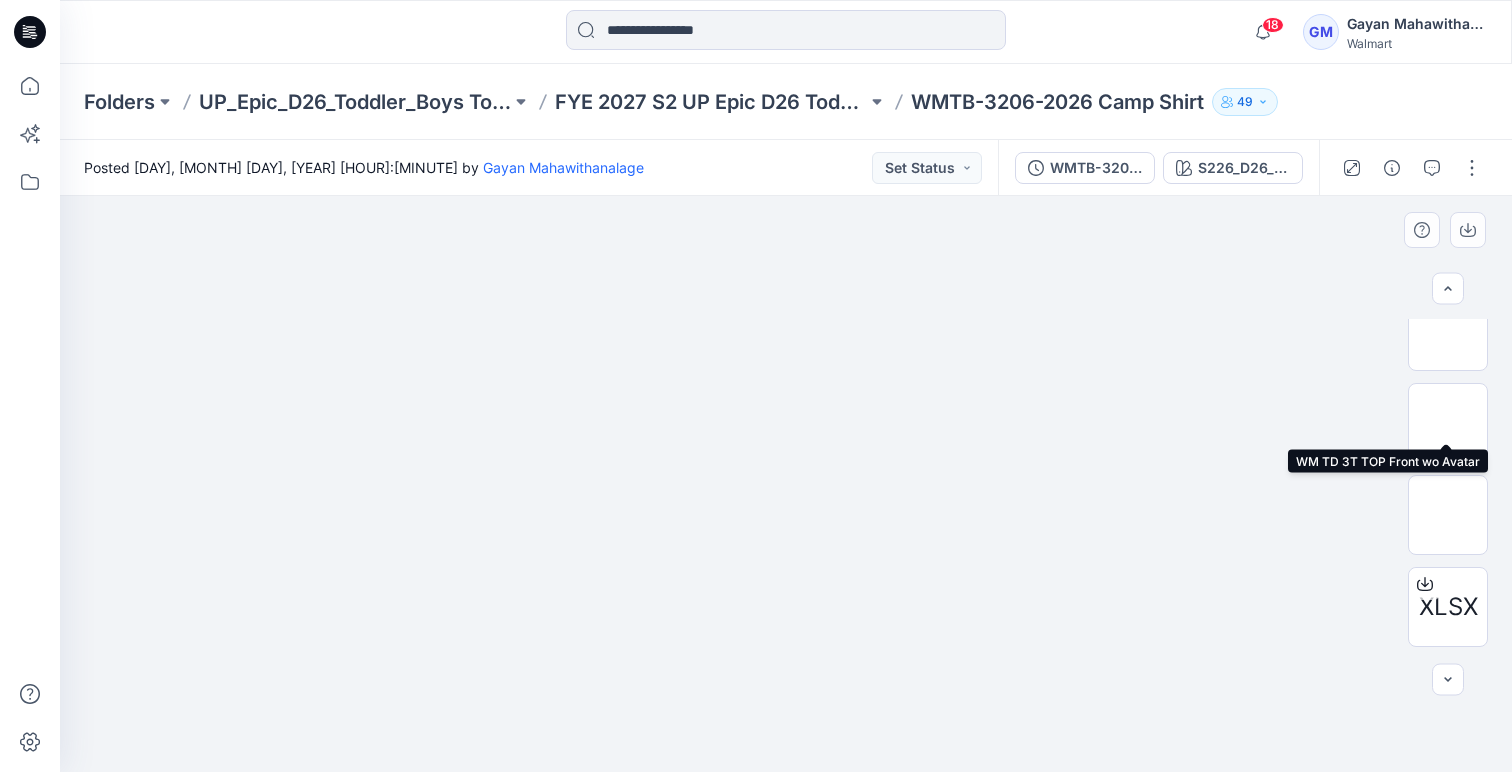 scroll, scrollTop: 301, scrollLeft: 0, axis: vertical 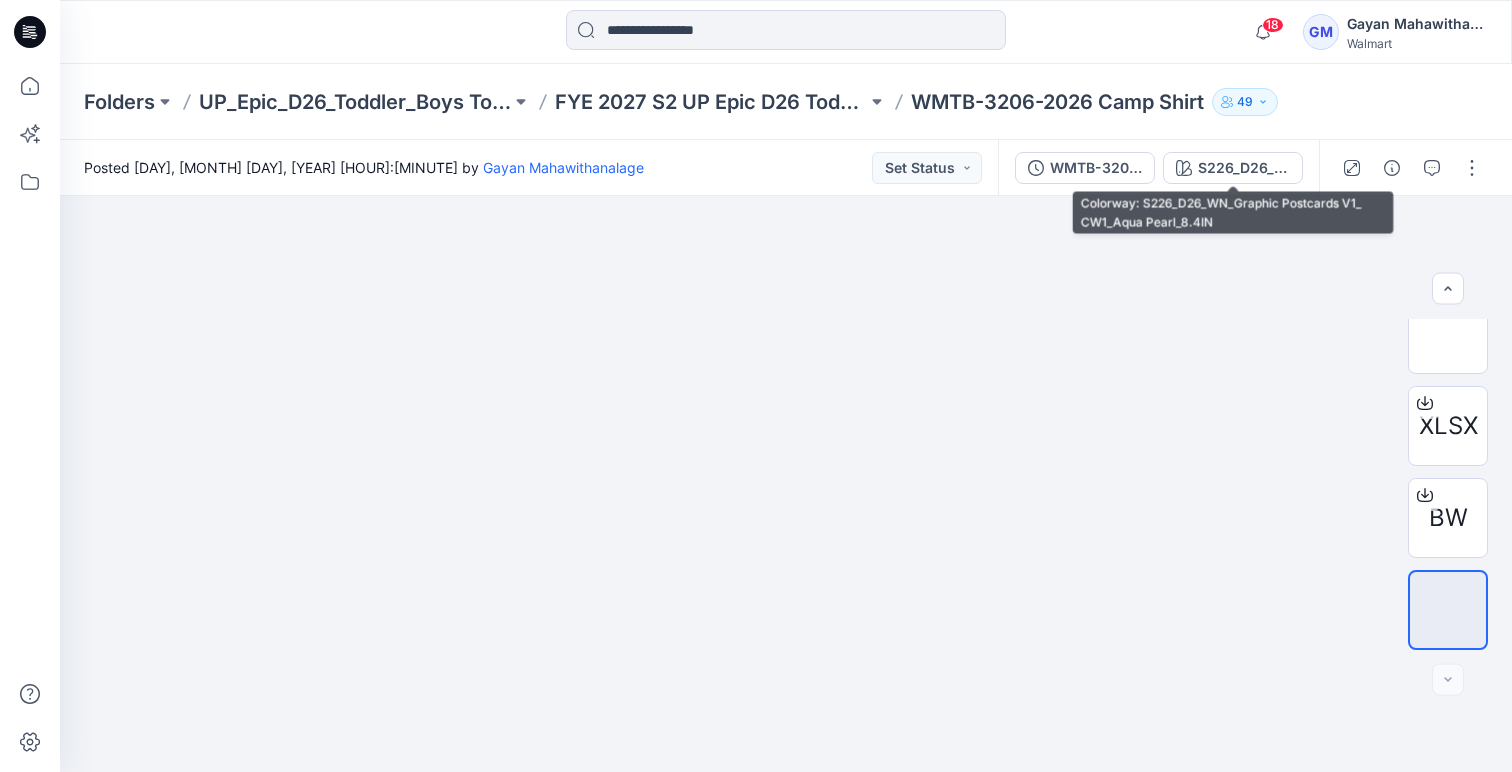 drag, startPoint x: 1252, startPoint y: 168, endPoint x: 1253, endPoint y: 186, distance: 18.027756 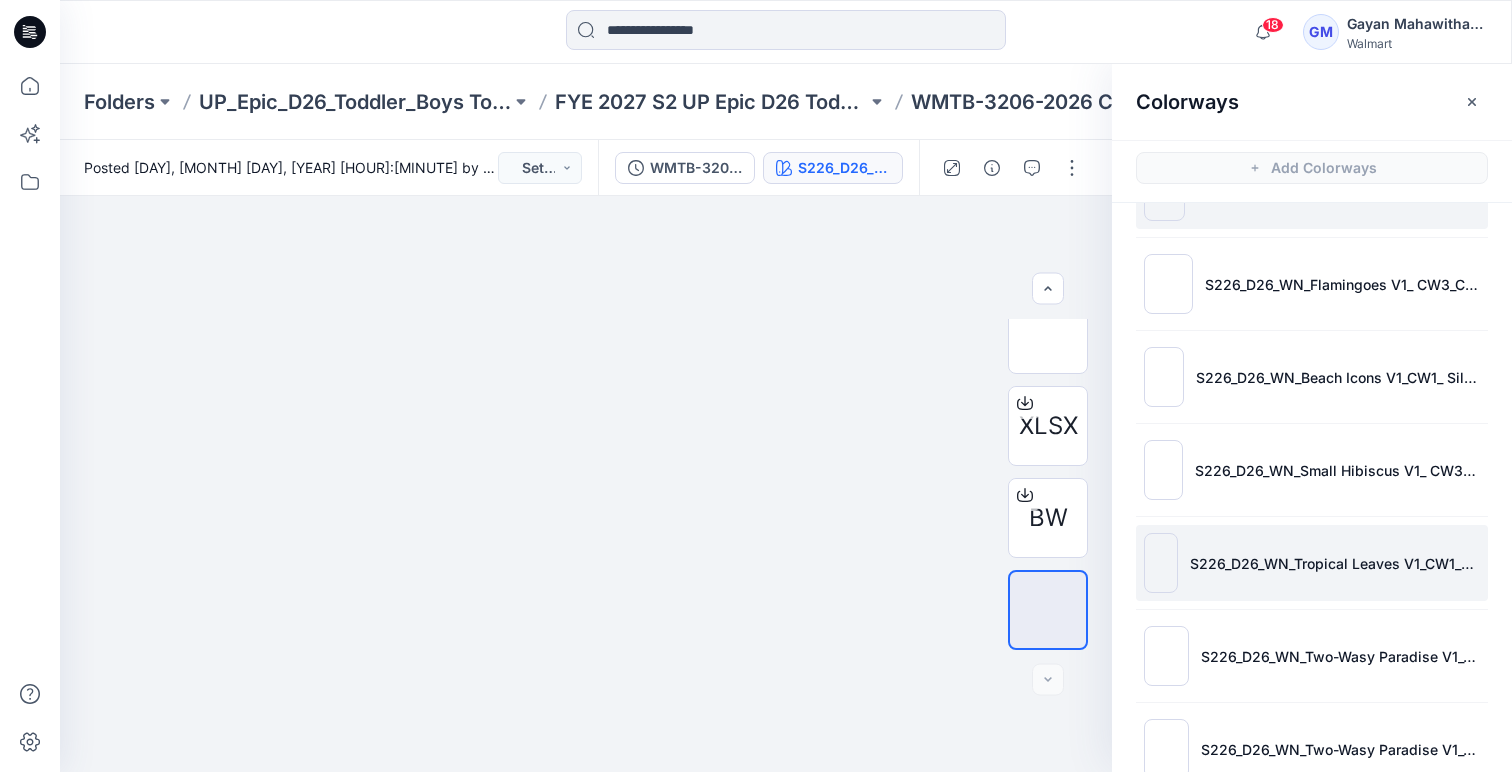 scroll, scrollTop: 112, scrollLeft: 0, axis: vertical 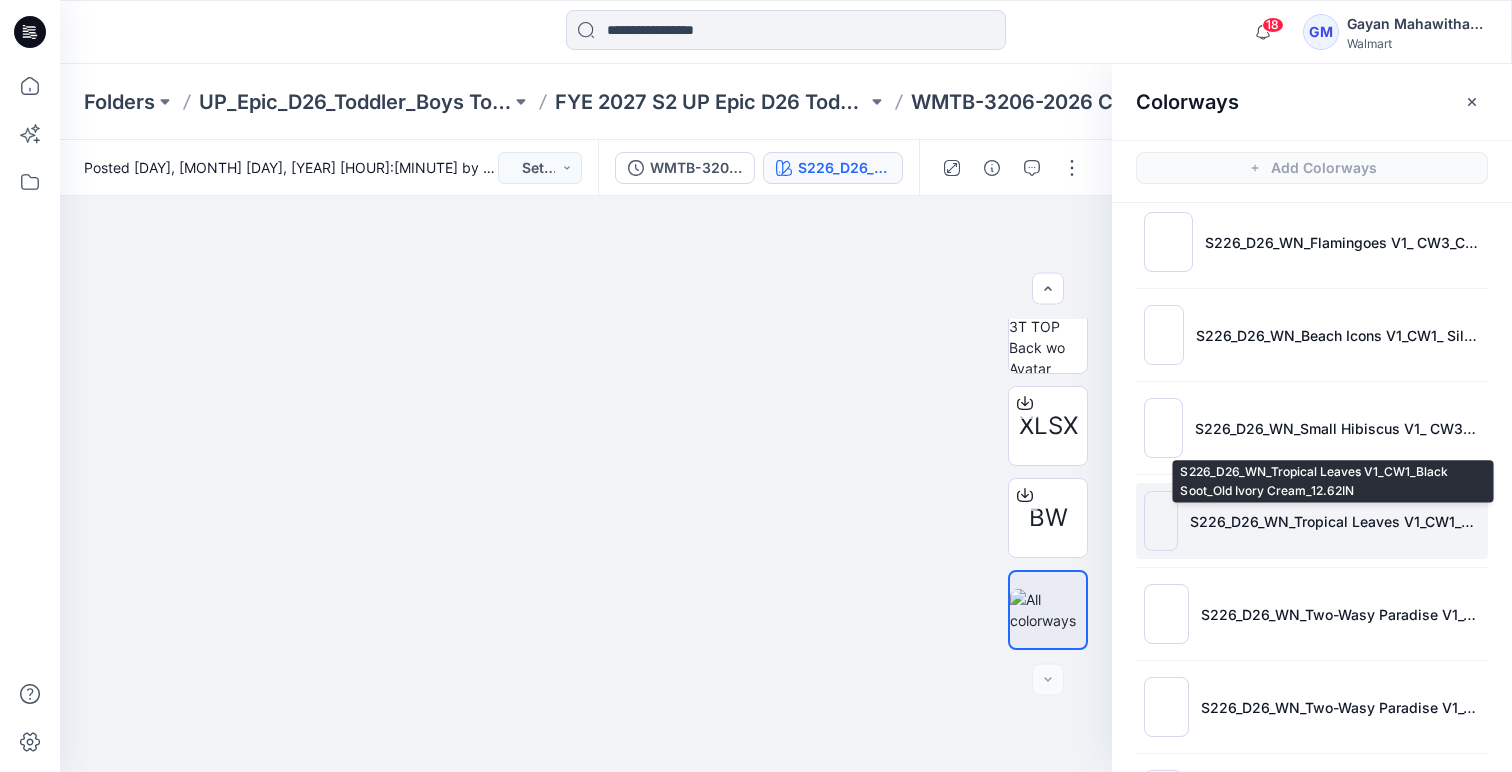 click on "S226_D26_WN_Tropical Leaves V1_CW1_Black Soot_Old Ivory Cream_12.62IN" at bounding box center (1335, 521) 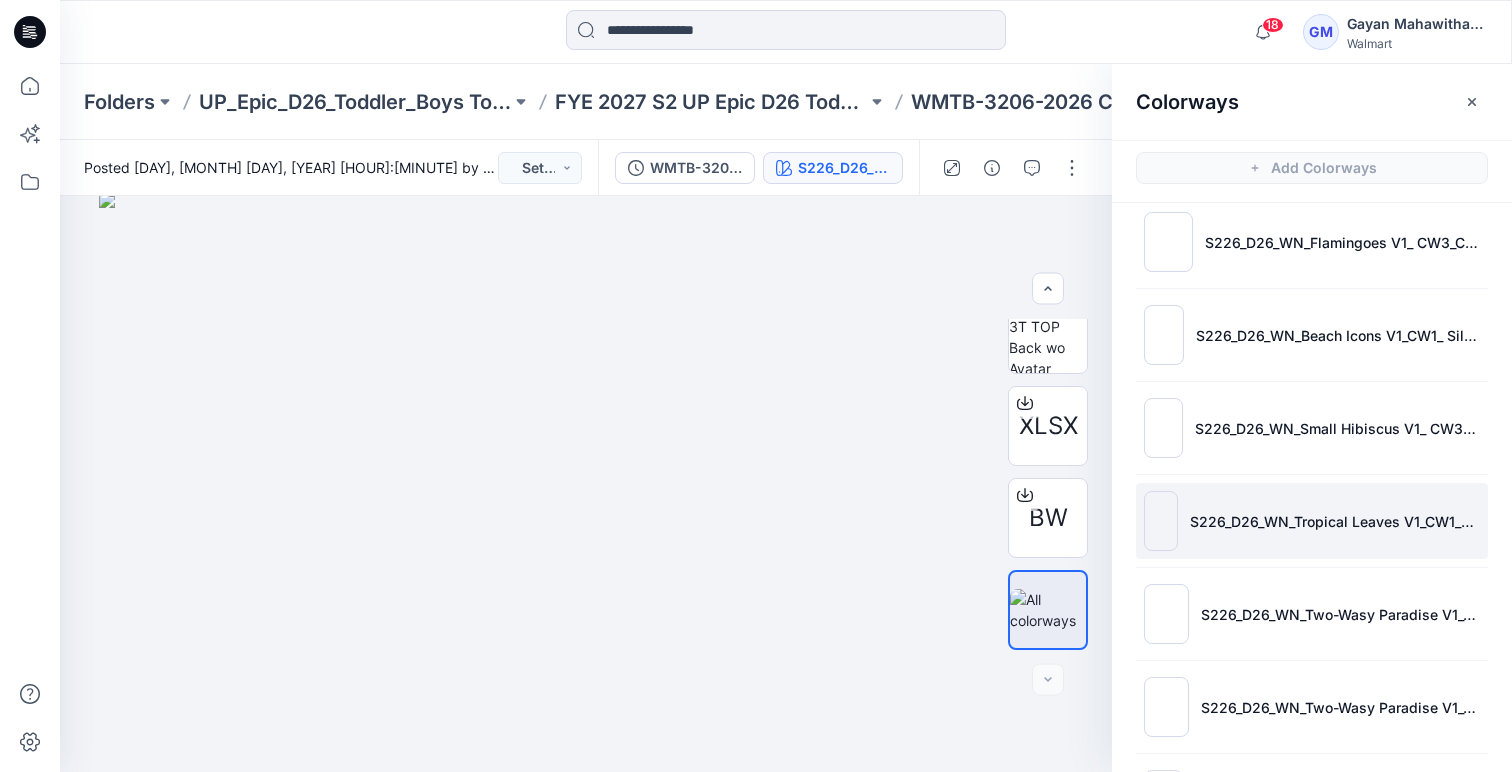 scroll, scrollTop: 0, scrollLeft: 0, axis: both 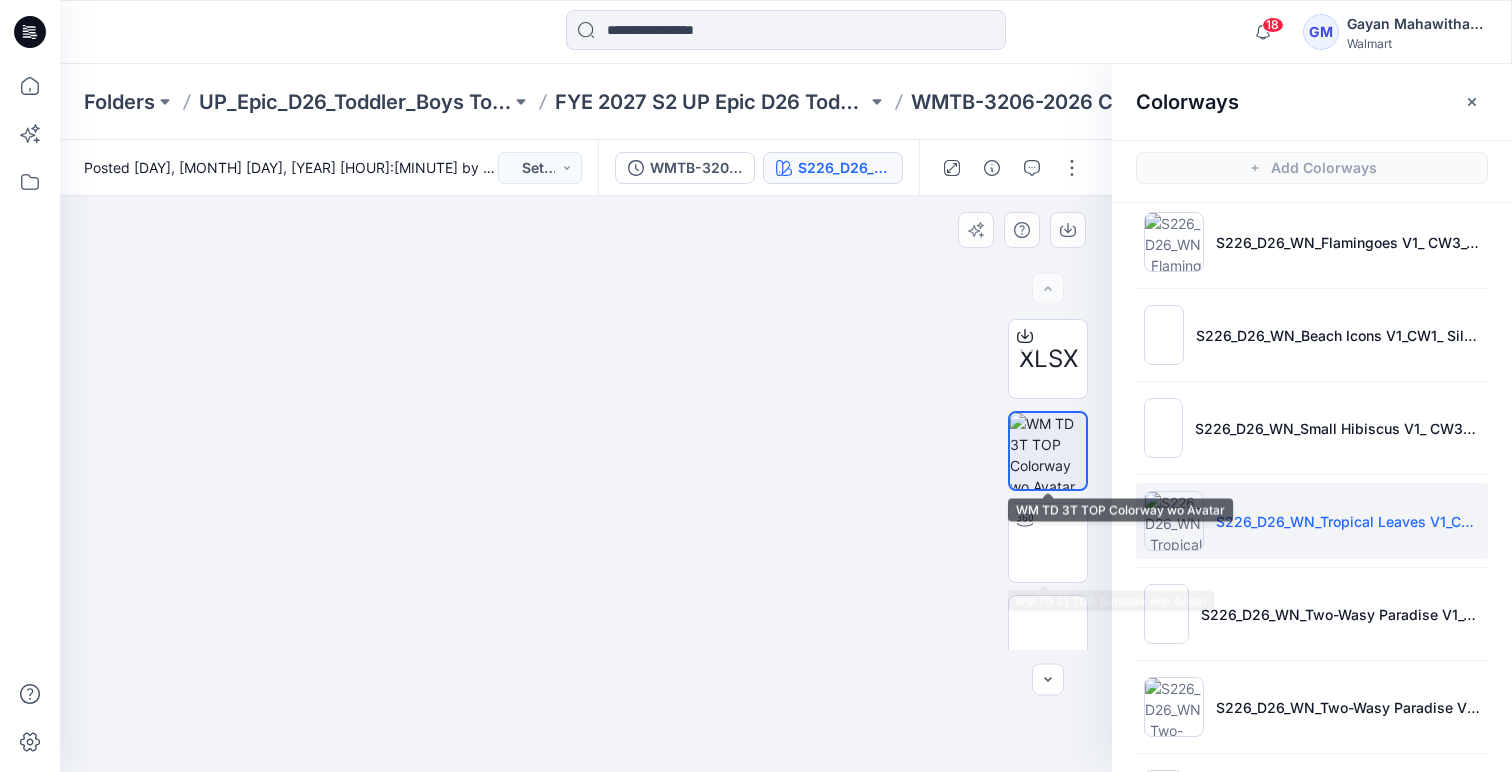click at bounding box center [1048, 451] 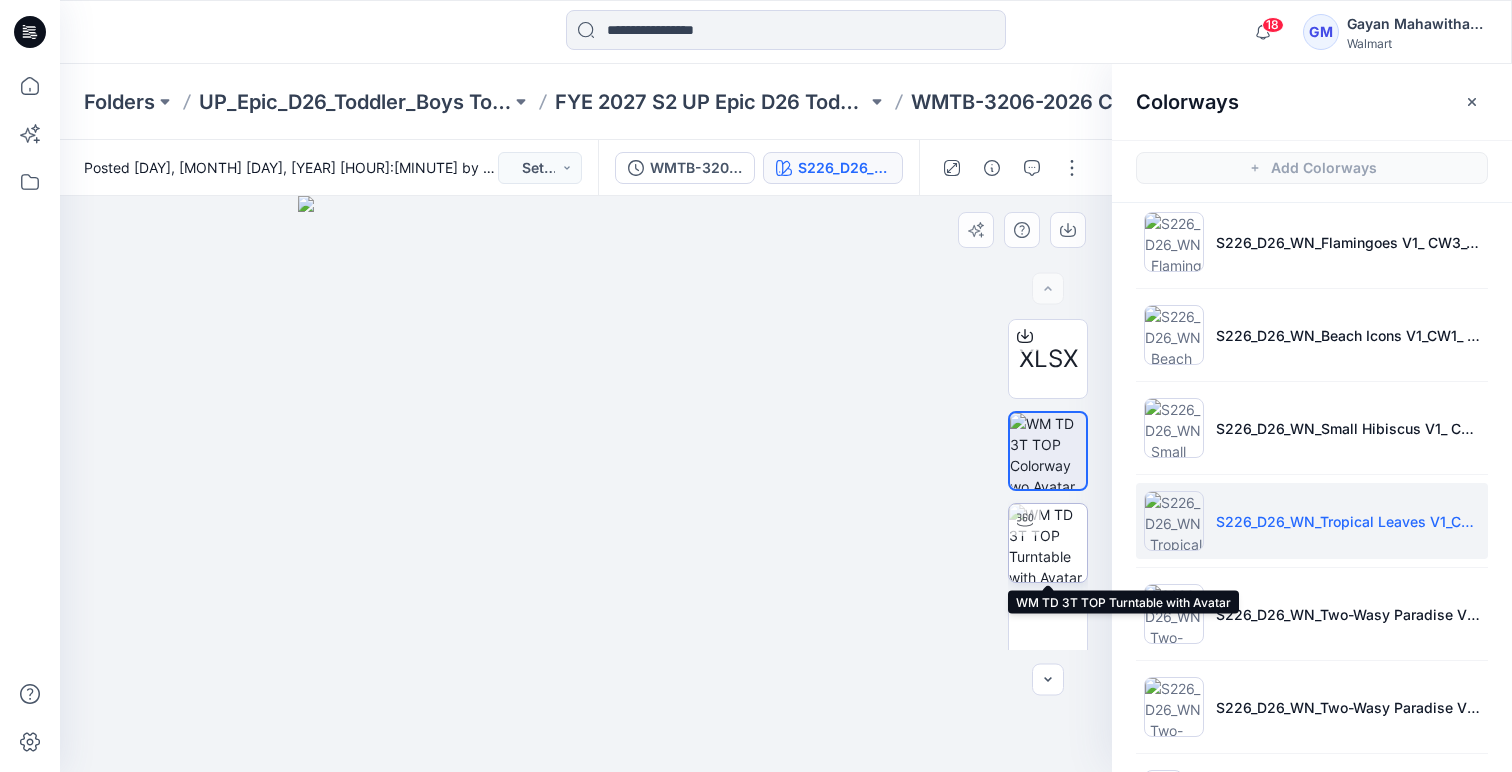 click at bounding box center (1048, 543) 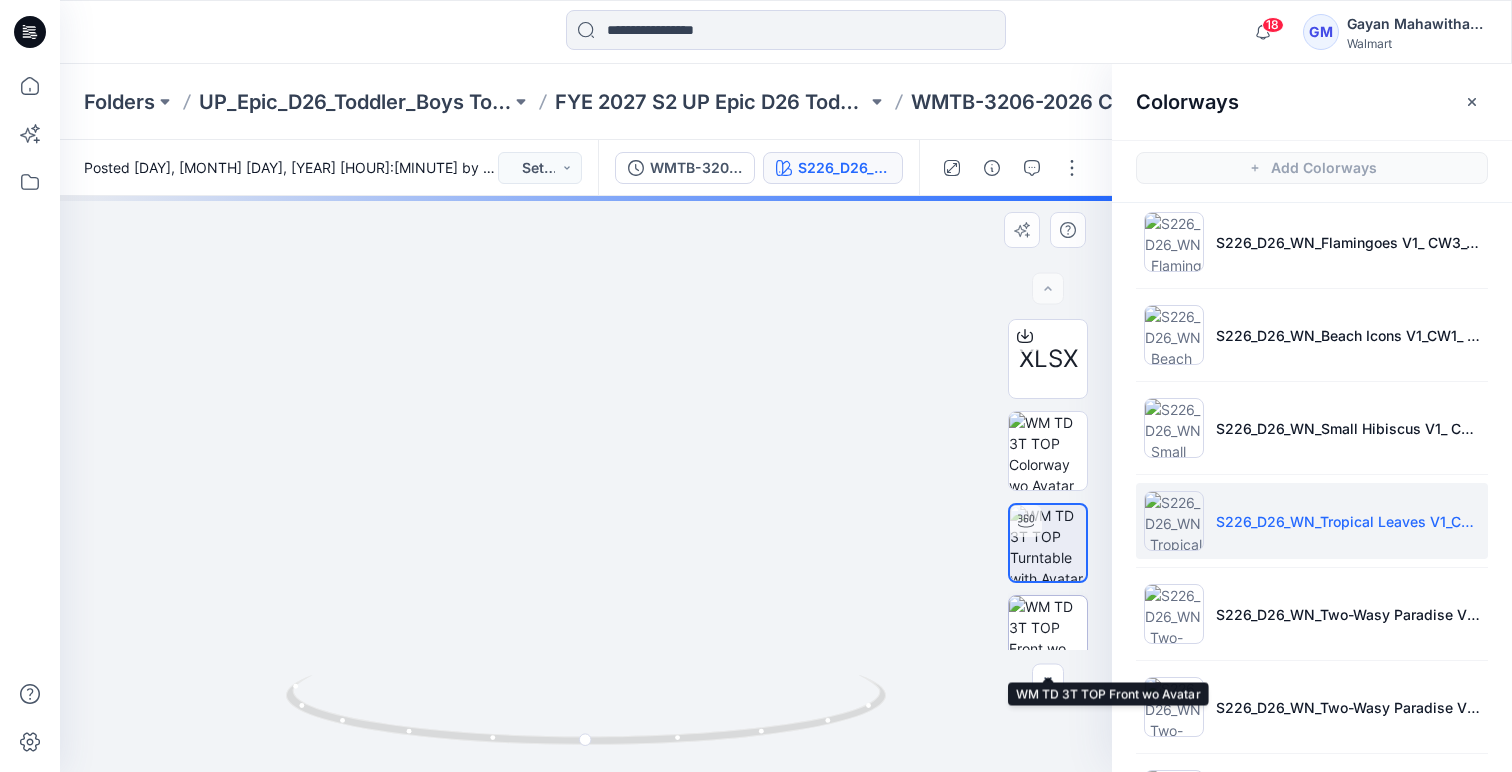 click at bounding box center (1048, 635) 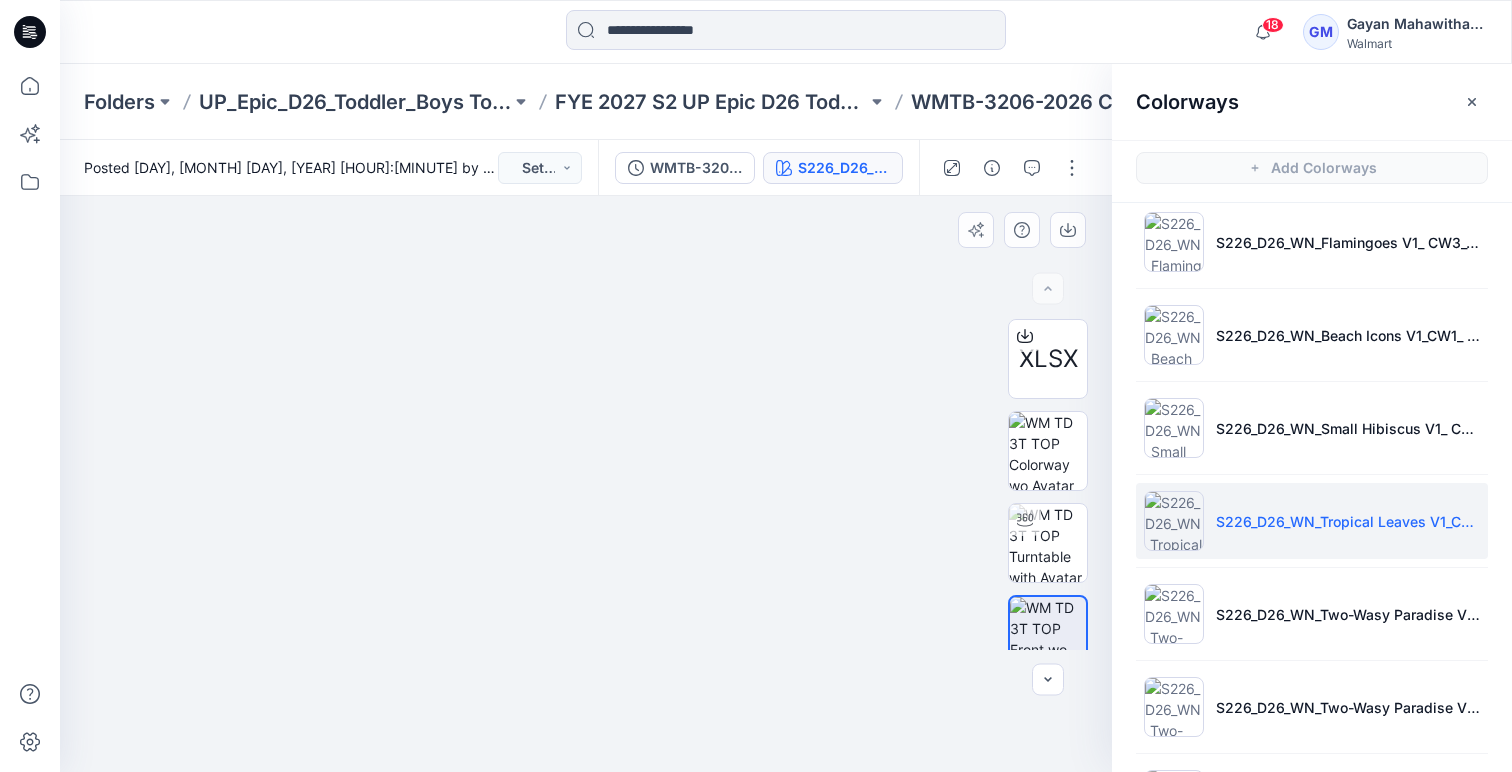 click at bounding box center [586, 196] 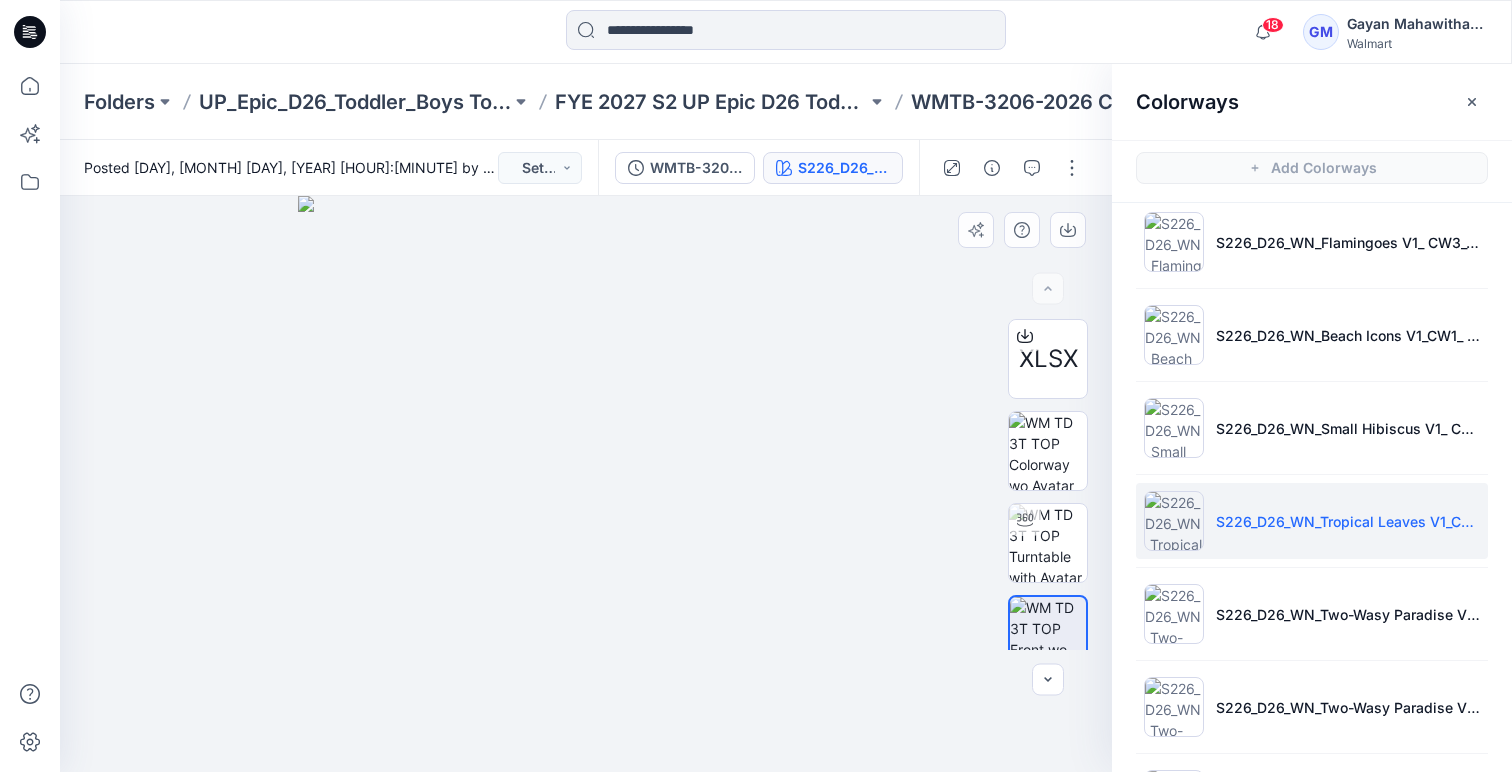 click at bounding box center (586, 484) 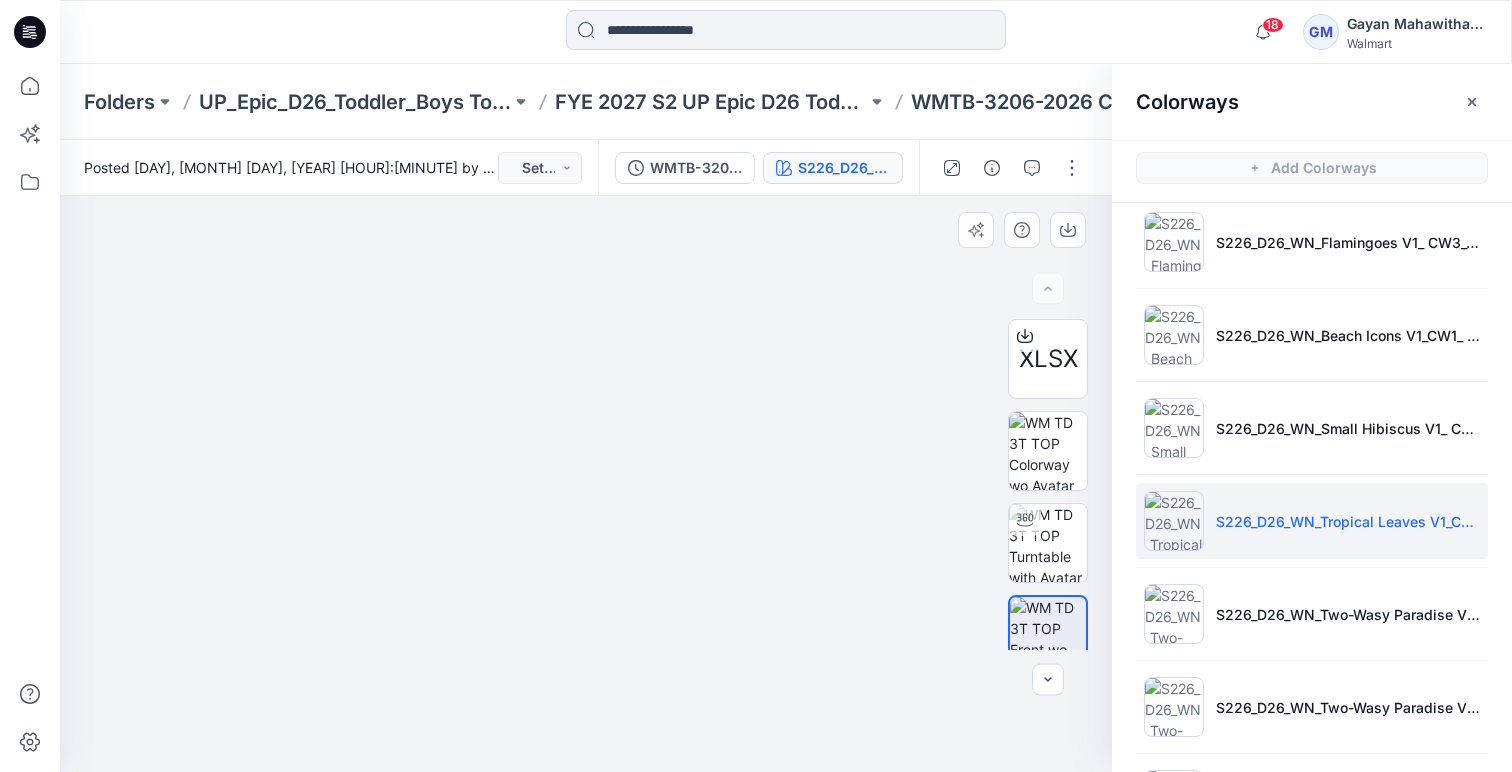 scroll, scrollTop: 6, scrollLeft: 0, axis: vertical 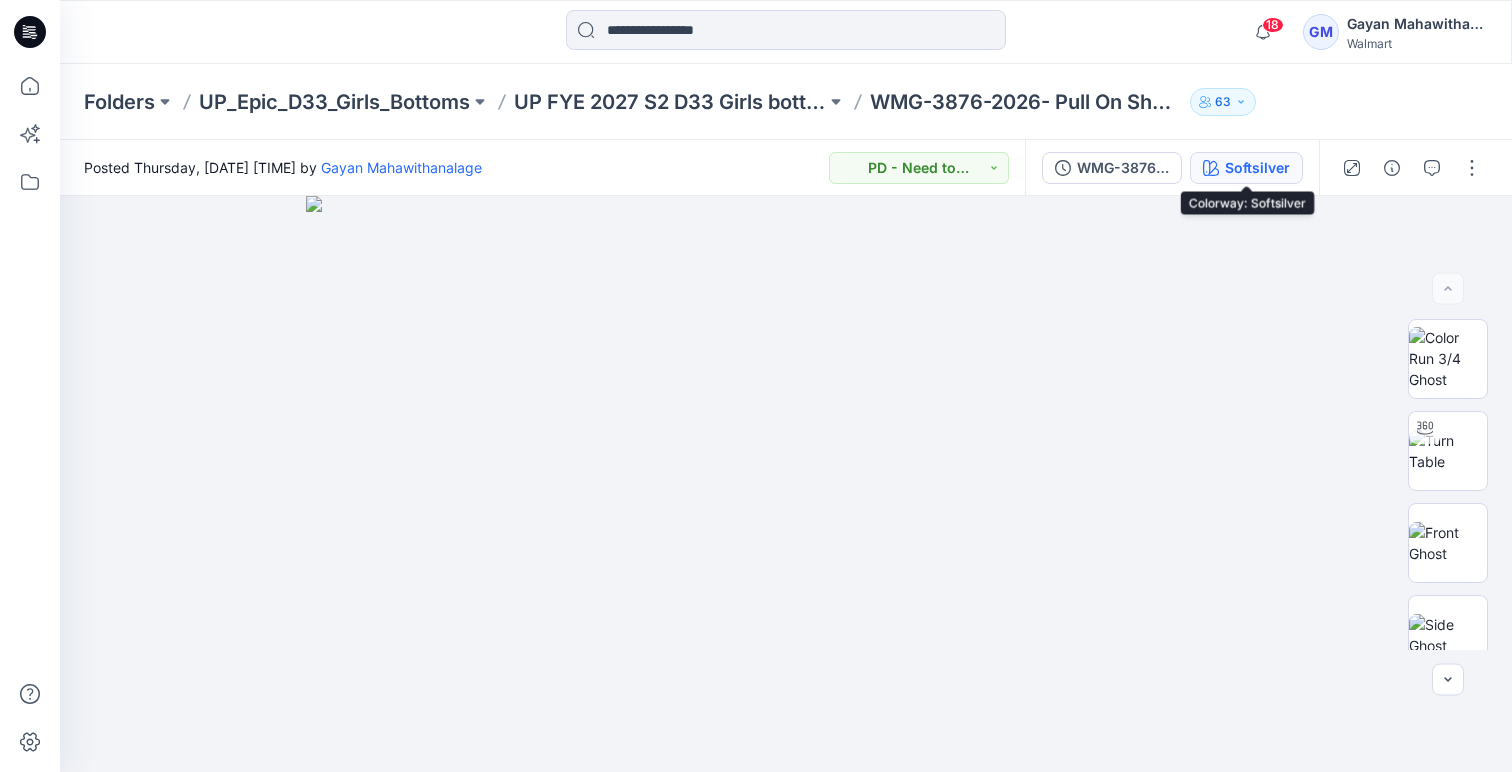 click on "Softsilver" at bounding box center [1257, 168] 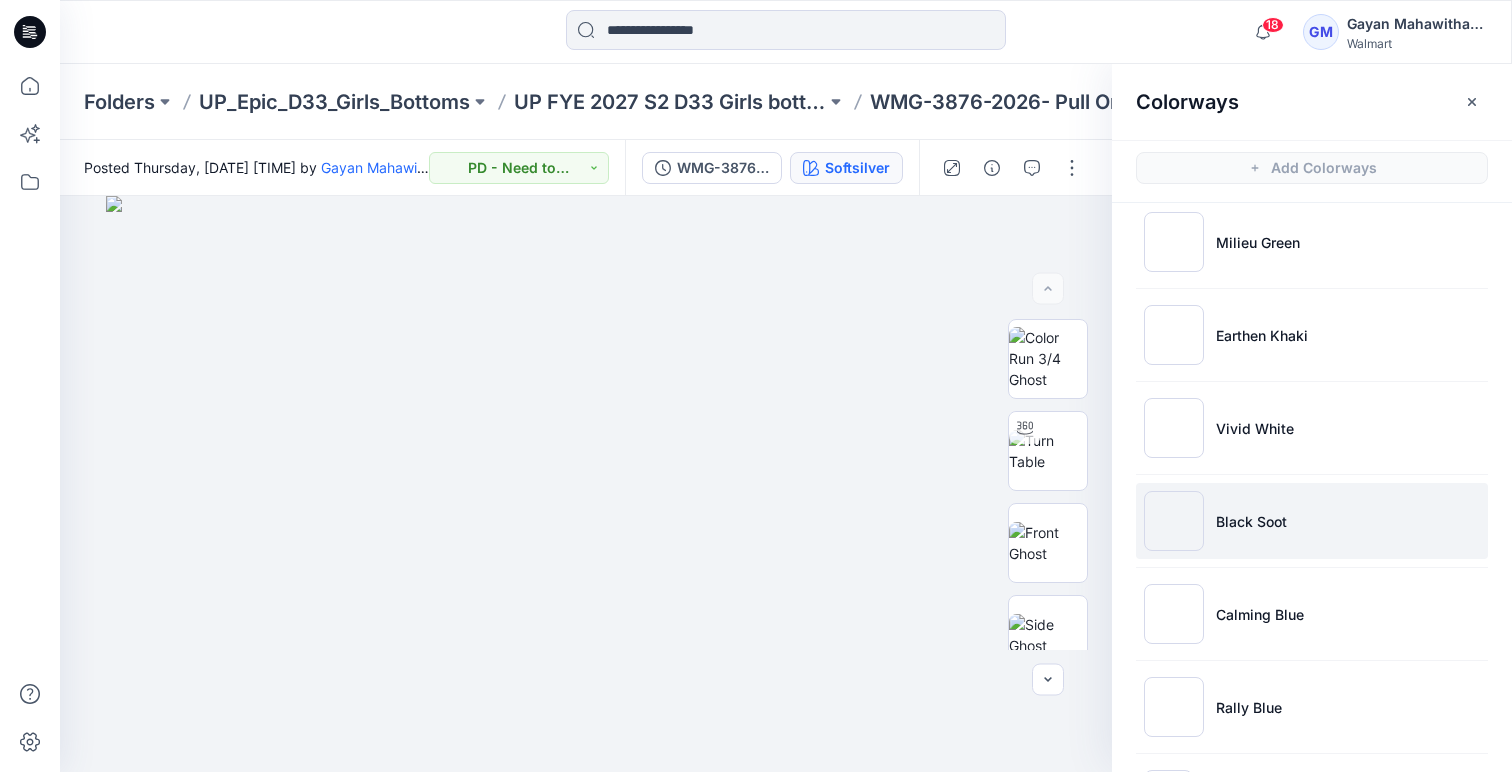 click at bounding box center (1174, 521) 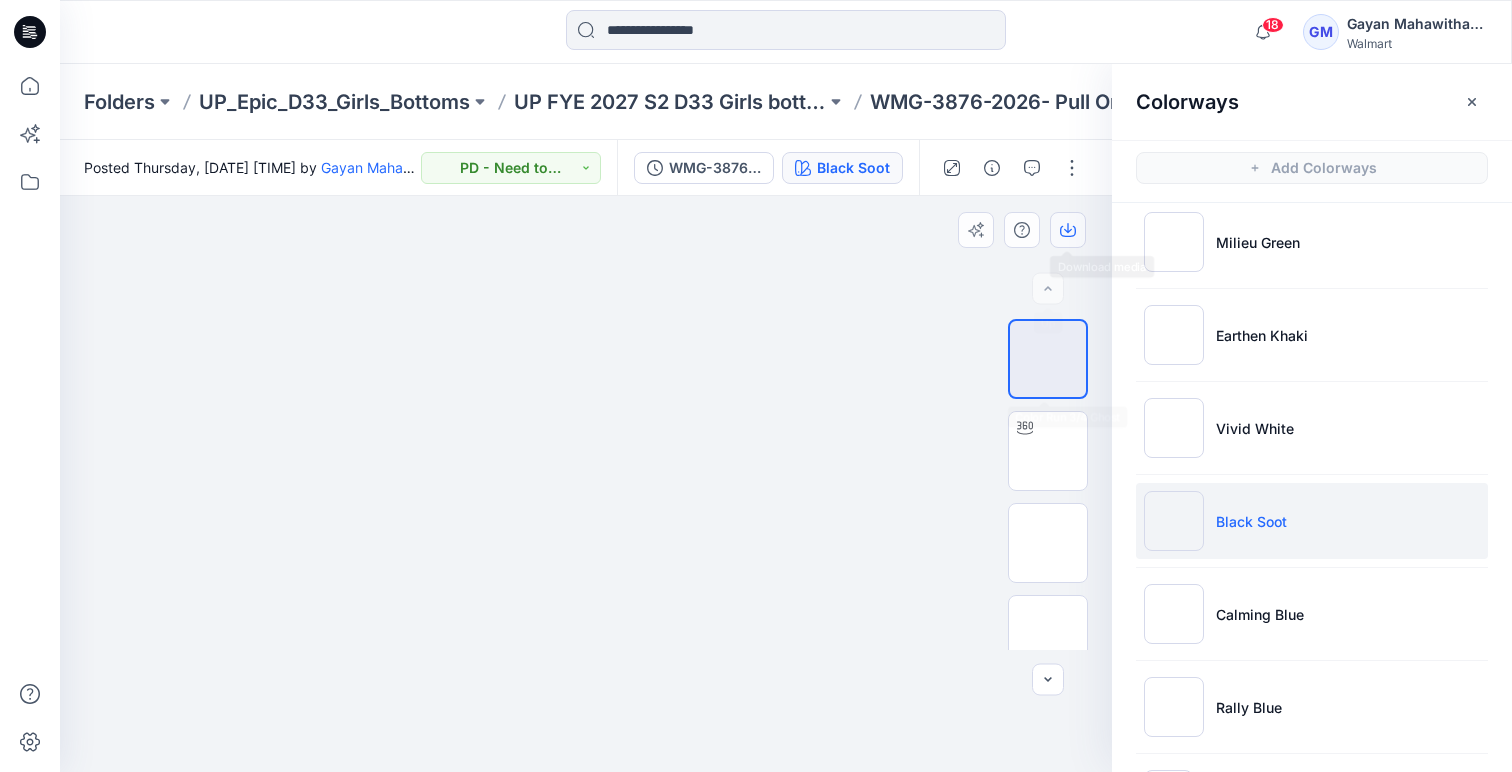 scroll, scrollTop: 482, scrollLeft: 0, axis: vertical 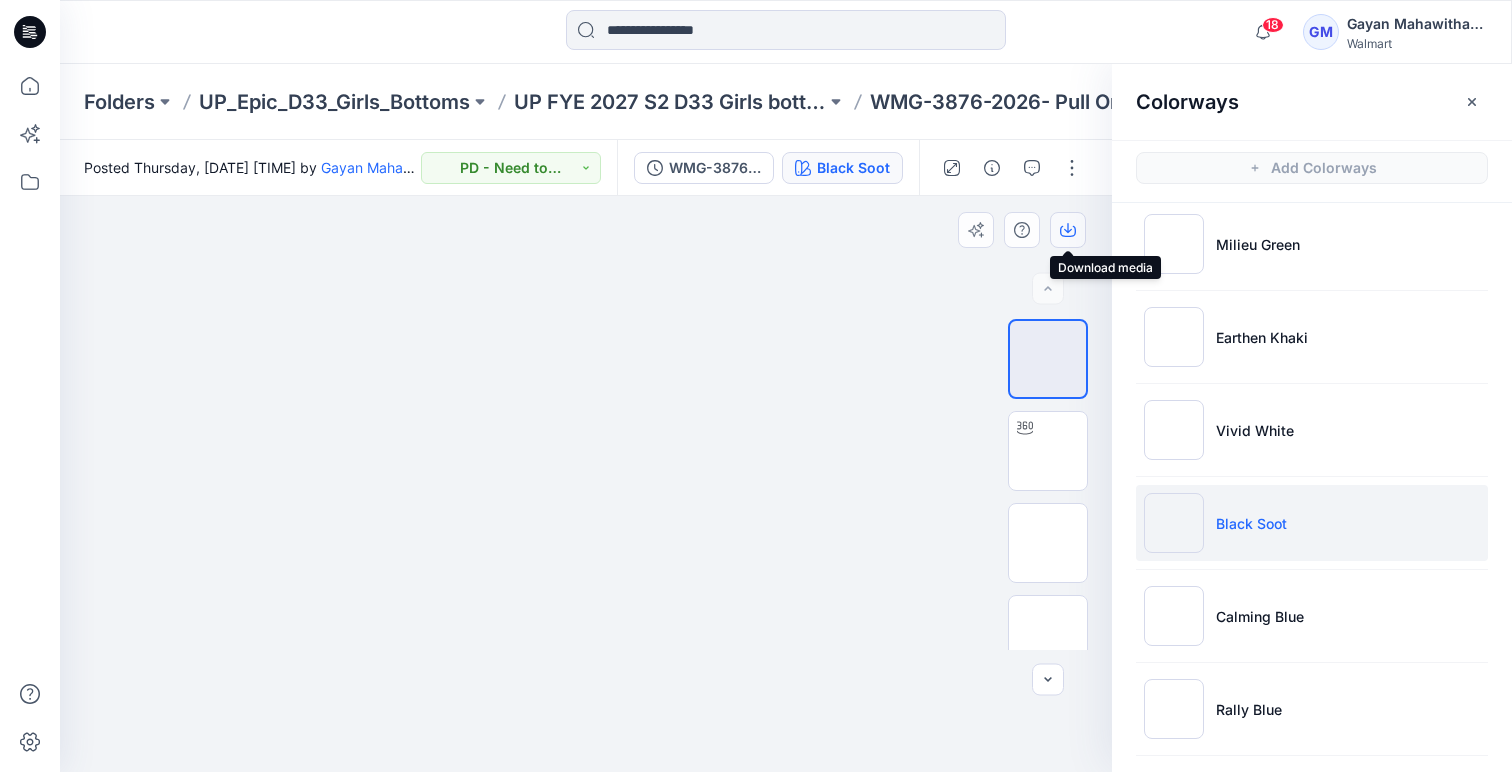 click 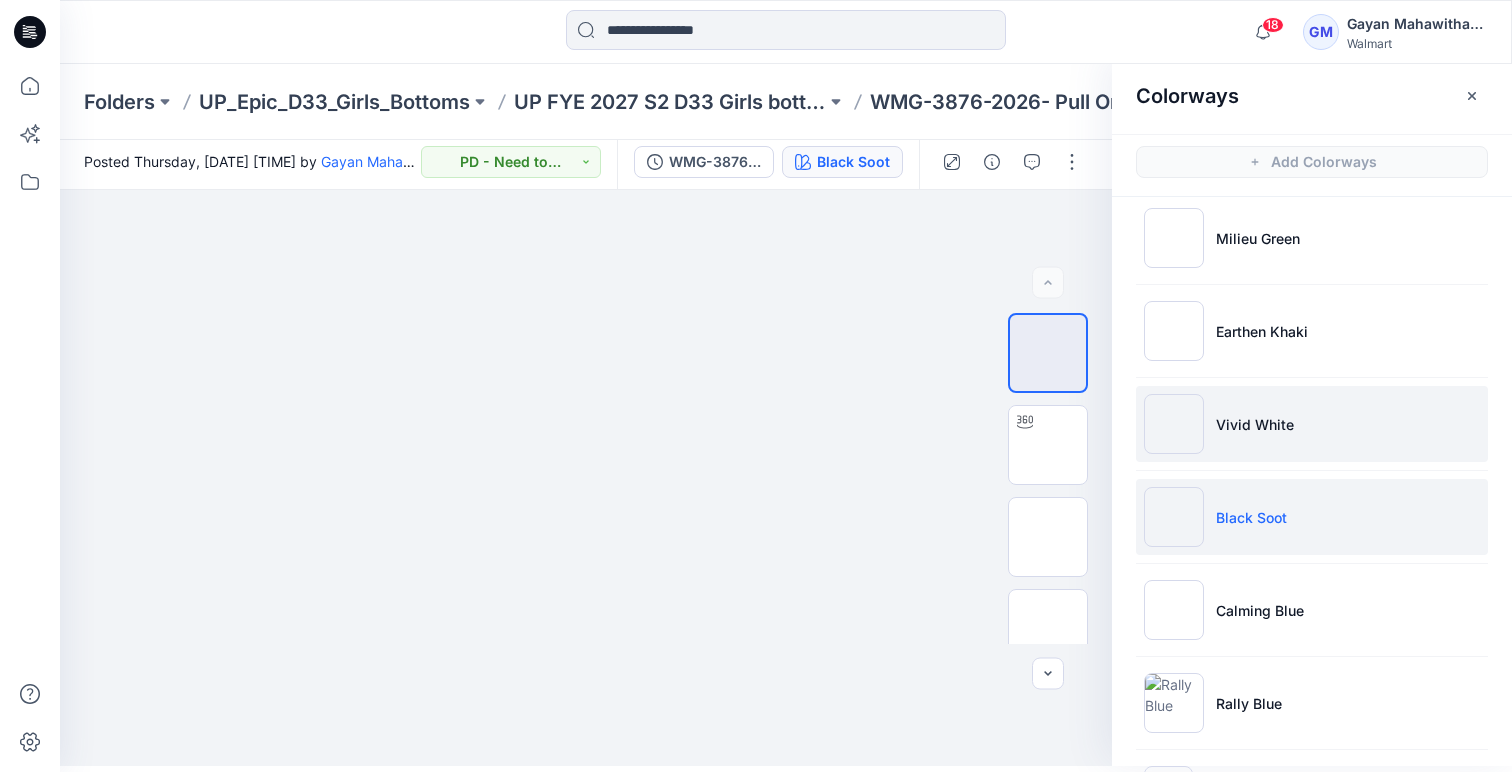 scroll, scrollTop: 1, scrollLeft: 0, axis: vertical 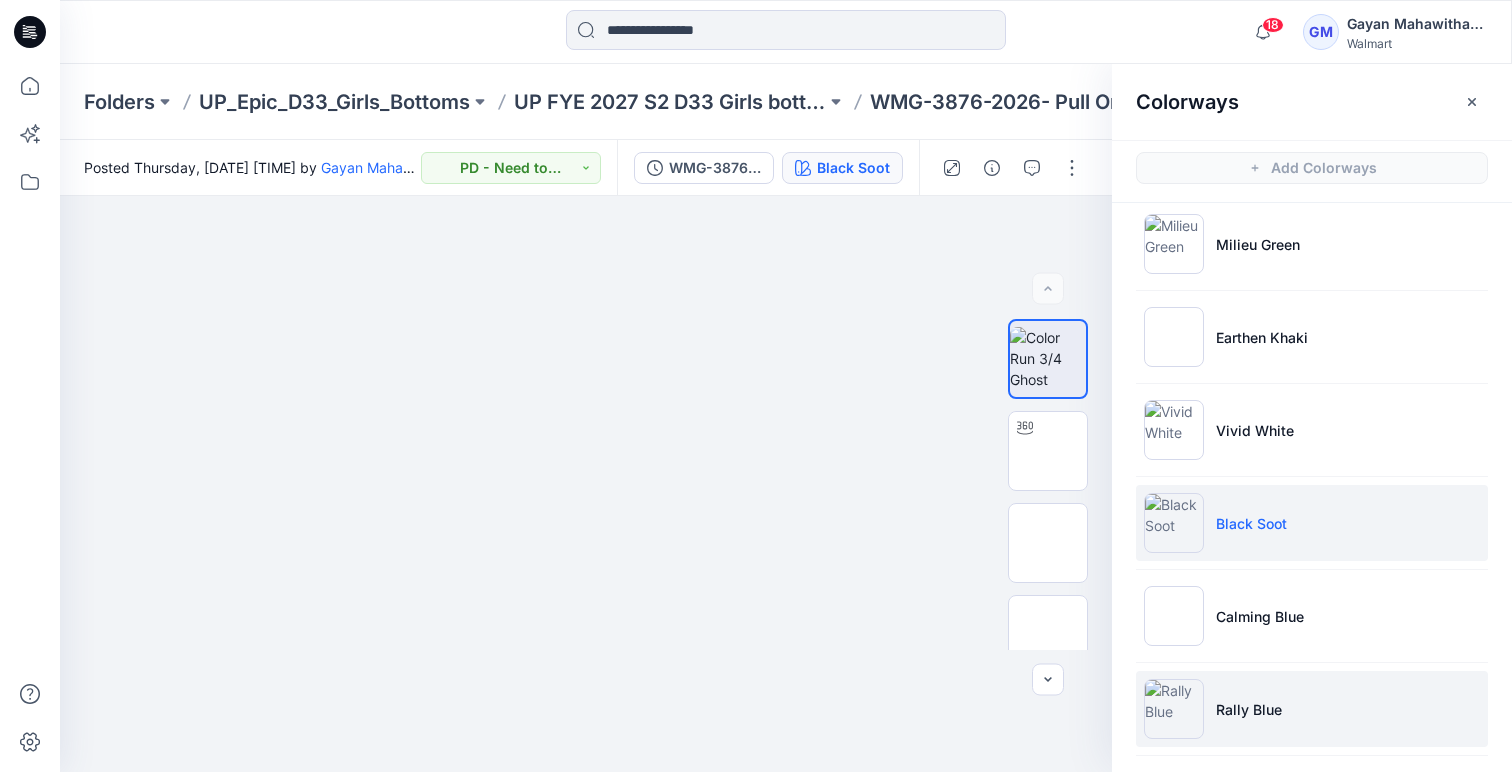 click on "Rally Blue" at bounding box center [1312, 709] 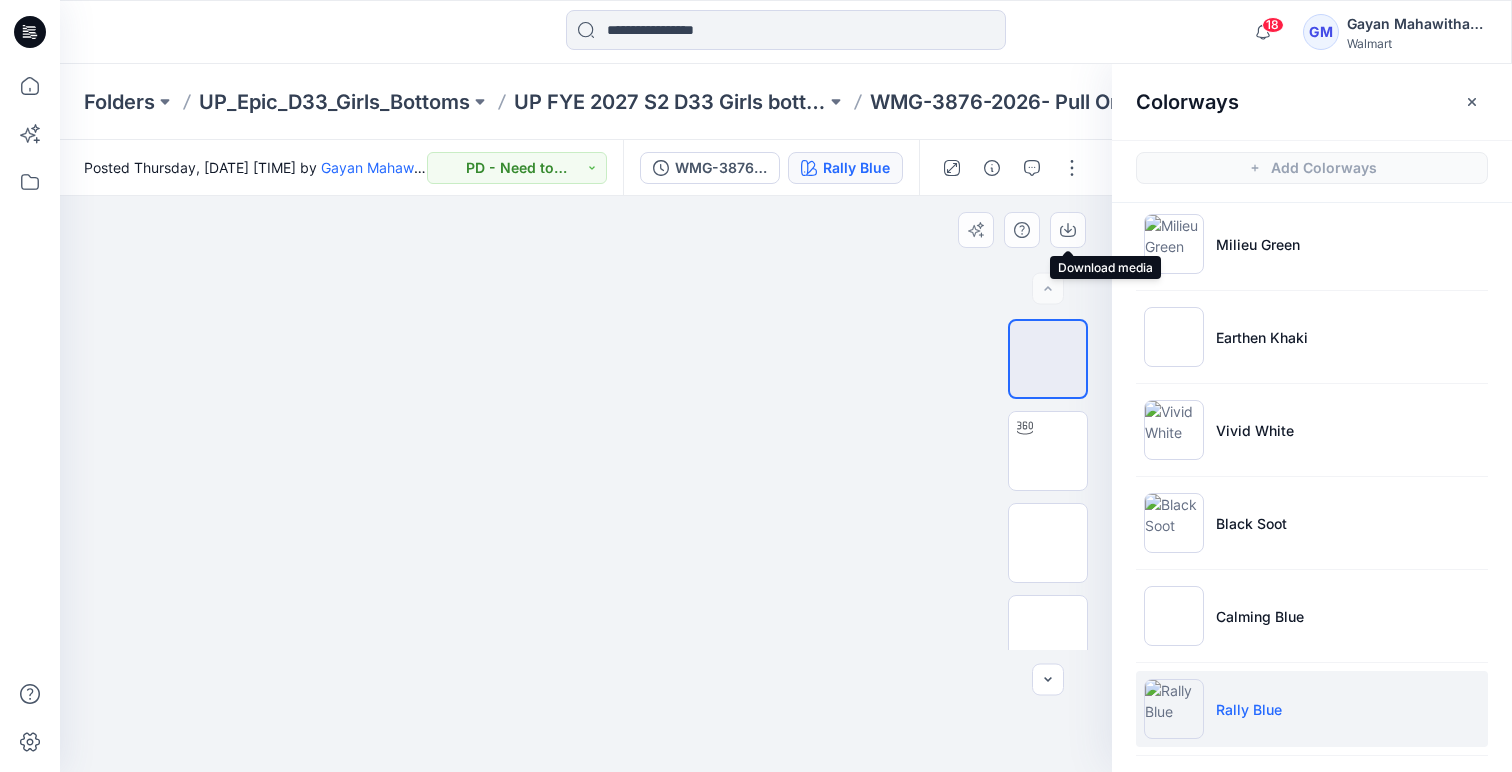 drag, startPoint x: 1068, startPoint y: 230, endPoint x: 1033, endPoint y: 295, distance: 73.82411 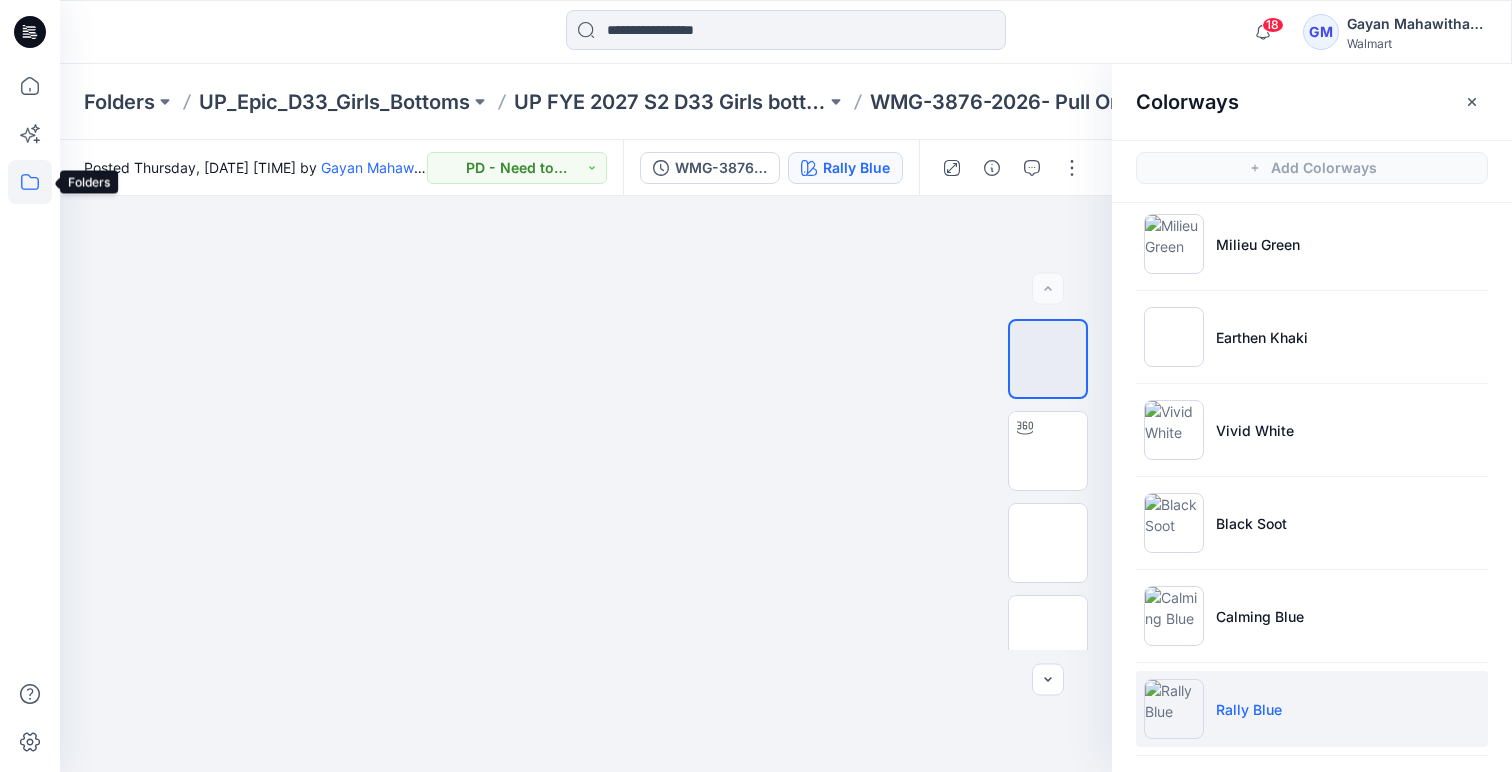 click 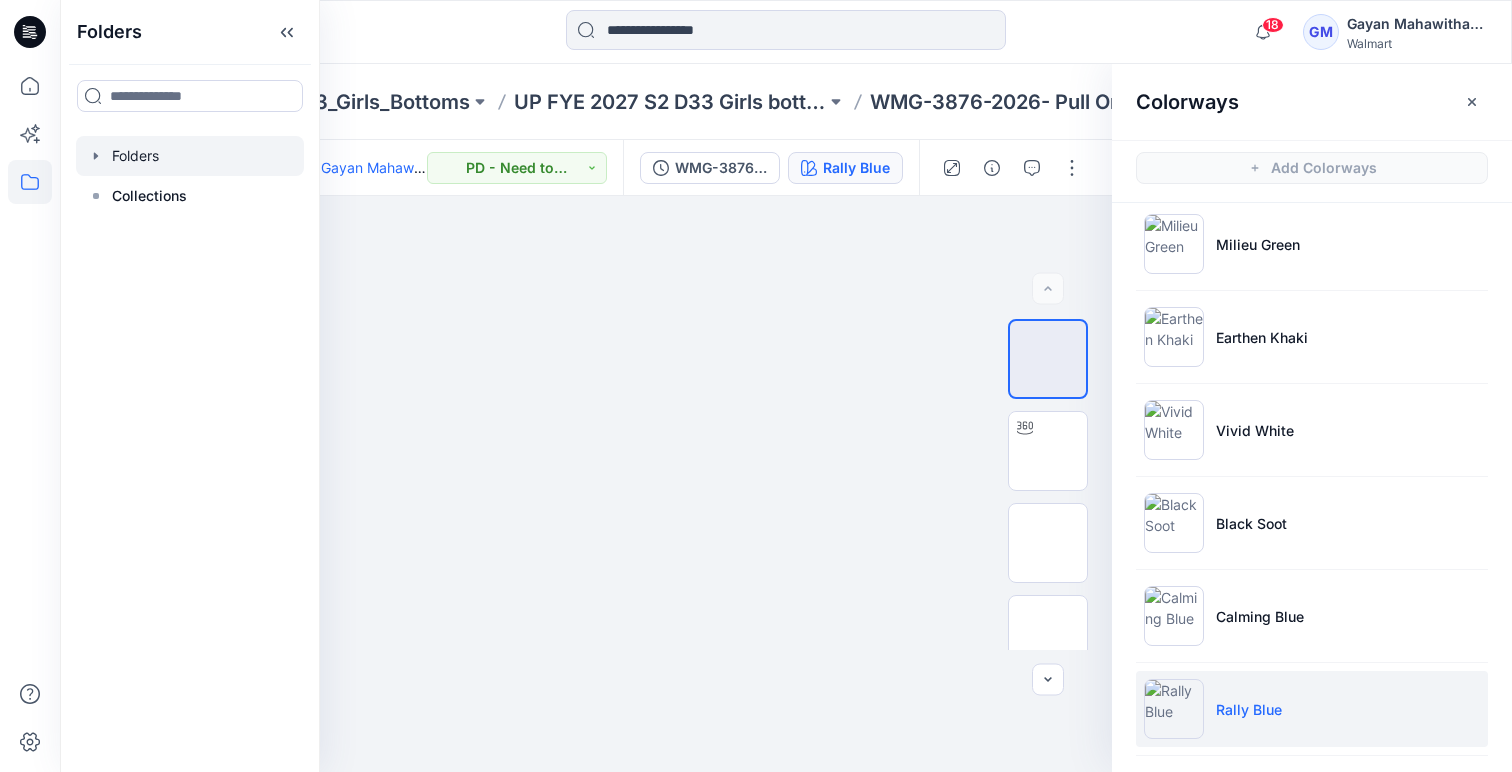 click at bounding box center [190, 156] 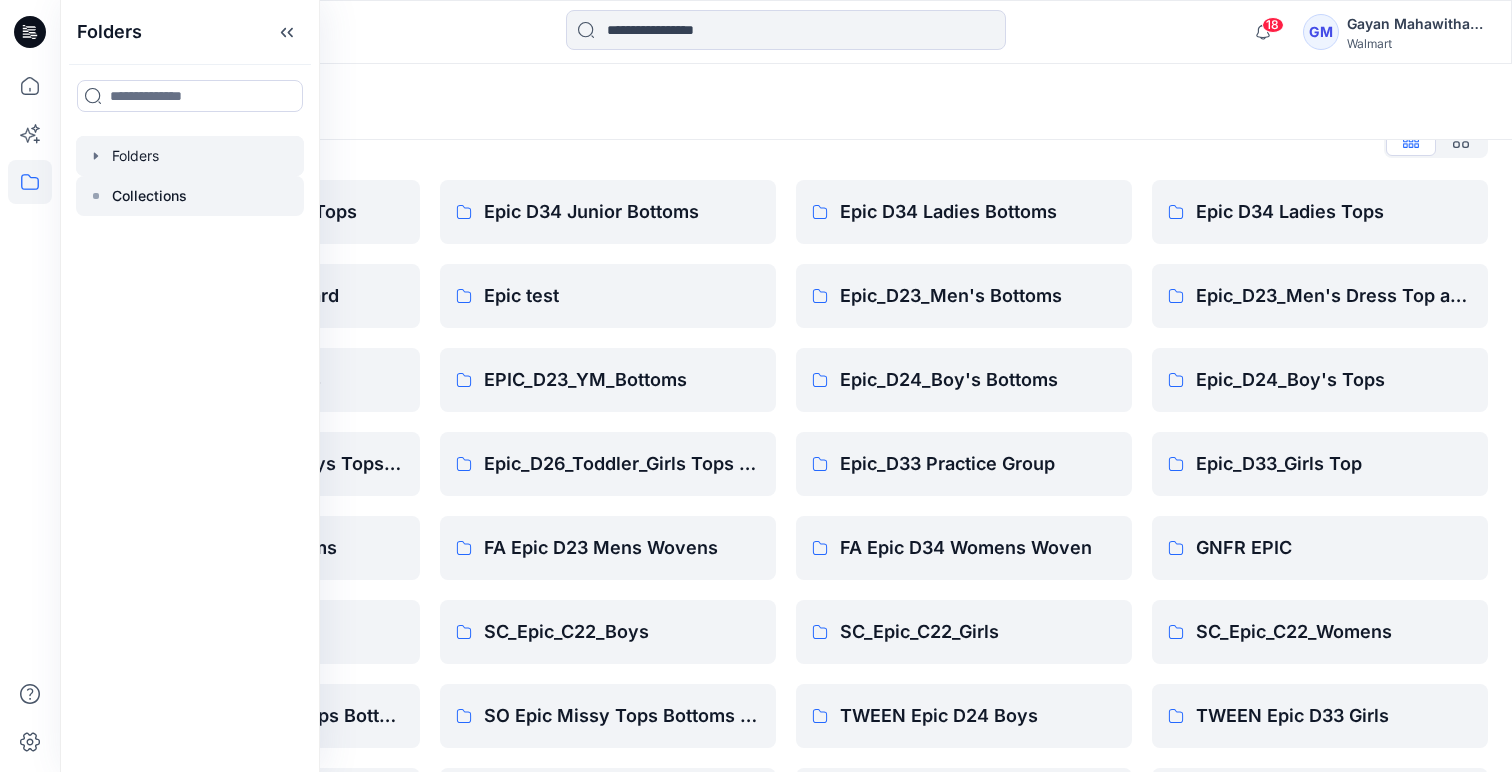 scroll, scrollTop: 70, scrollLeft: 0, axis: vertical 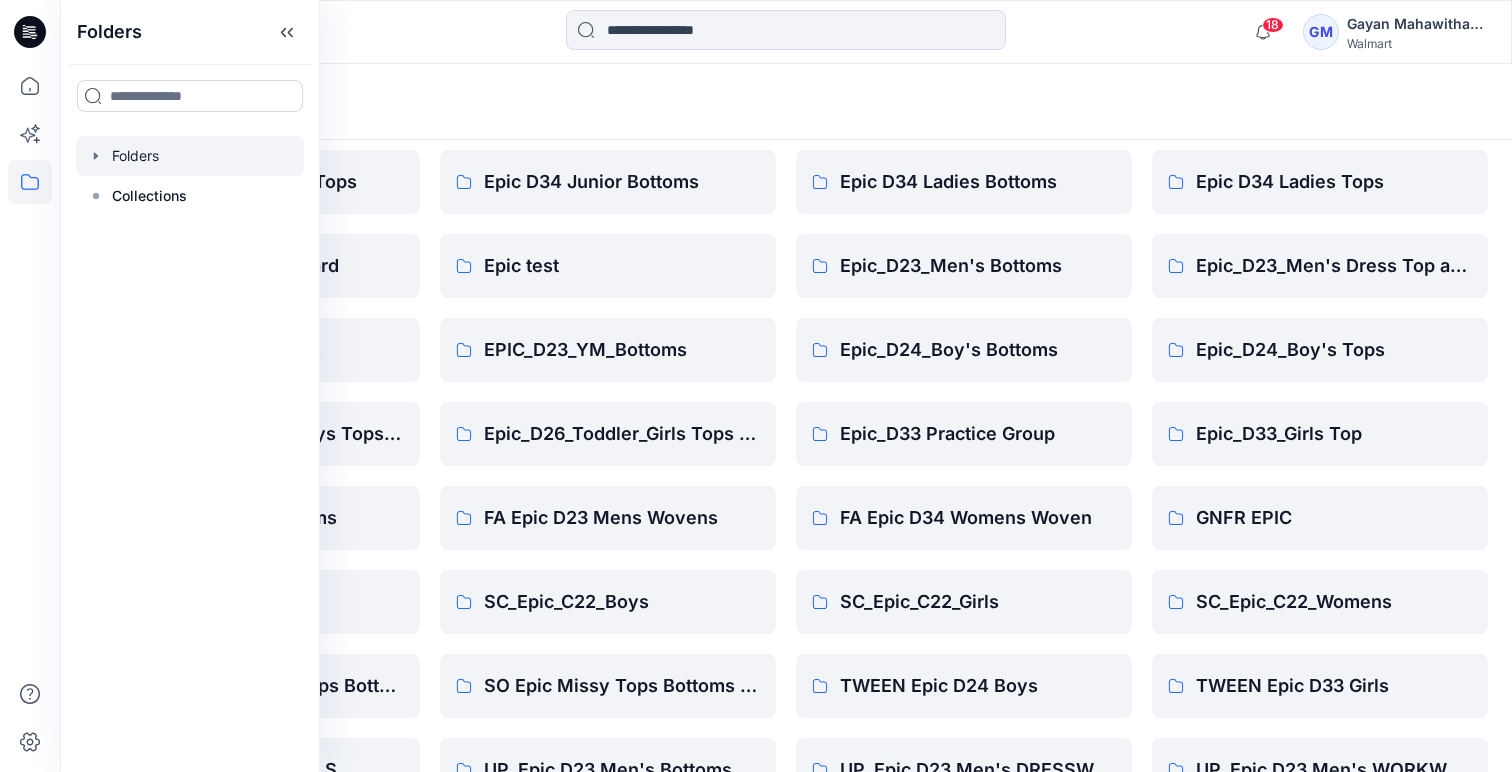 click at bounding box center (190, 156) 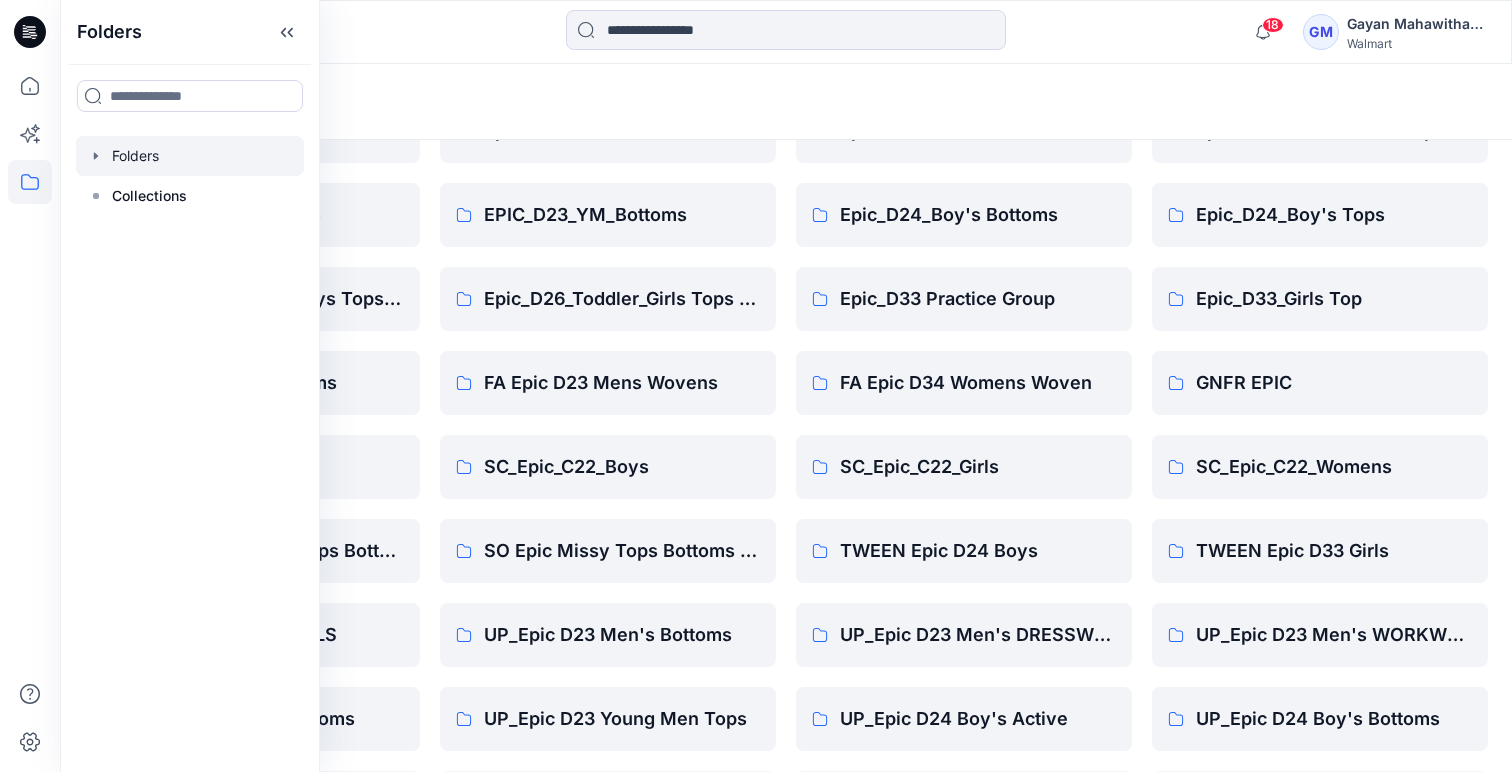 scroll, scrollTop: 0, scrollLeft: 0, axis: both 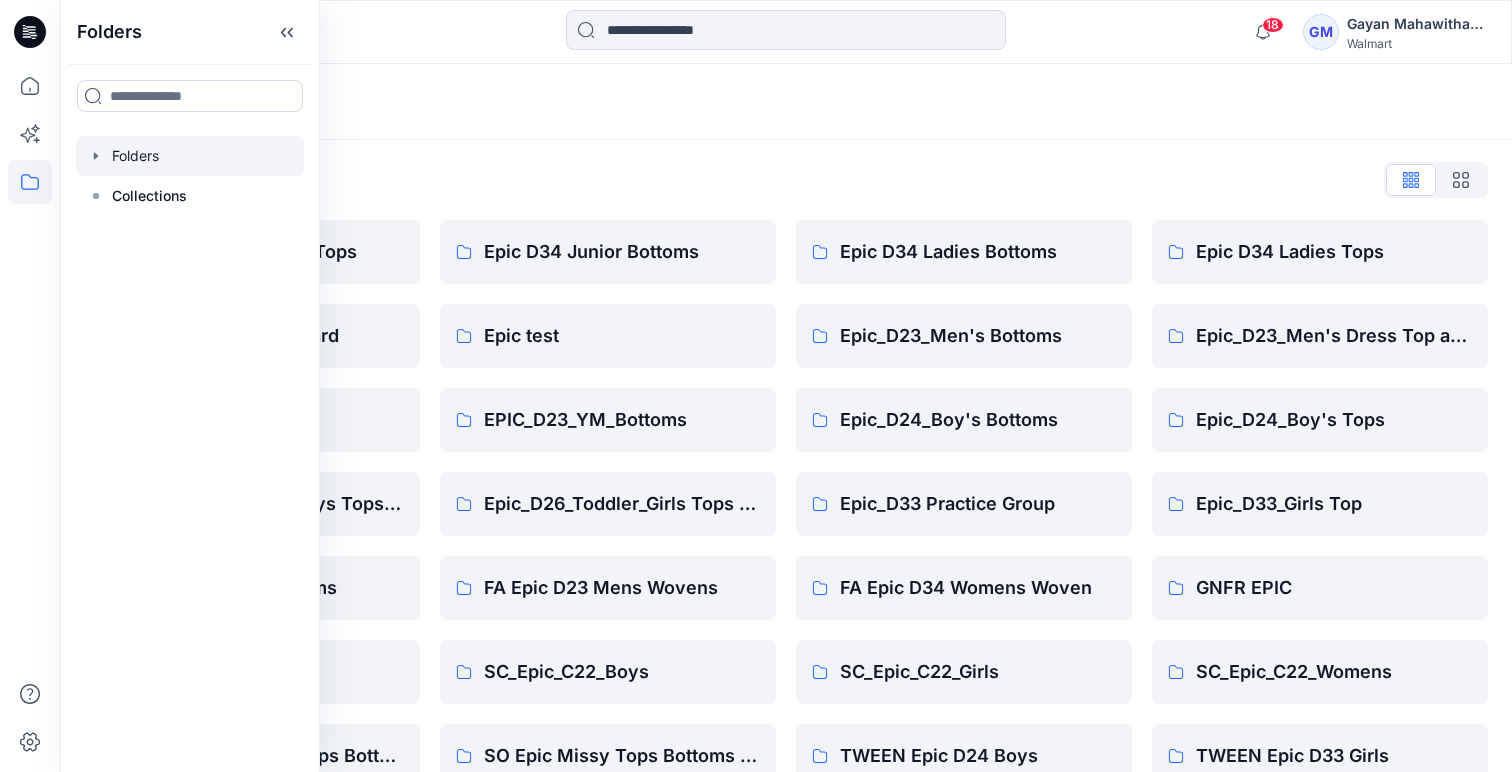 click on "Folders List Epic D23 Young Men Tops Epic NYC practice board Epic_D23_Men's Tops Epic_D26_Toddler_Boys Tops & Bottoms Epic_D33_Girls_Bottoms Practice group Scoop_ Epic Missy Tops Bottoms Dress TWEEN EPIC D33 GIRLS UP_EPIC D23 YM Bottoms UP_Epic D34 Ladies Bottoms UP_Epic_D23_Men's Tops UP_Epic_D26_Toddler_Boys Tops & Bottoms UP_EpicP_D26_Toddler Active Epic D34 Junior Bottoms Epic test EPIC_D23_YM_Bottoms Epic_D26_Toddler_Girls Tops & Bottoms FA Epic D23 Mens Wovens SC_Epic_C22_Boys SO Epic Missy Tops Bottoms Dress UP_Epic D23 Men's Bottoms UP_Epic D23 Young Men Tops UP_Epic D34 Ladies Top UP_Epic_D24_Boy's Tops UP_Epic_D26_Toddler_Girls Tops & Bottoms Epic D34 Ladies Bottoms Epic_D23_Men's Bottoms Epic_D24_Boy's Bottoms Epic_D33 Practice Group FA Epic D34 Womens Woven SC_Epic_C22_Girls TWEEN Epic D24 Boys UP_Epic D23 Men's DRESSWEAR UP_Epic D24 Boy's Active UP_Epic D34 Plus Bottoms UP_Epic_D26_Baby Boy UP_Epic_D33_Girls_Bottoms Epic D34 Ladies Tops Epic_D23_Men's Dress Top and Bottoms Epic_D24_Boy's Tops" at bounding box center [786, 728] 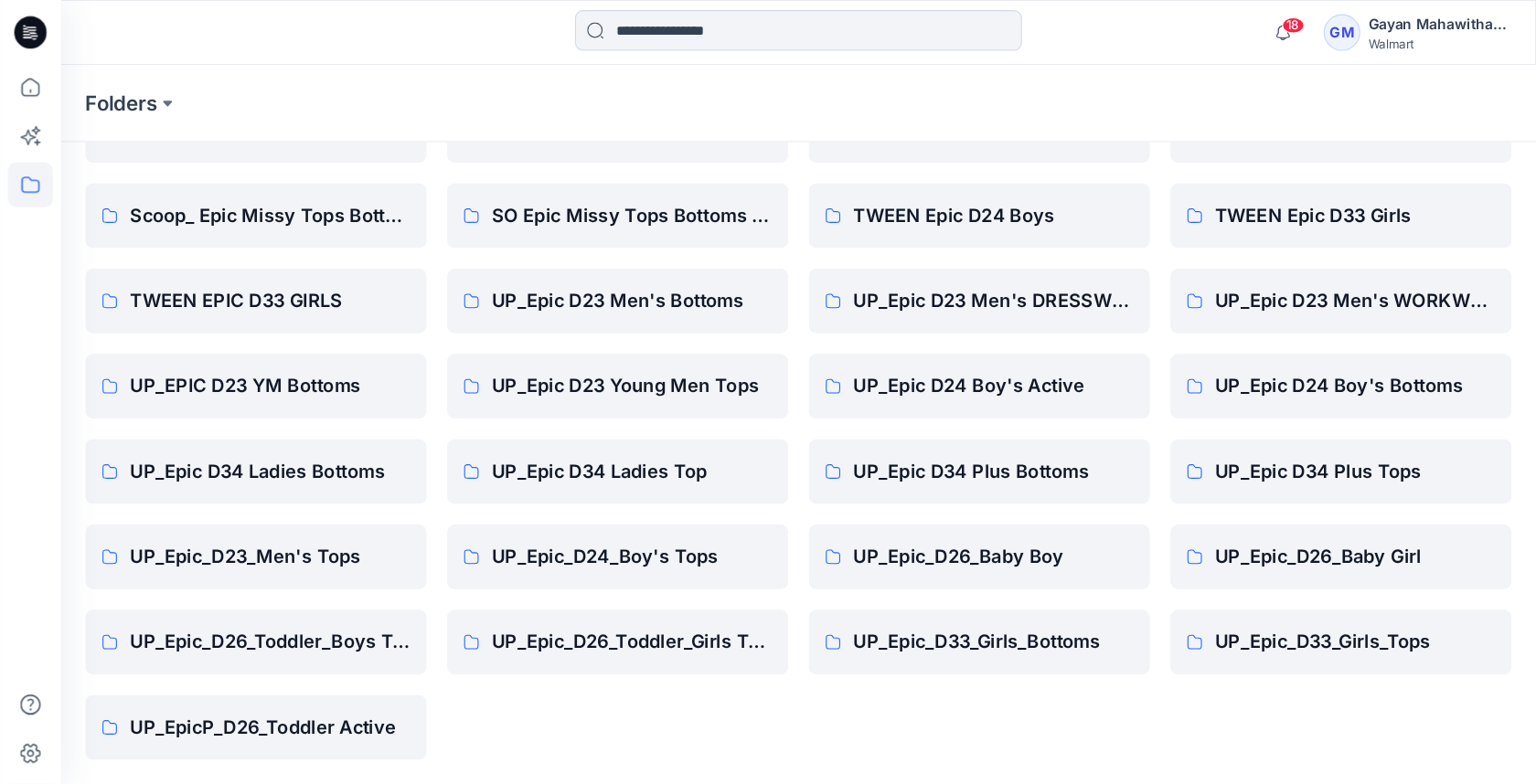 scroll, scrollTop: 418, scrollLeft: 0, axis: vertical 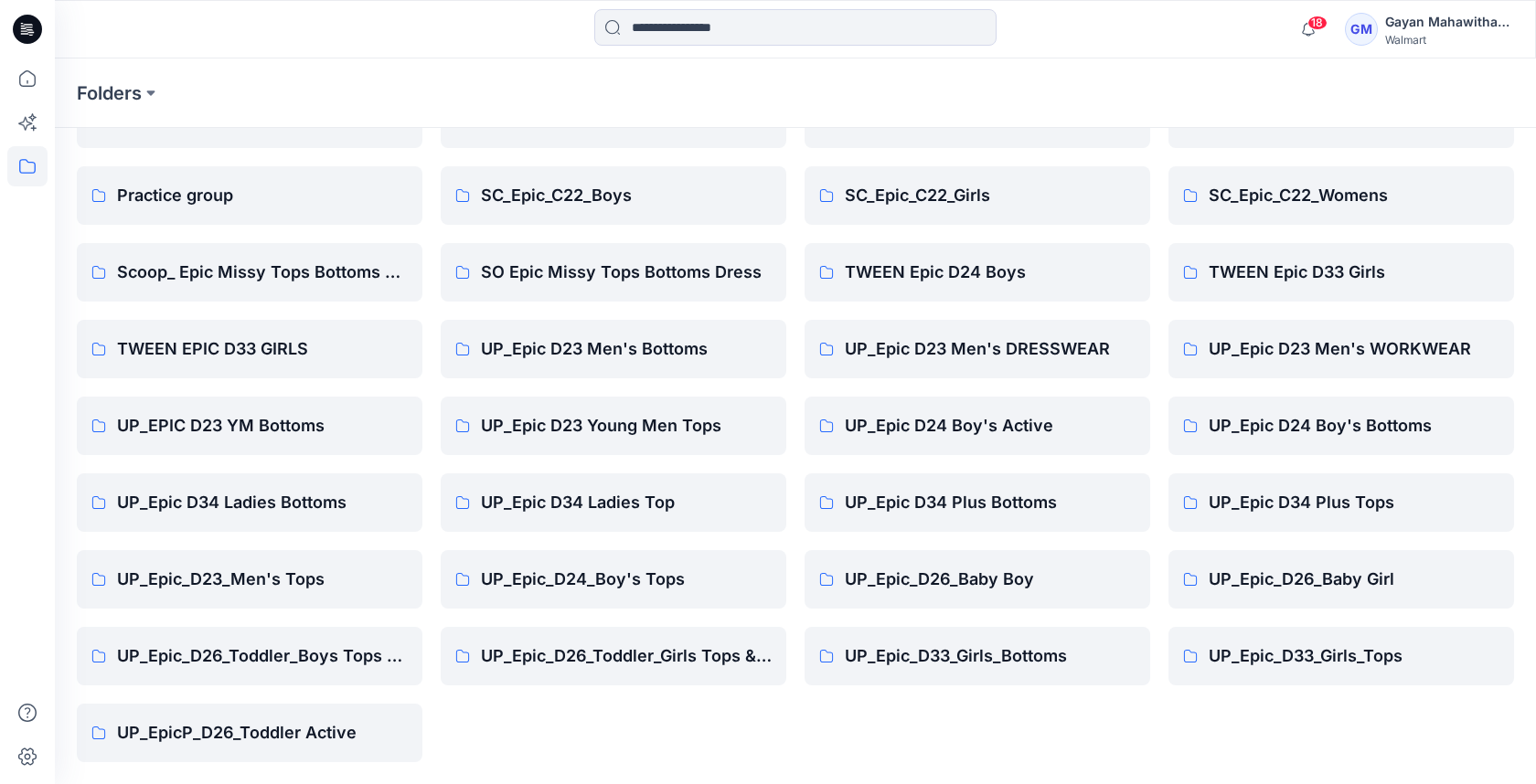 drag, startPoint x: 189, startPoint y: 87, endPoint x: 151, endPoint y: 119, distance: 49.67897 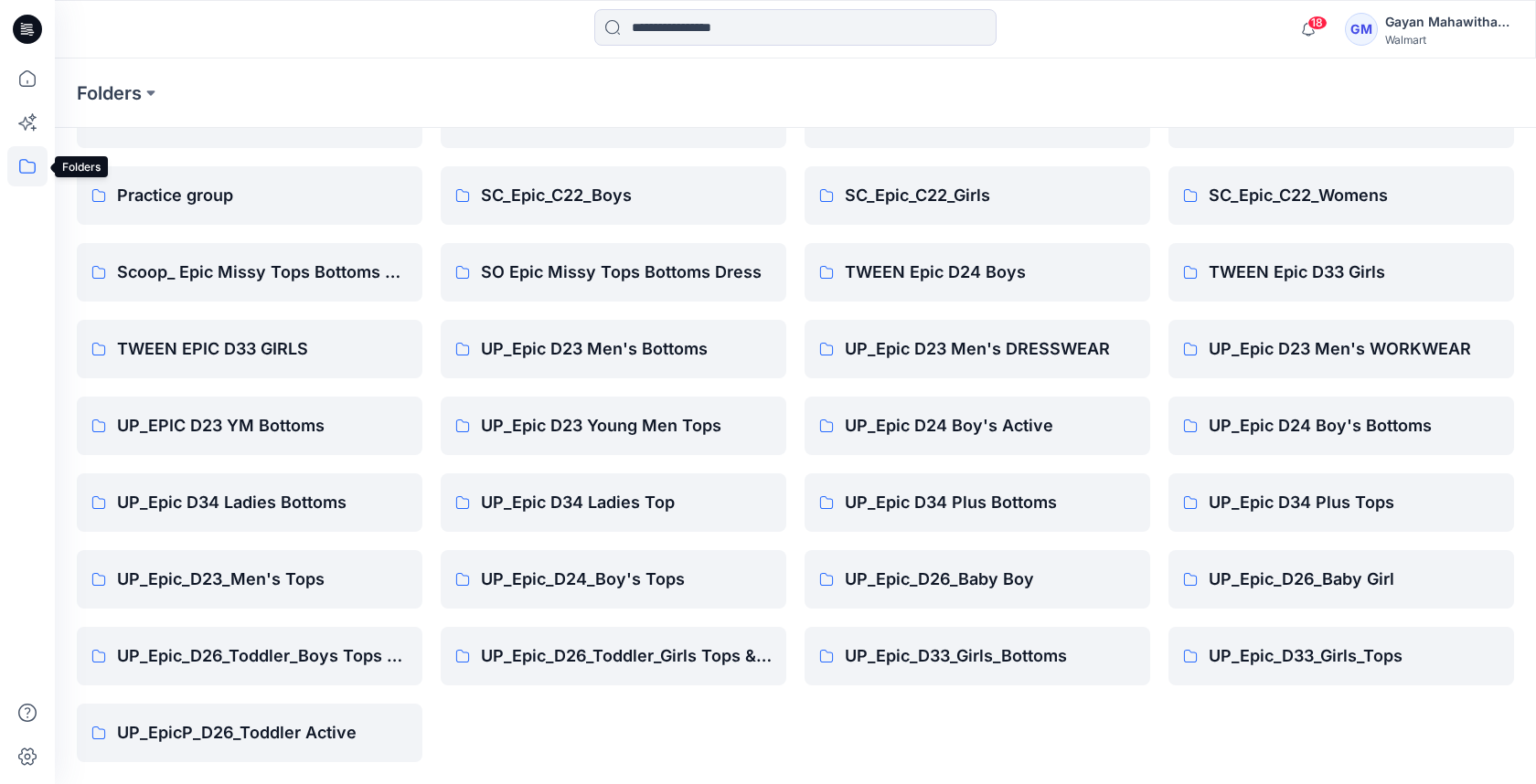 click 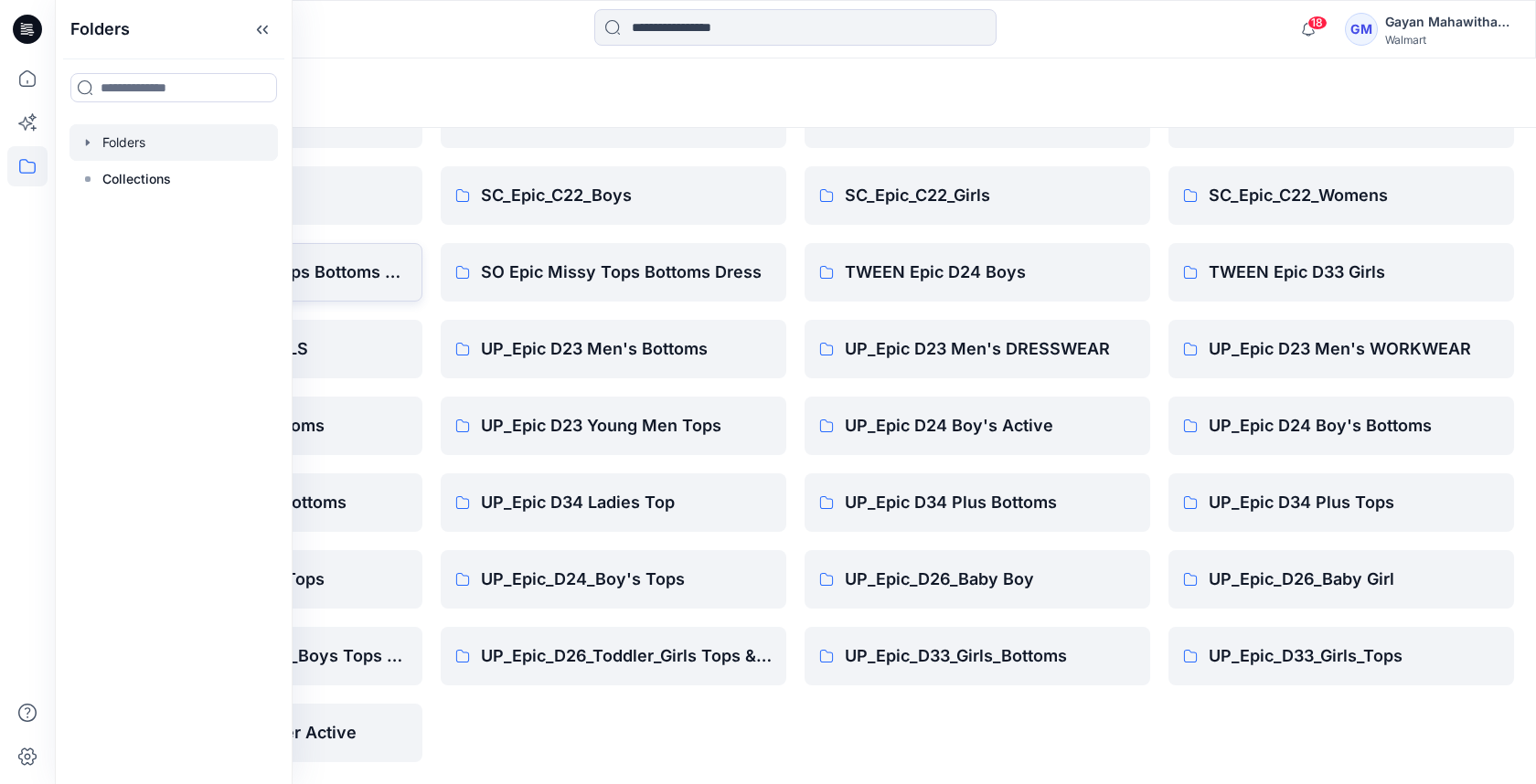drag, startPoint x: 117, startPoint y: 143, endPoint x: 392, endPoint y: 254, distance: 296.55691 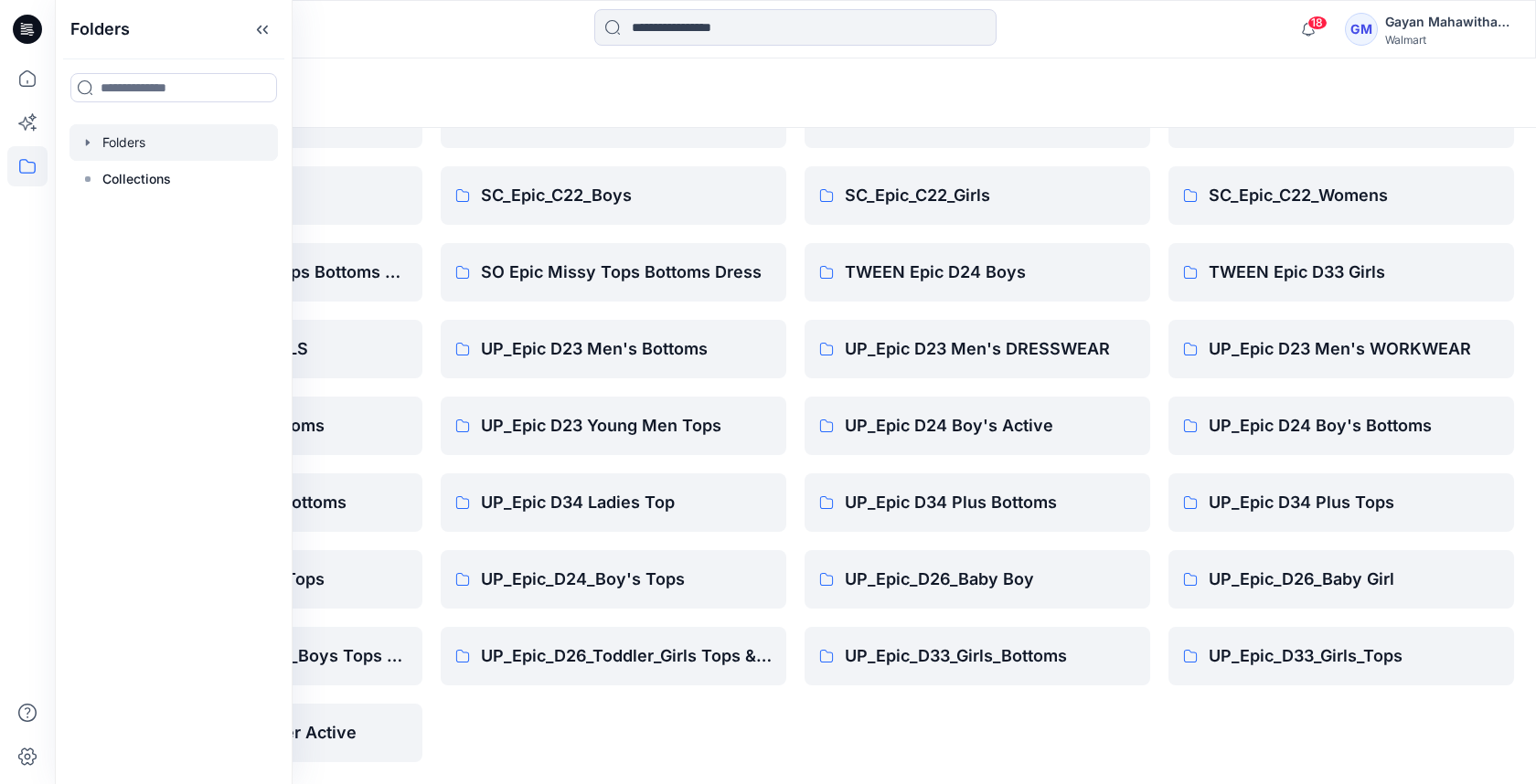 click on "Epic D34 Ladies Bottoms Epic_D23_Men's Bottoms Epic_D24_Boy's Bottoms Epic_D33 Practice Group FA Epic D34 Womens Woven SC_Epic_C22_Girls TWEEN Epic D24 Boys UP_Epic D23 Men's DRESSWEAR UP_Epic D24 Boy's Active UP_Epic D34 Plus Bottoms UP_Epic_D26_Baby Boy UP_Epic_D33_Girls_Bottoms" at bounding box center [977, 272] 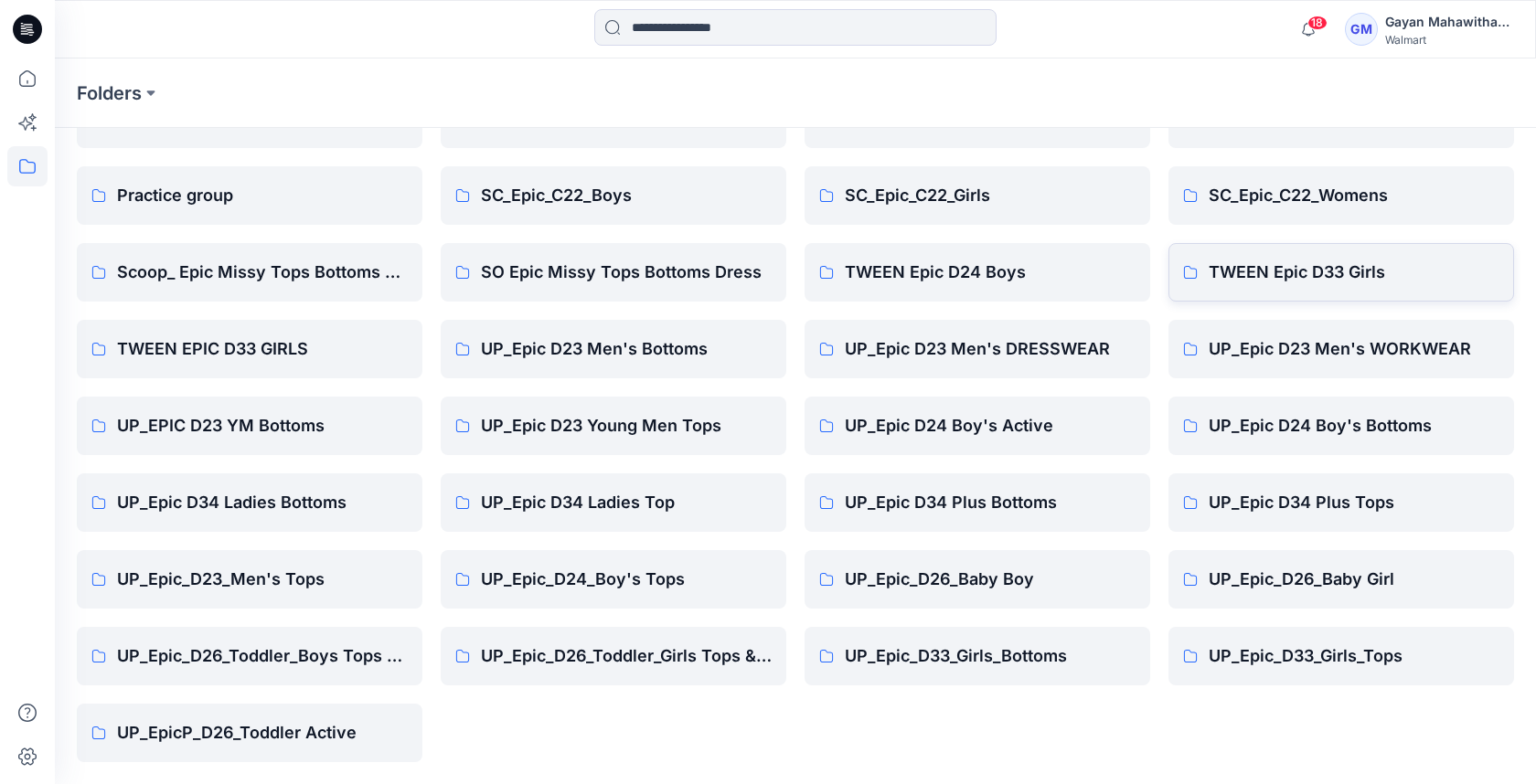 click on "TWEEN Epic D33 Girls" at bounding box center [1354, 272] 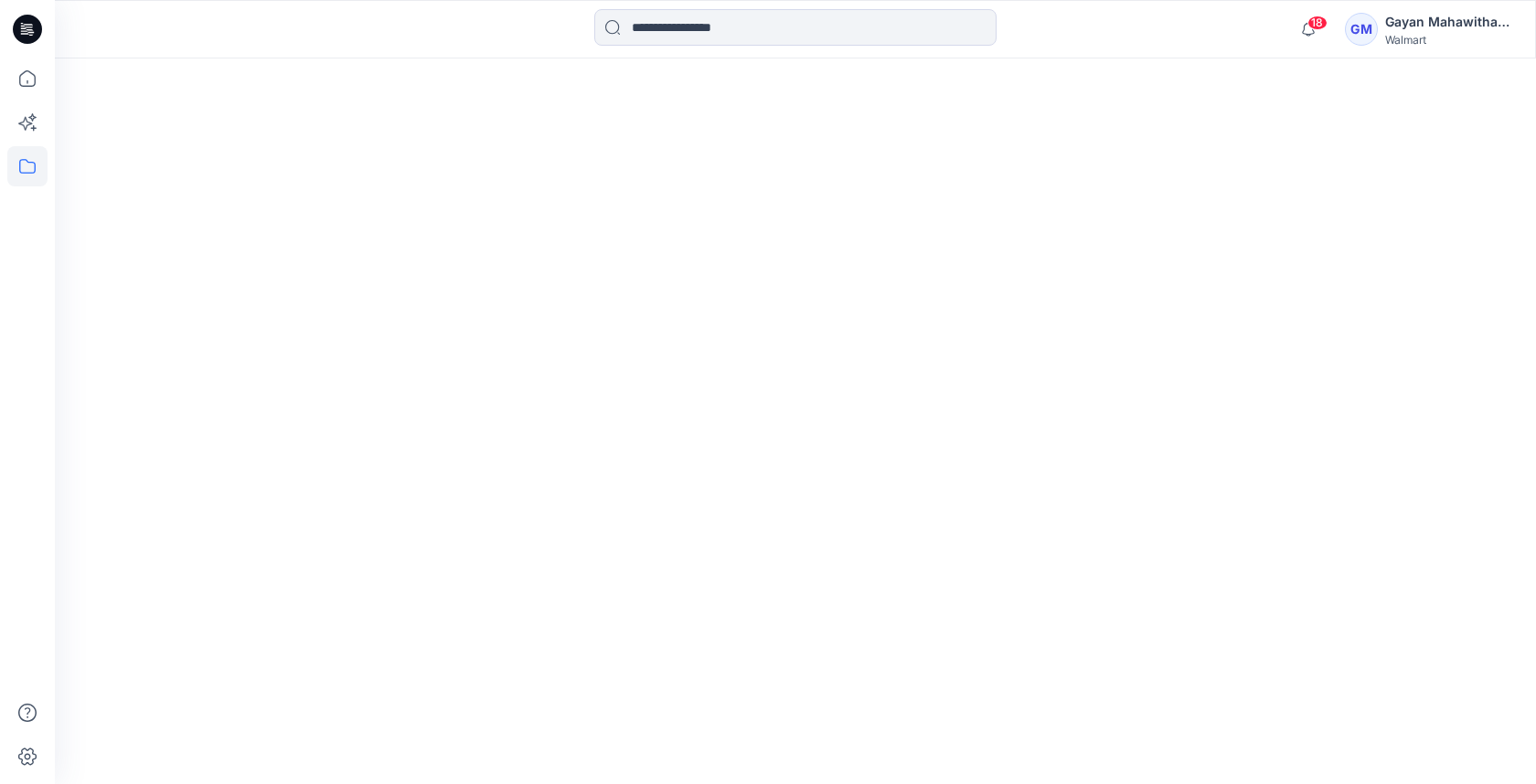 scroll, scrollTop: 0, scrollLeft: 0, axis: both 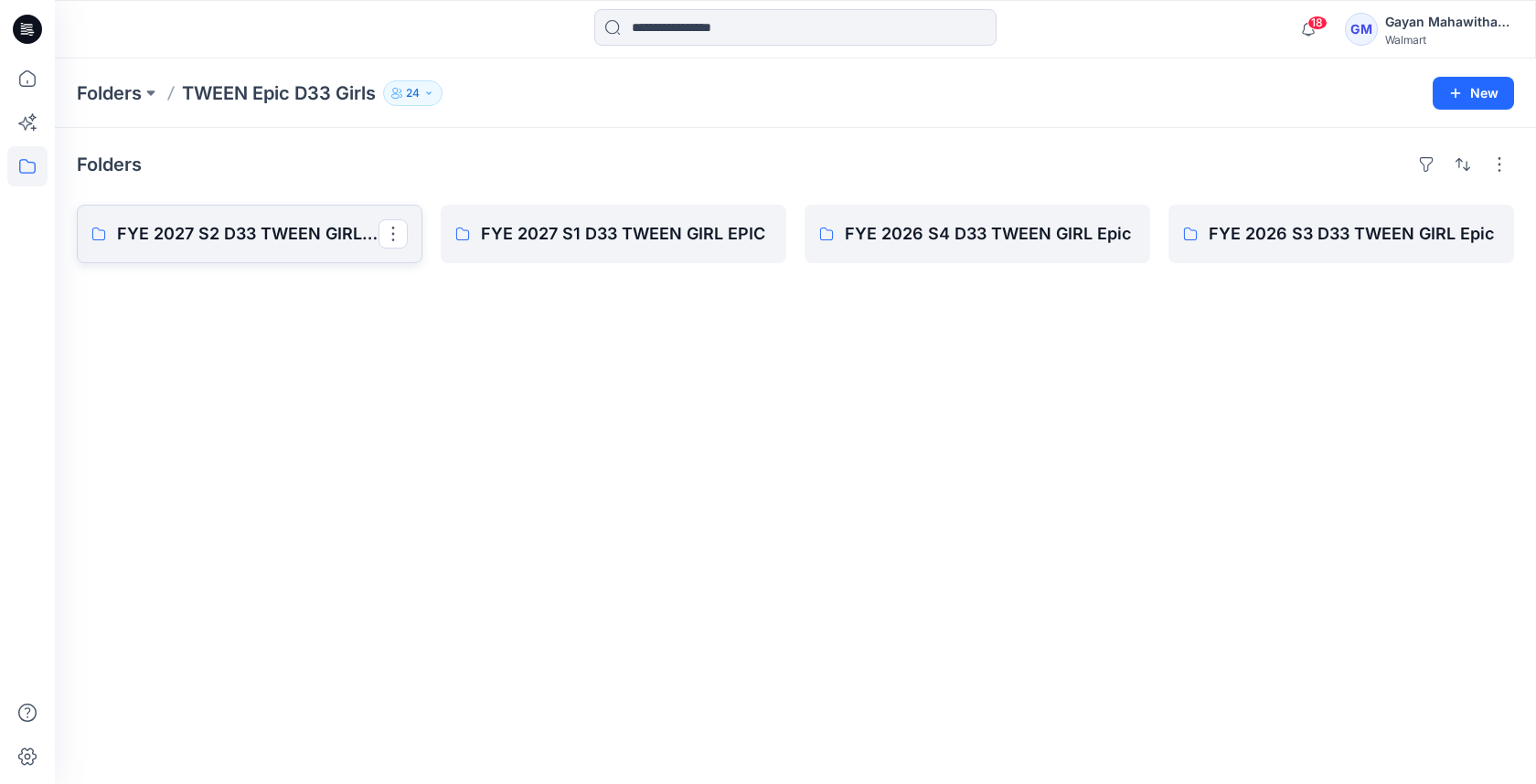 click on "FYE 2027 S2 D33 TWEEN GIRL EPIC" at bounding box center [248, 234] 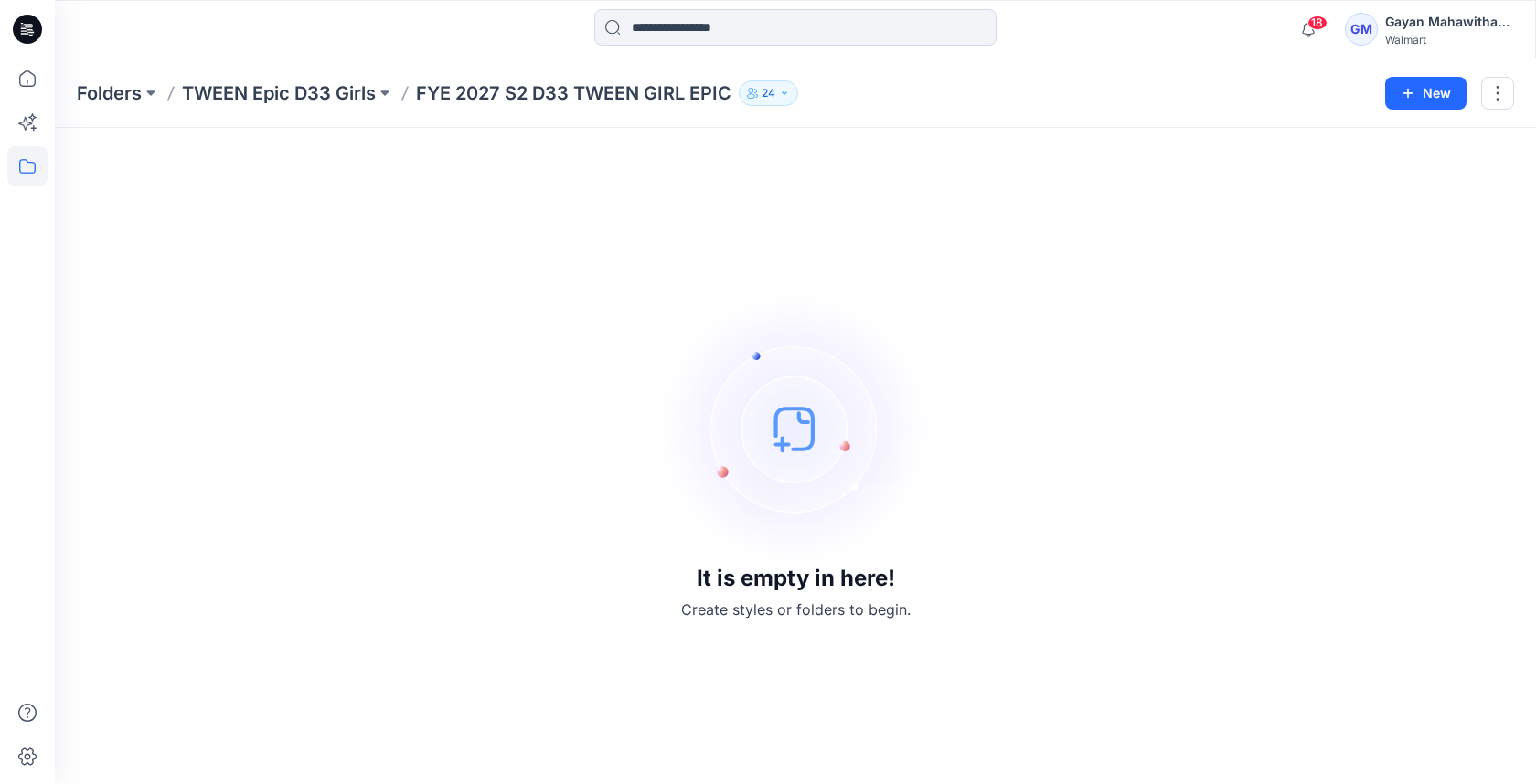 click on "TWEEN Epic D33 Girls" at bounding box center [279, 93] 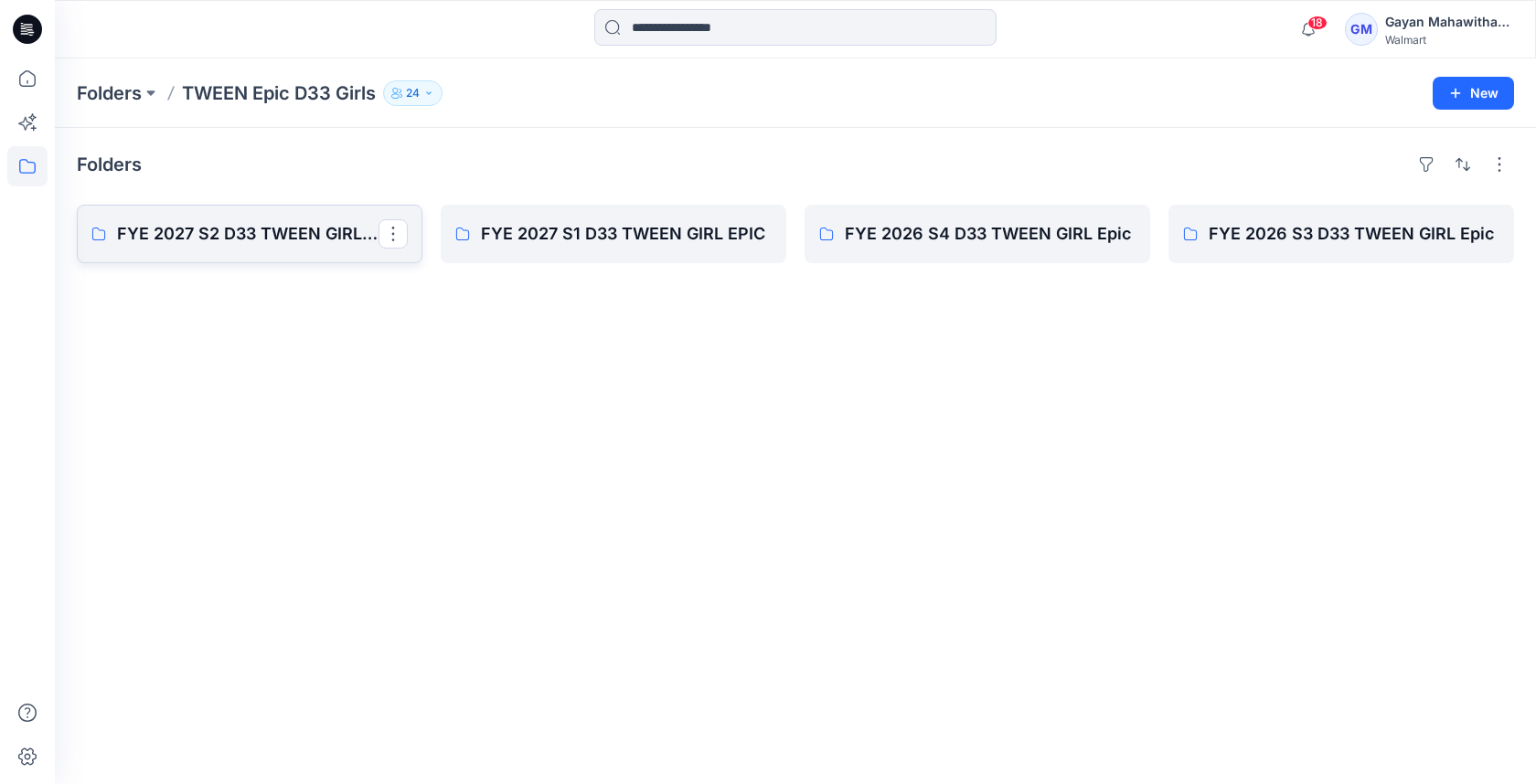 click on "FYE 2027 S2 D33 TWEEN GIRL EPIC" at bounding box center (248, 234) 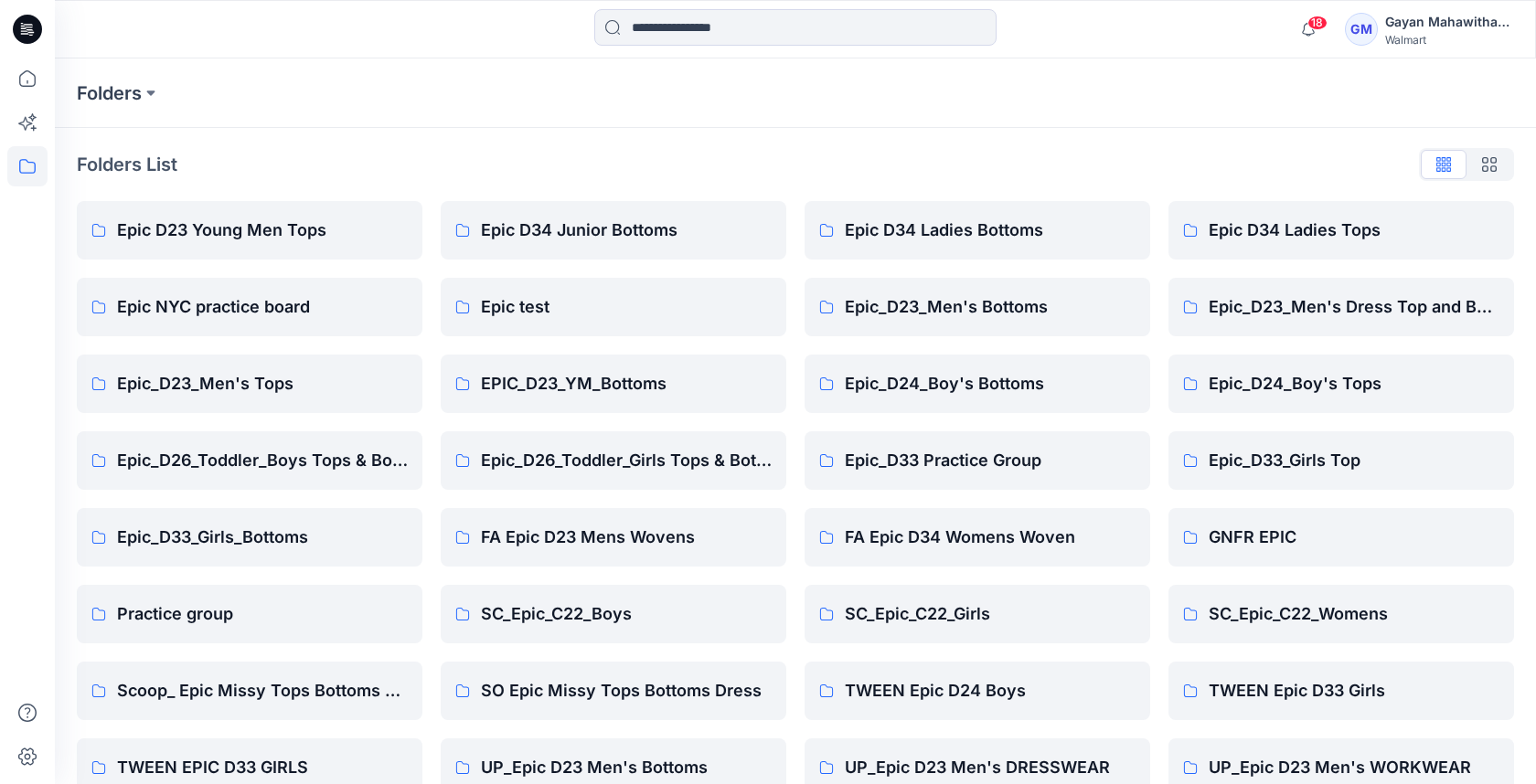 scroll, scrollTop: 418, scrollLeft: 0, axis: vertical 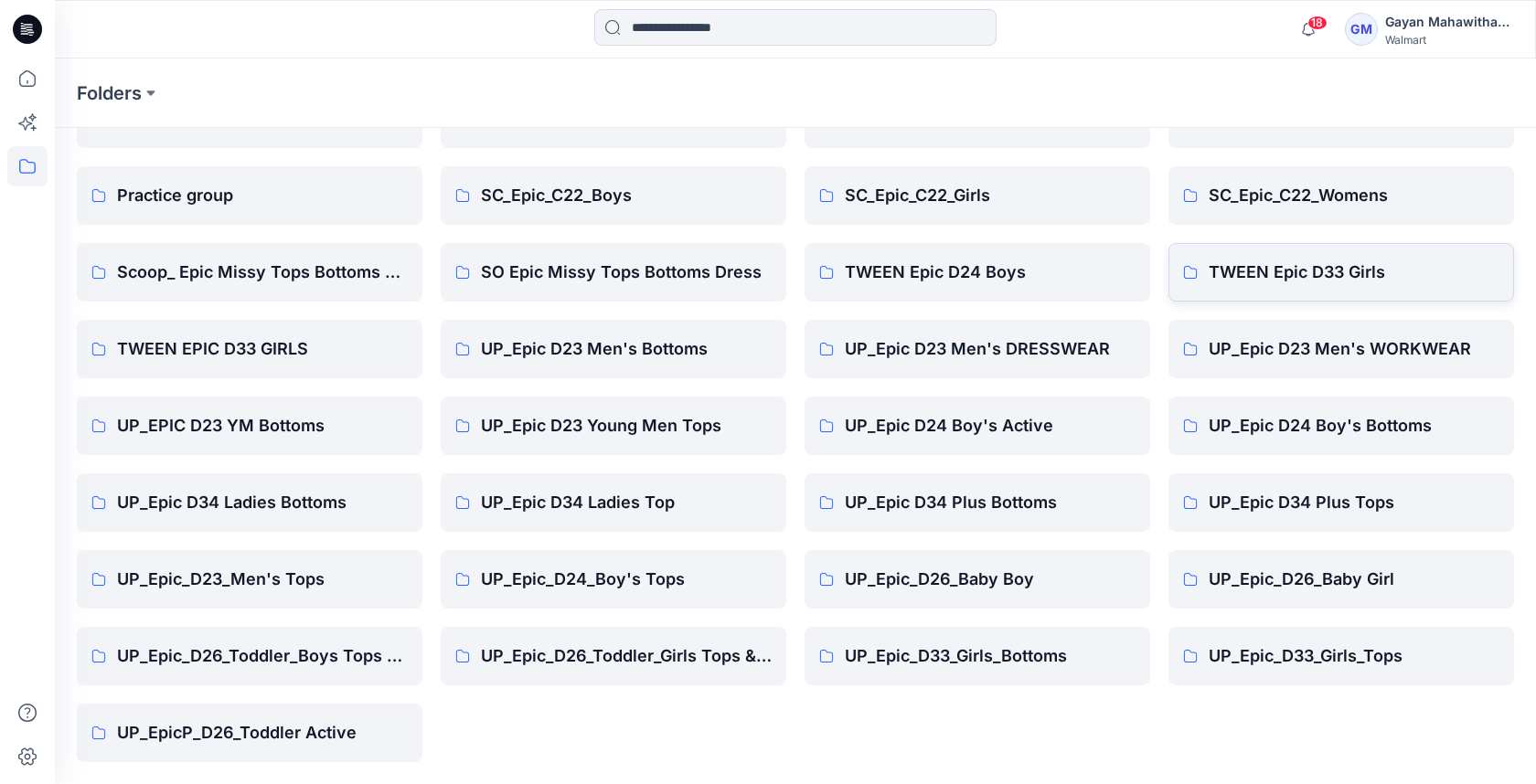 click on "TWEEN Epic D33 Girls" at bounding box center [1354, 272] 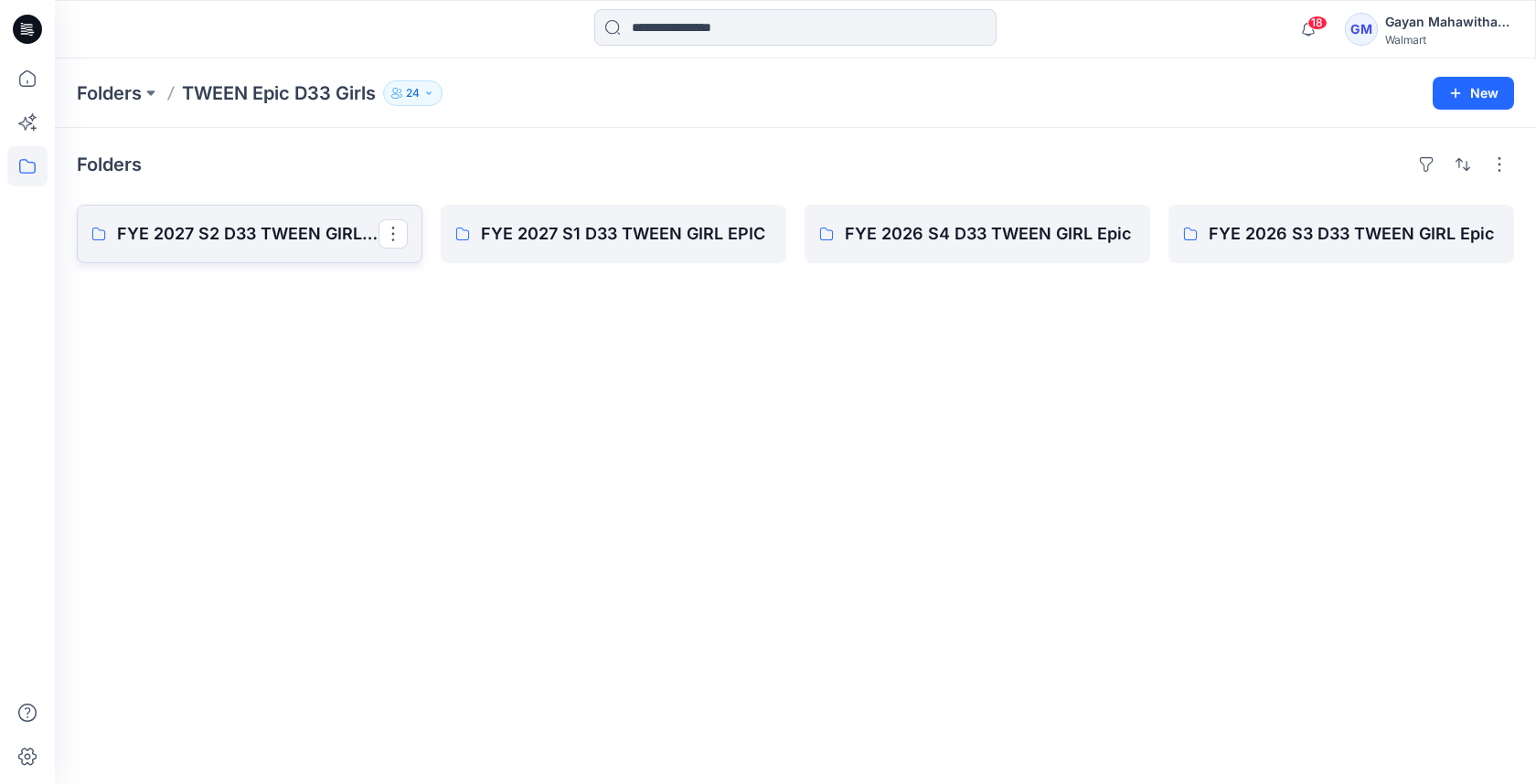click on "FYE 2027 S2 D33 TWEEN GIRL EPIC" at bounding box center (248, 234) 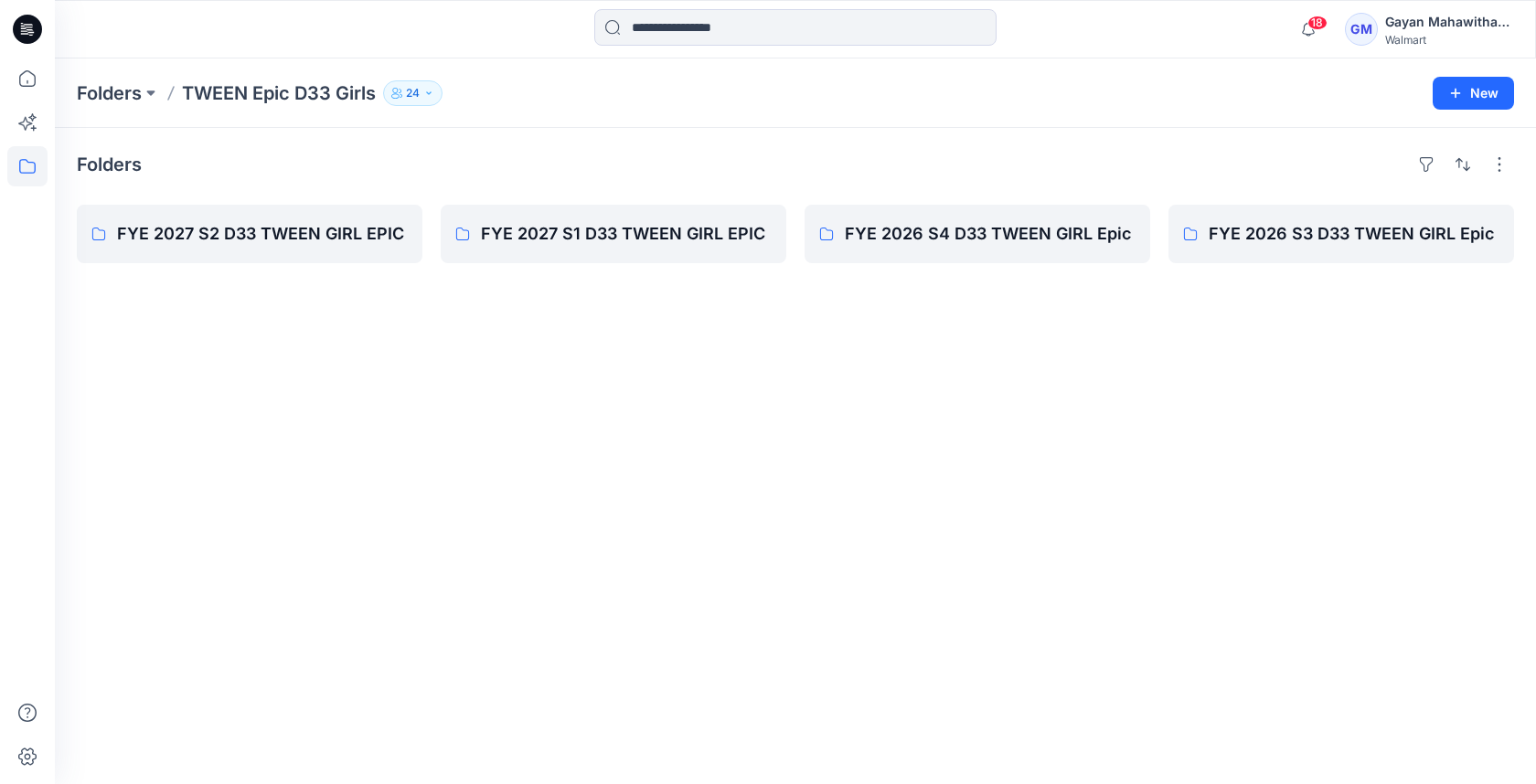 scroll, scrollTop: 418, scrollLeft: 0, axis: vertical 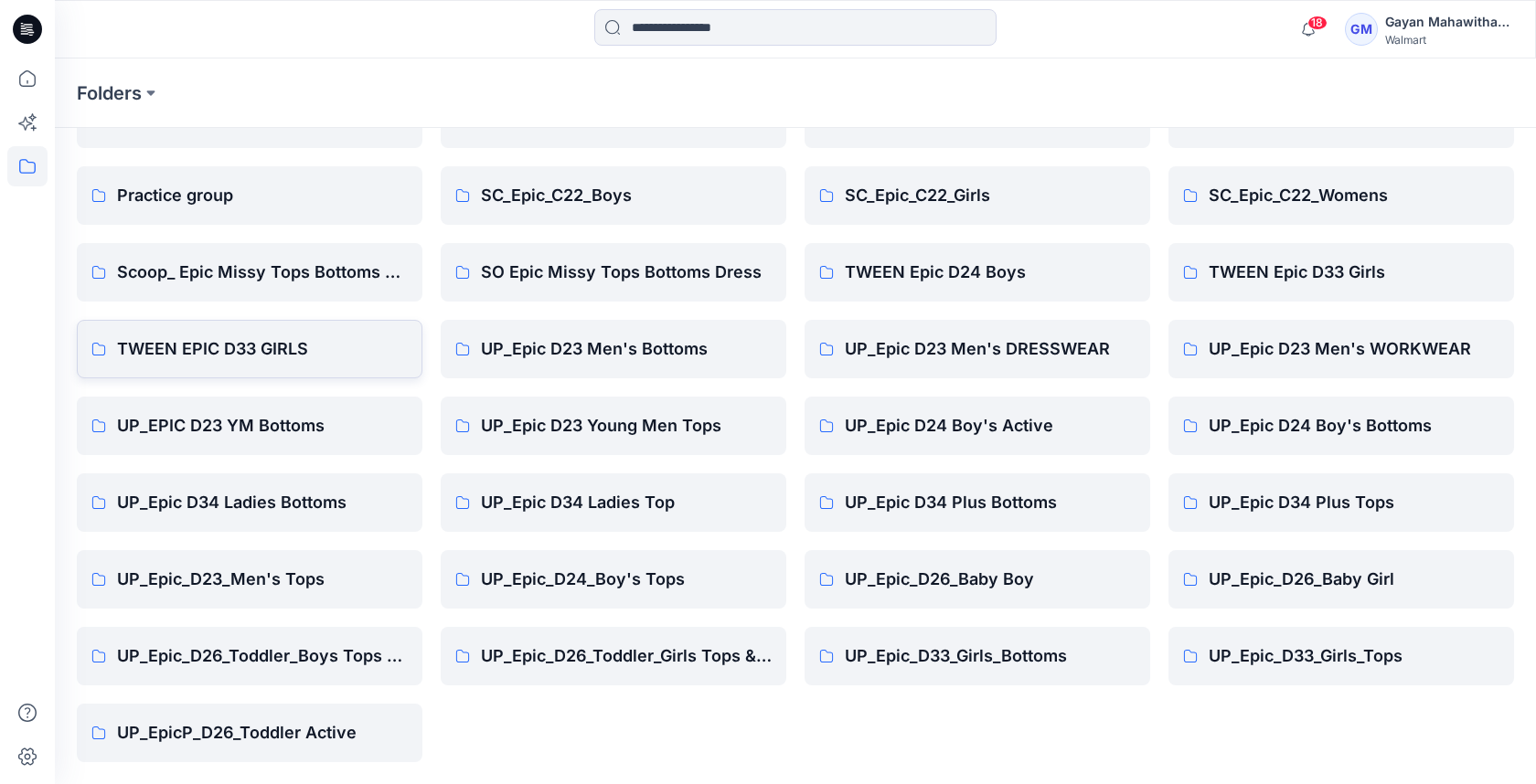 click on "TWEEN EPIC D33 GIRLS" at bounding box center [262, 349] 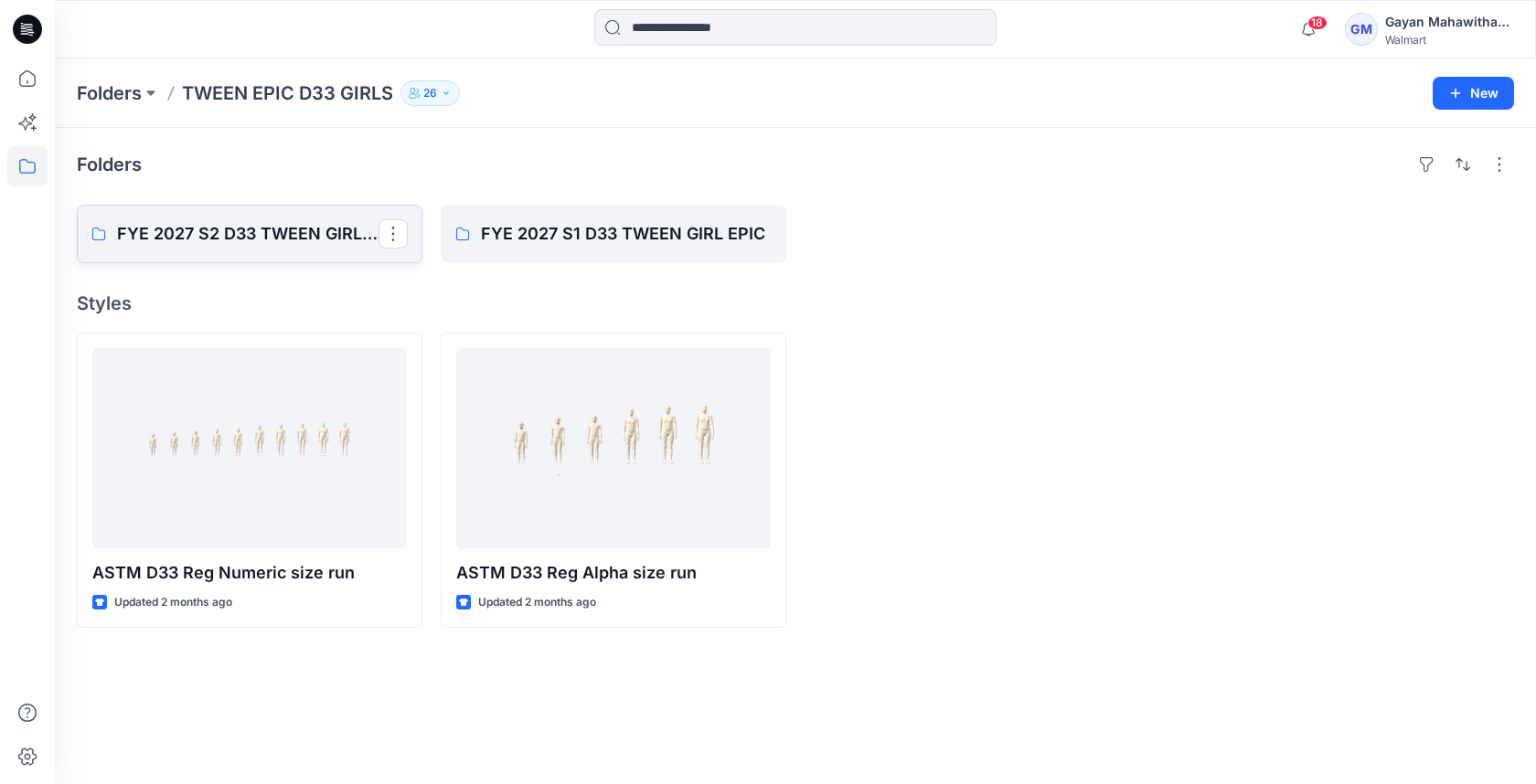 click on "FYE 2027 S2 D33 TWEEN GIRL EPIC" at bounding box center [248, 234] 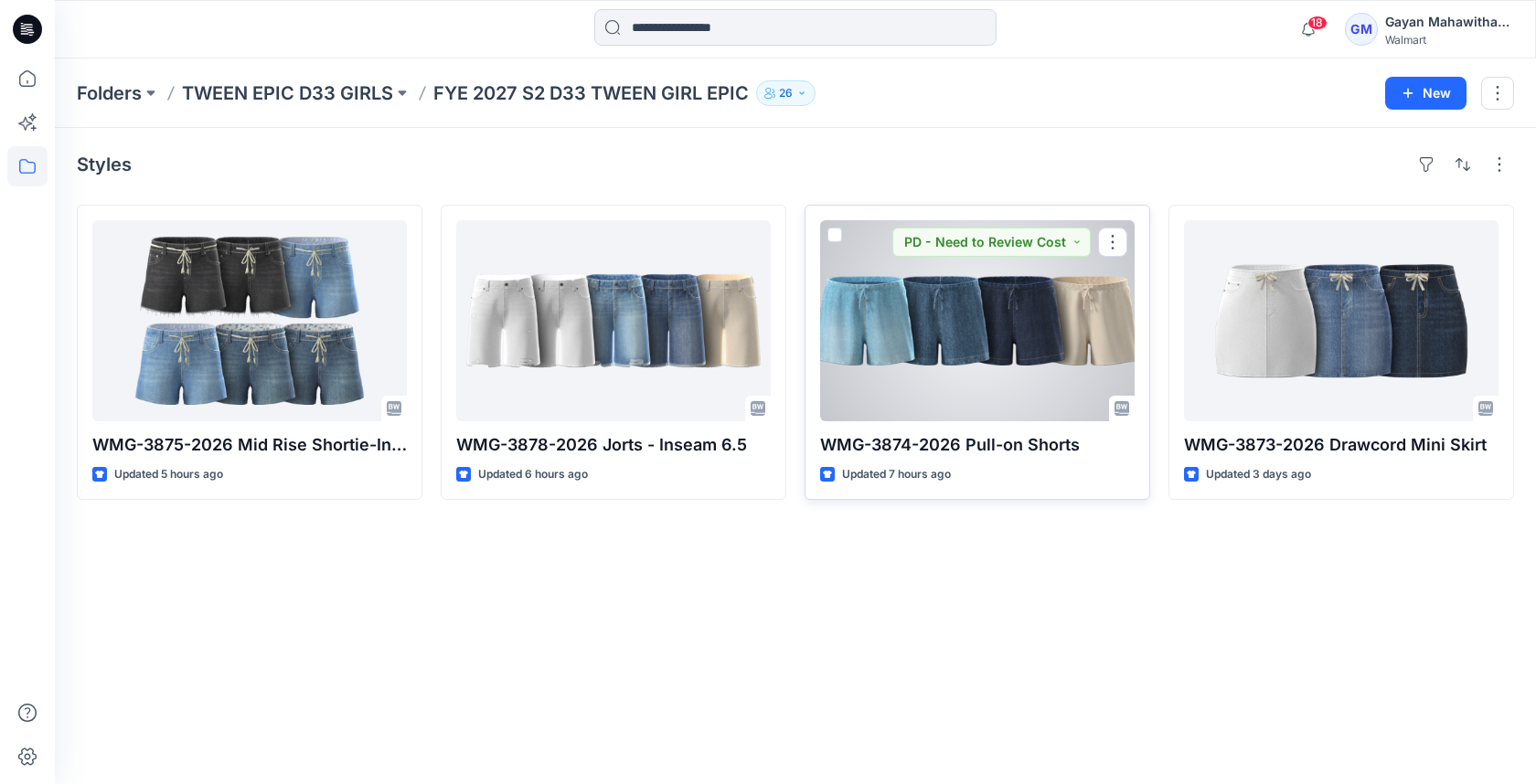 click at bounding box center (977, 321) 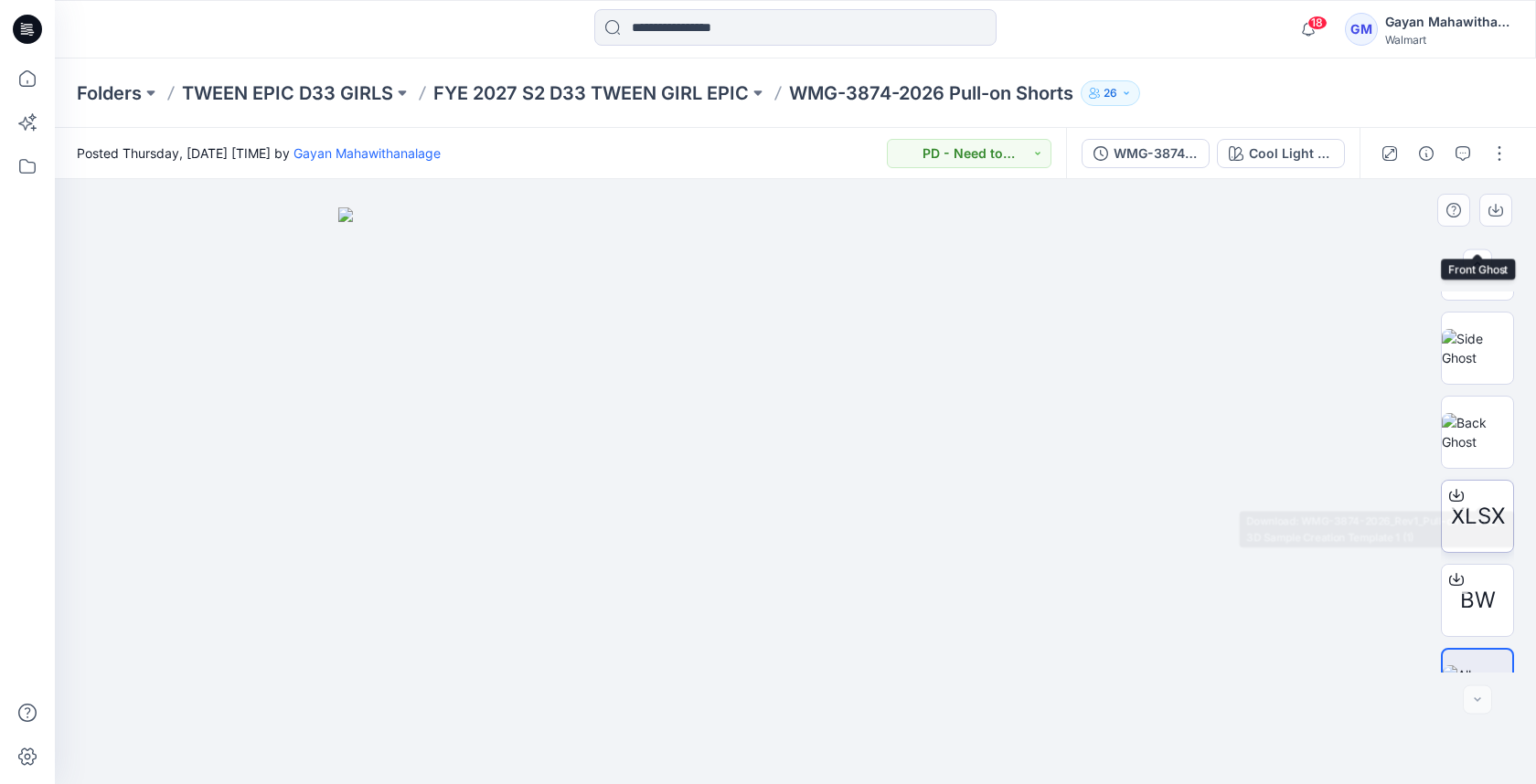 scroll, scrollTop: 281, scrollLeft: 0, axis: vertical 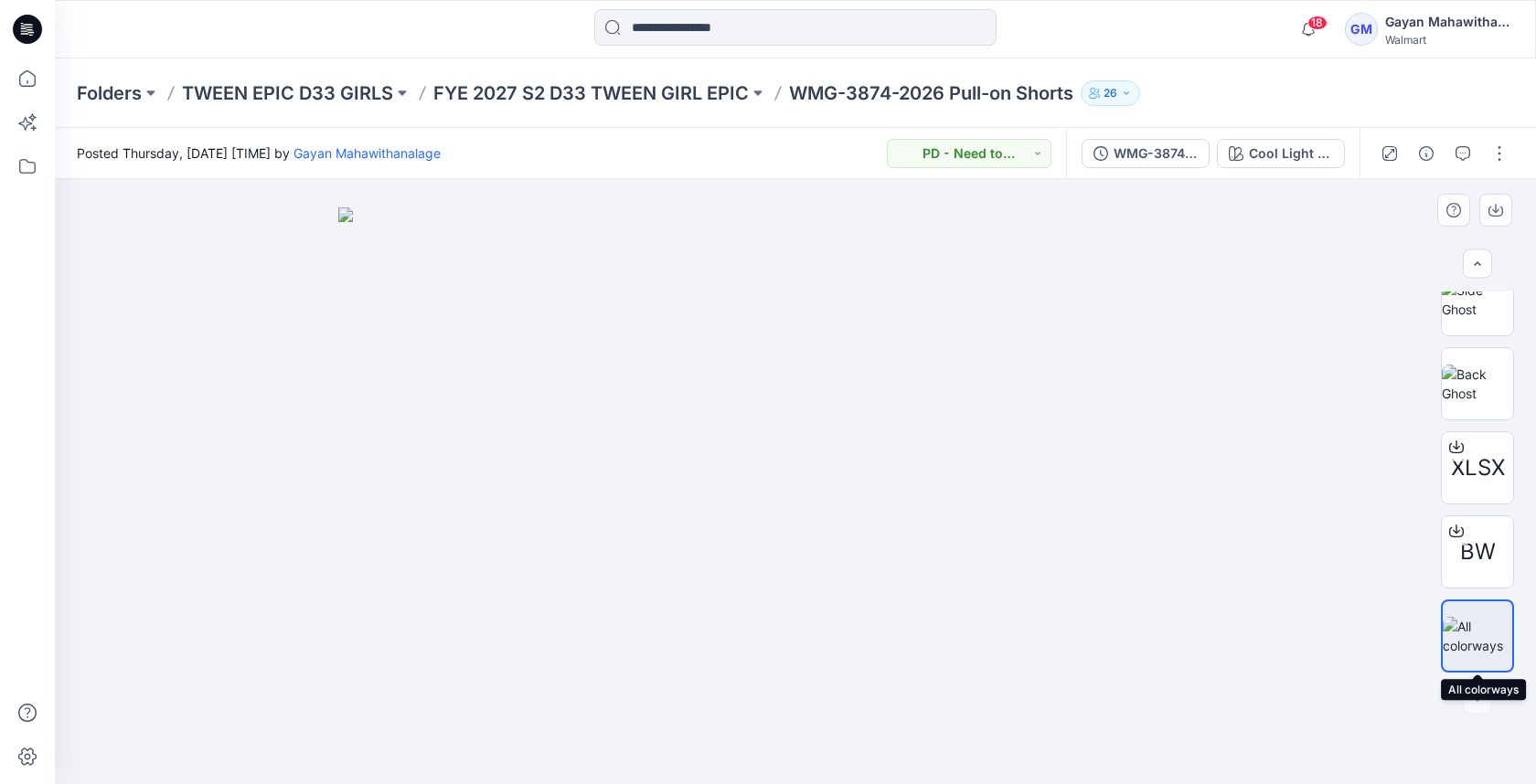click at bounding box center (1477, 636) 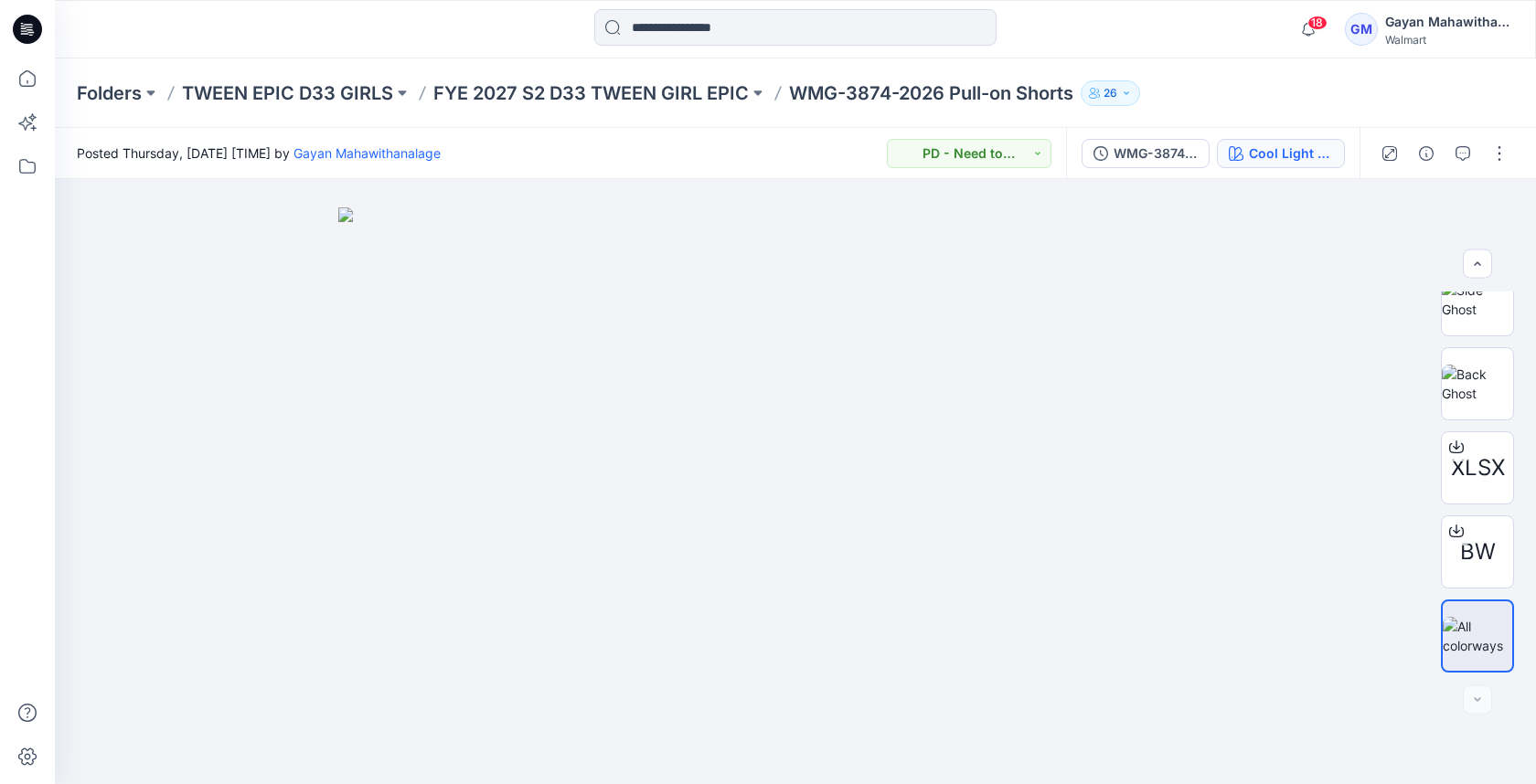 click on "Cool Light Wash" at bounding box center (1291, 154) 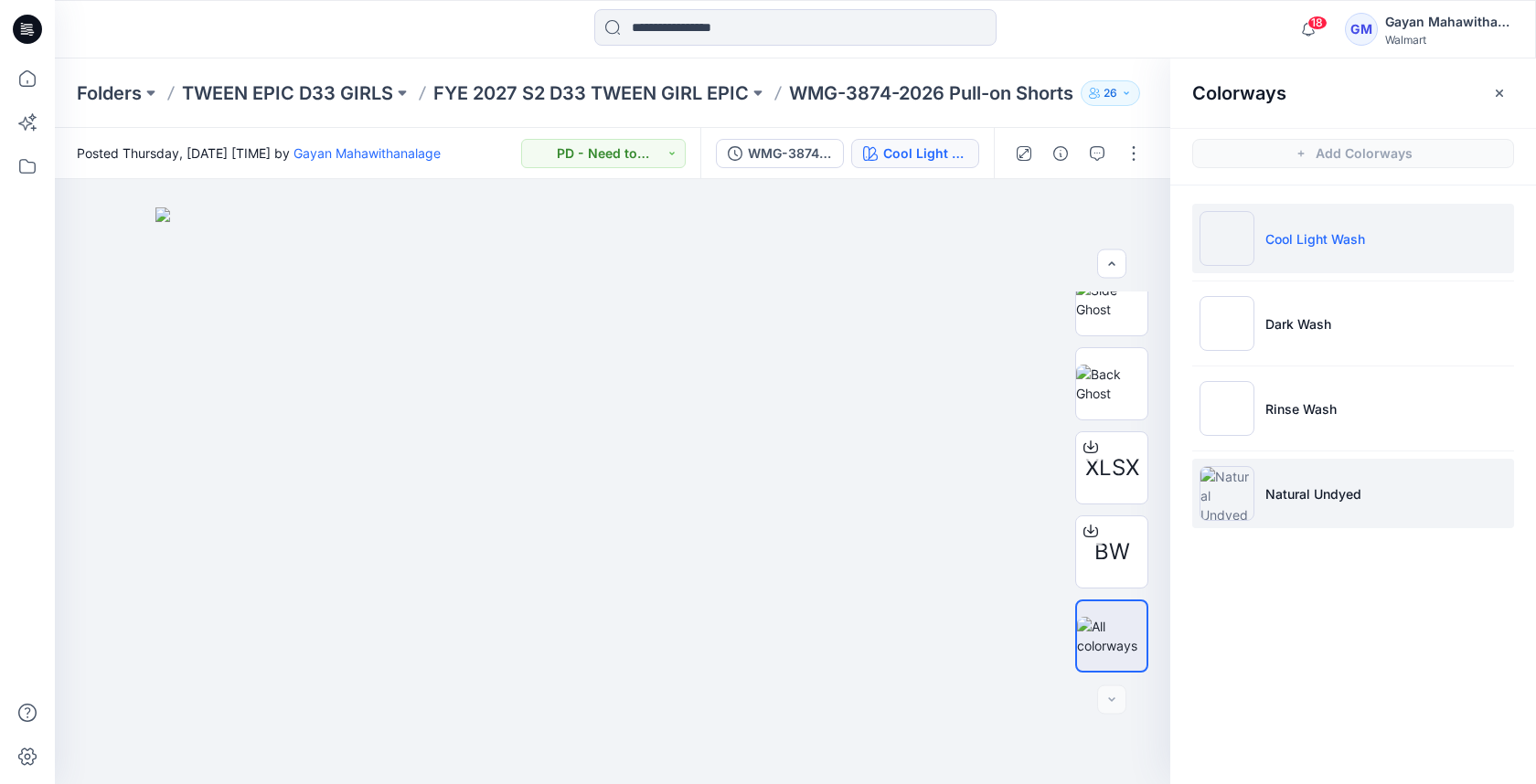 click on "Natural Undyed" at bounding box center (1313, 493) 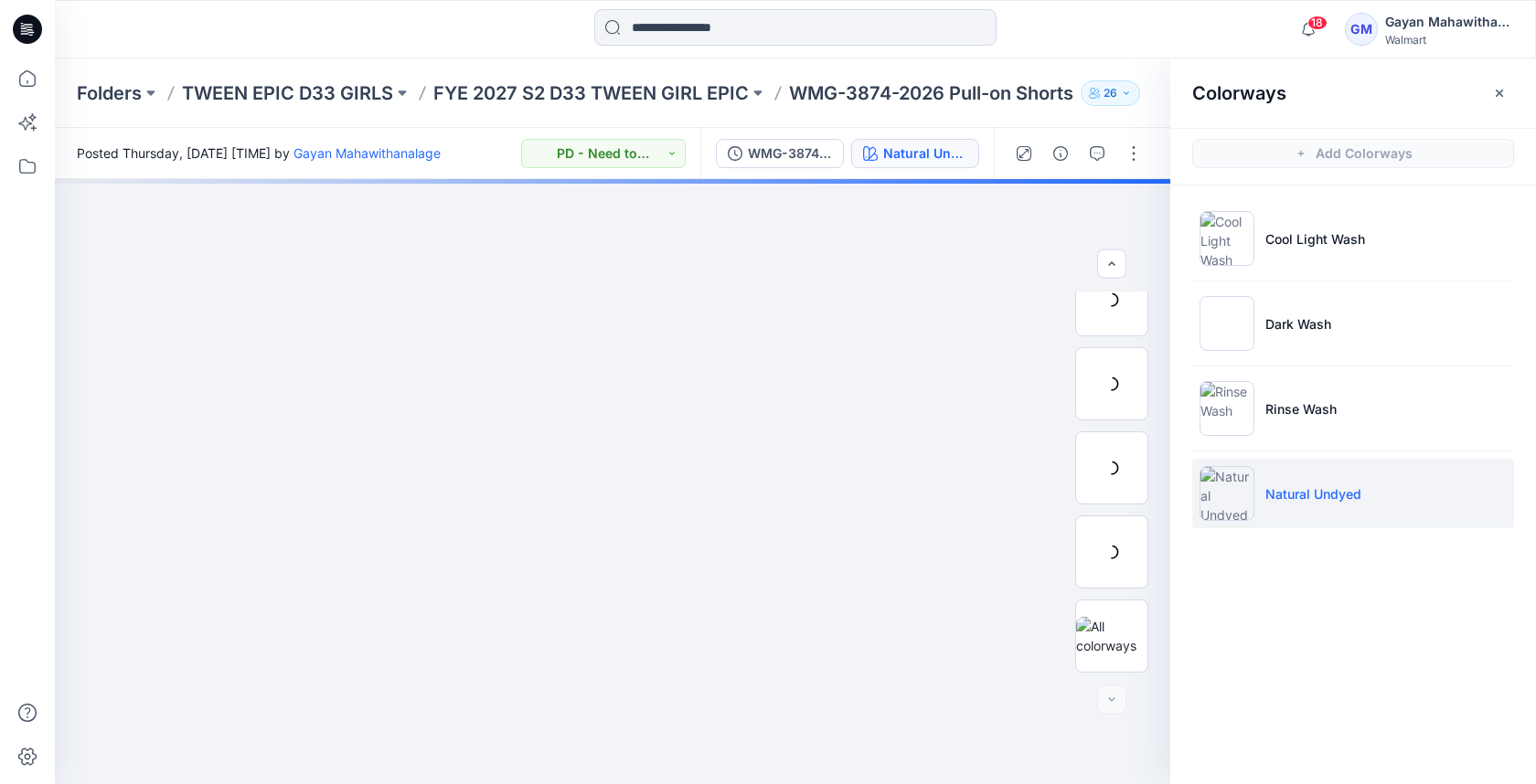 scroll, scrollTop: 112, scrollLeft: 0, axis: vertical 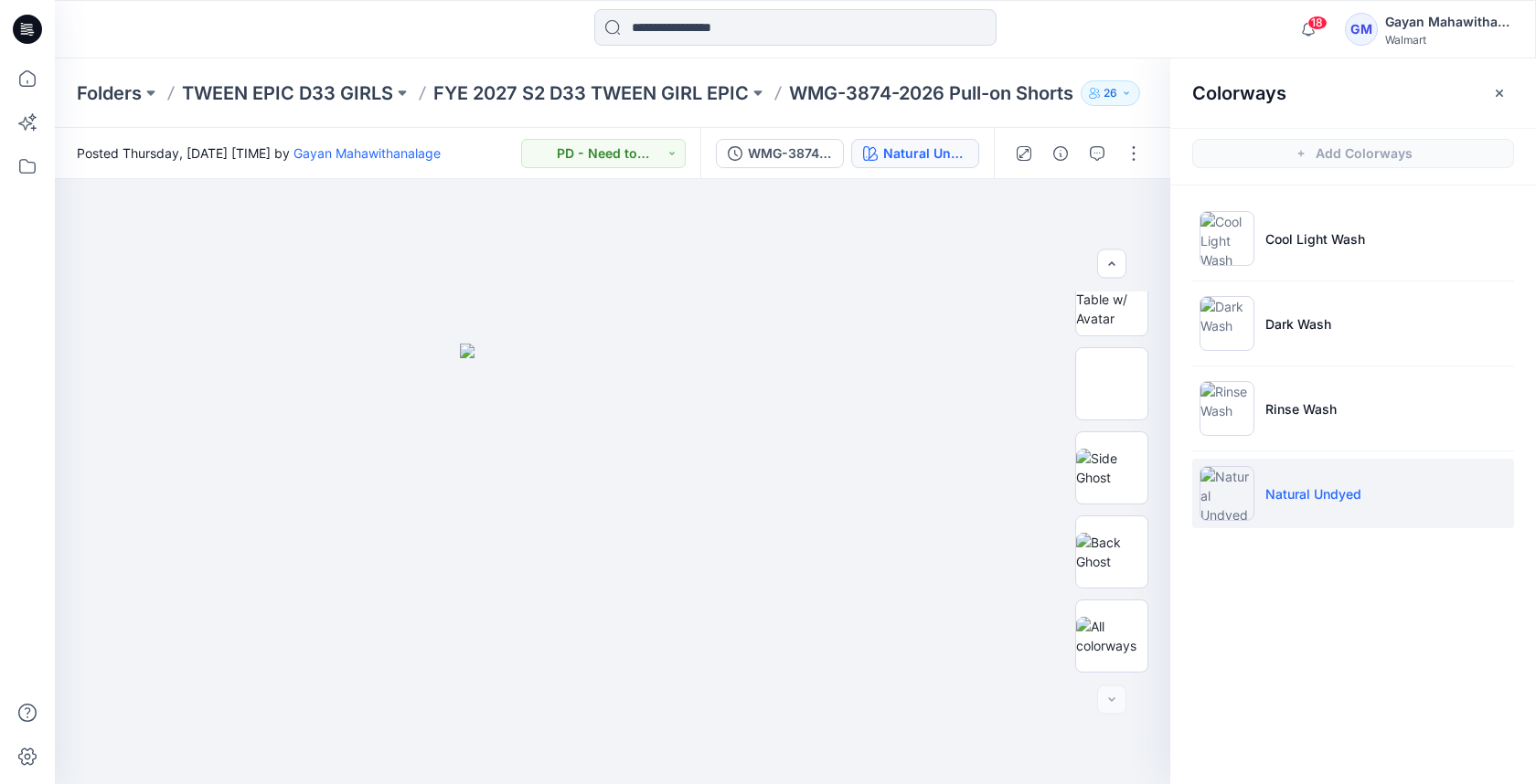 click on "18 Notifications Your style  WMG-3875-2026 Mid Rise Shortie-Inseam 3  has been updated  with  WMG-3875-2026_Rev2_Mid Rise Shortie-Inseam 3_Full Colorway  version 3 hours ago Your style  WMG-3875-2026 Mid Rise Shortie-Inseam 3  has been updated  with  WMG-3875-2026_Rev2_Mid Rise Shortie-Inseam 3_Full Colorway  version 3 hours ago Your style  WMG-3878-2026 Jorts - Inseam 6.5  has been updated  with  WMG-3878-2026 Jorts - Inseam 6.5_Full Colorway  version 4 hours ago Your style  WMG-3875-2026 Mid Rise Shortie-Inseam 3  has been updated  with  WMG-3875-2026_Rev2_Mid Rise Shortie-Inseam 3_Full Colorway  version 4 hours ago Your style  WMG-3875-2026 Mid Rise Shortie-Inseam 3  has been updated  with  WMG-3875-2026_Rev2_Mid Rise Shortie-Inseam 3_Full Colorway  version 4 hours ago Your style  HQ024576_WMM-3788-2026 SS Knit Chambray Shirt  is ready 4 hours ago Your style  WMG-3874-2026 Pull-on Shorts  has been updated  with  WMG-3874-2026_Rev1_Pull-on Shorts_Full Colorway  version 5 hours ago Your style  with   version" at bounding box center (795, 29) 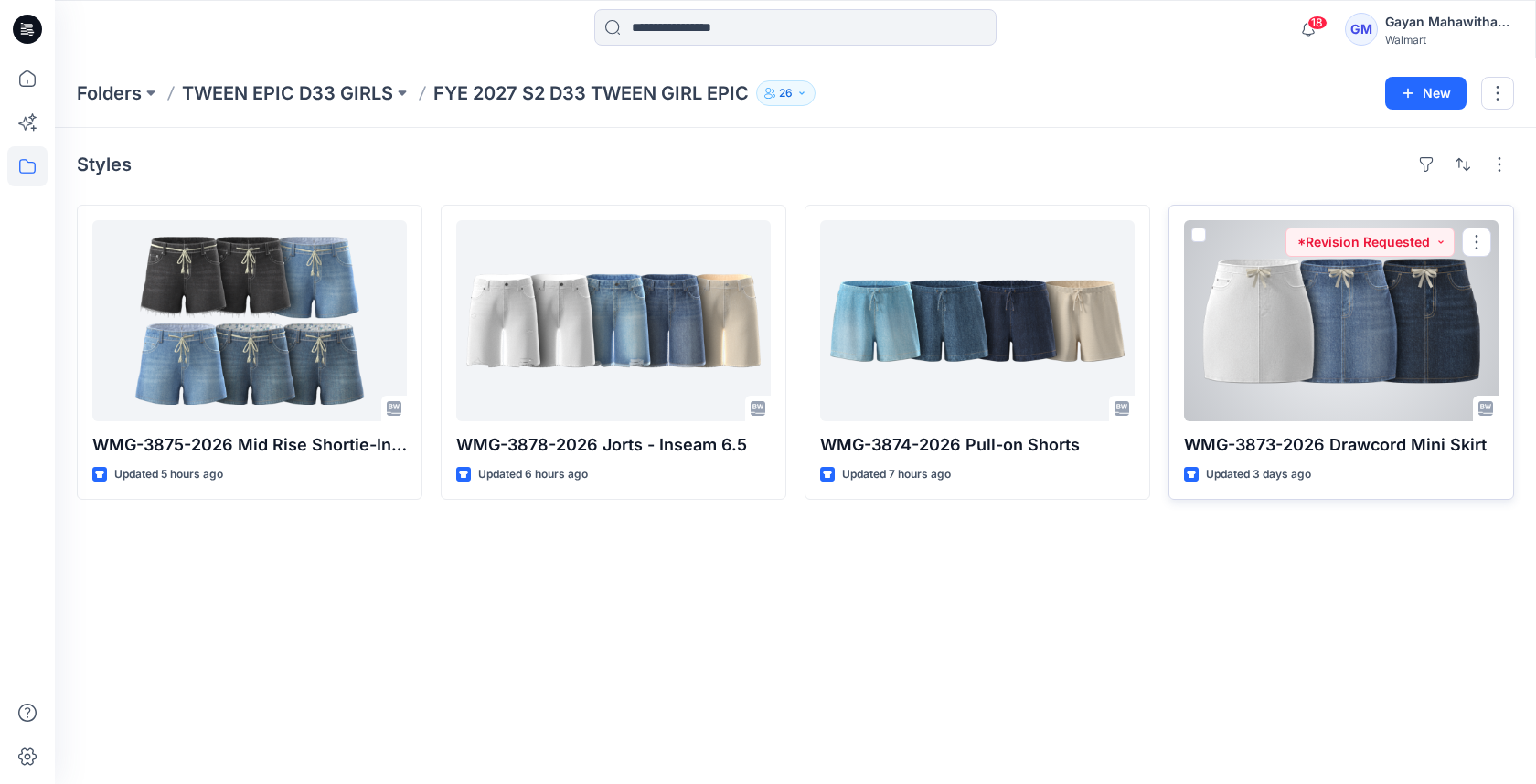 click at bounding box center (1341, 321) 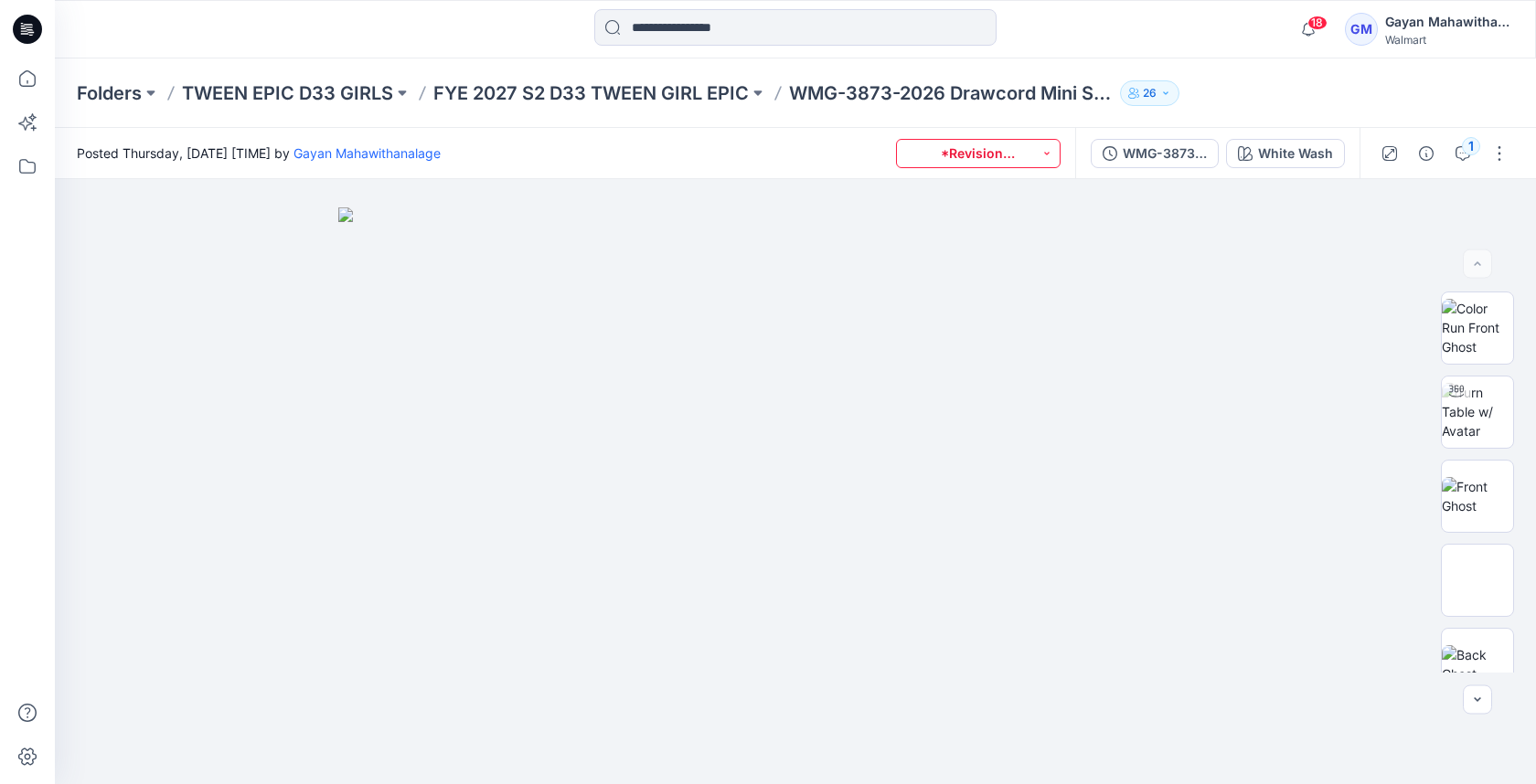 click on "*Revision Requested" at bounding box center (978, 154) 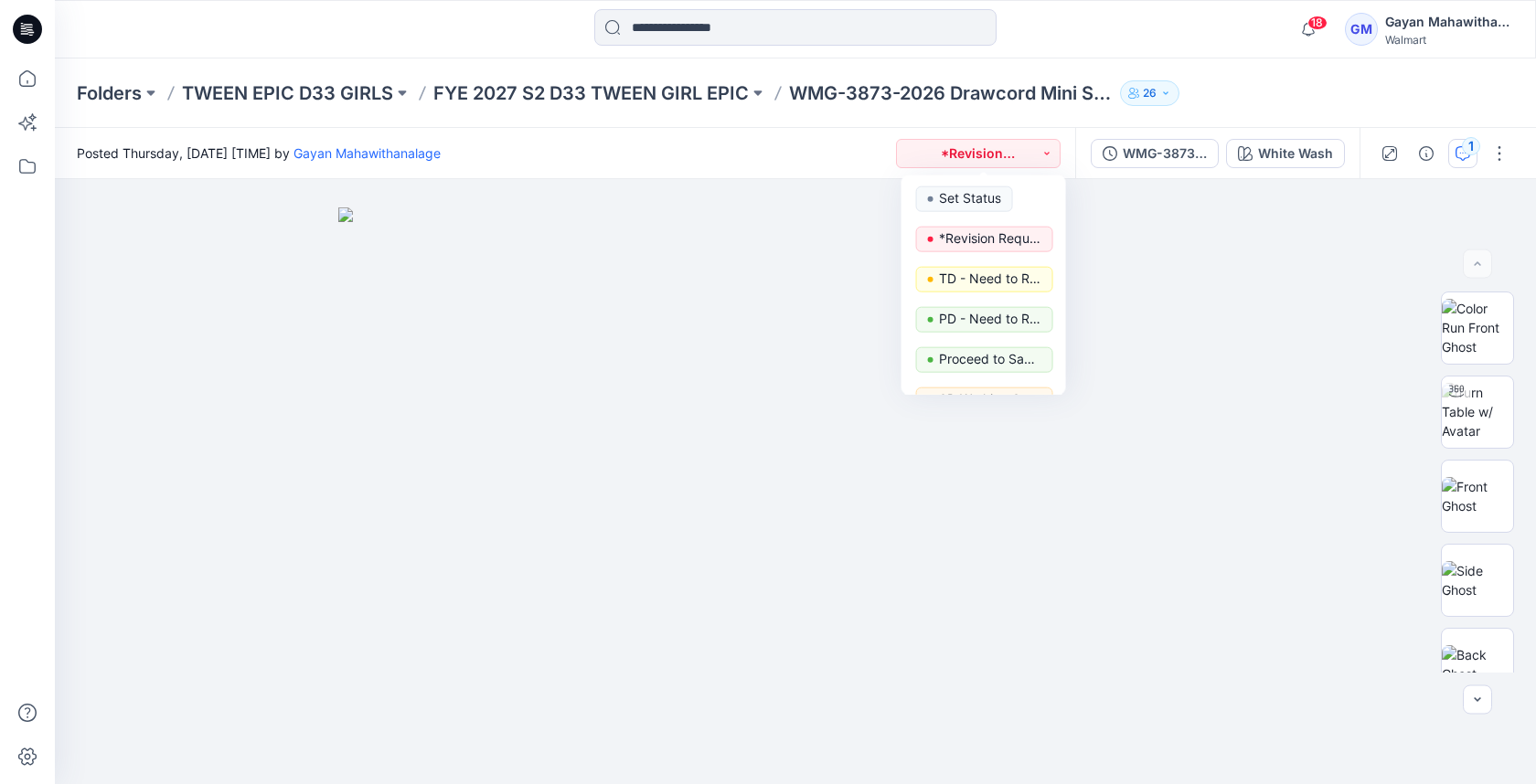 click 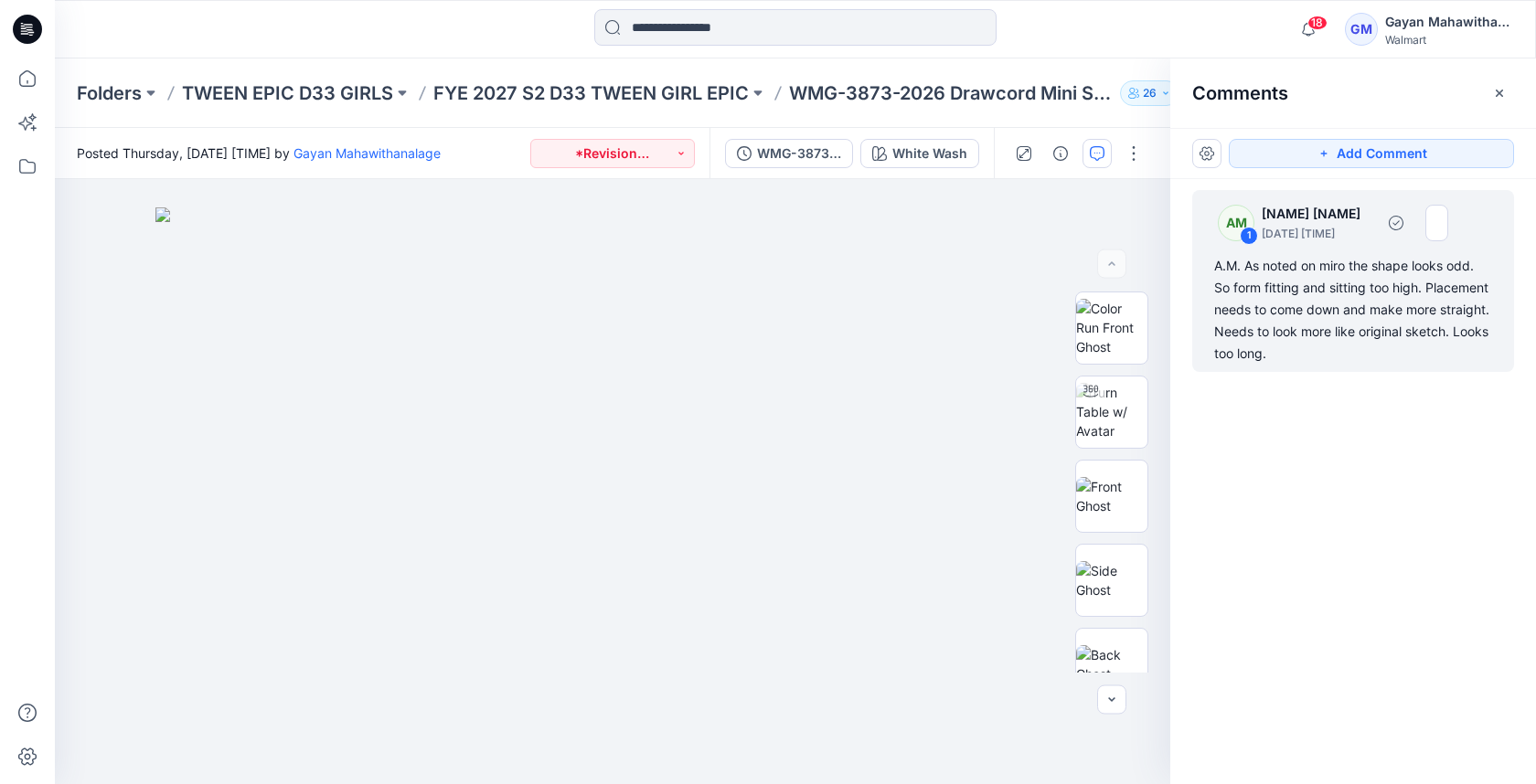 click on "A.M. As noted on miro the shape looks odd. So form fitting and sitting too high. Placement needs to come down and make more straight. Needs to look more like original sketch. Looks too long." at bounding box center [1353, 310] 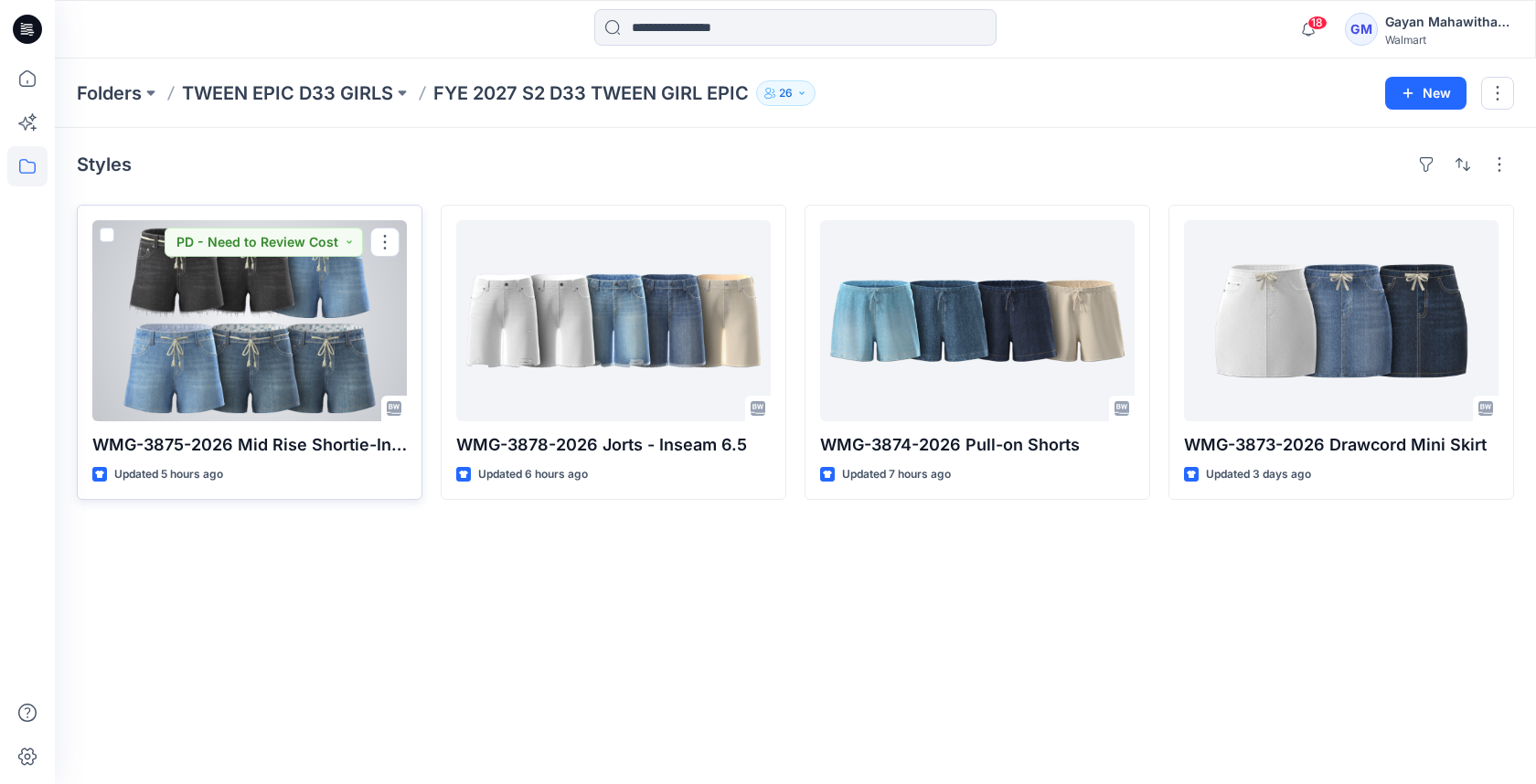 click at bounding box center (250, 321) 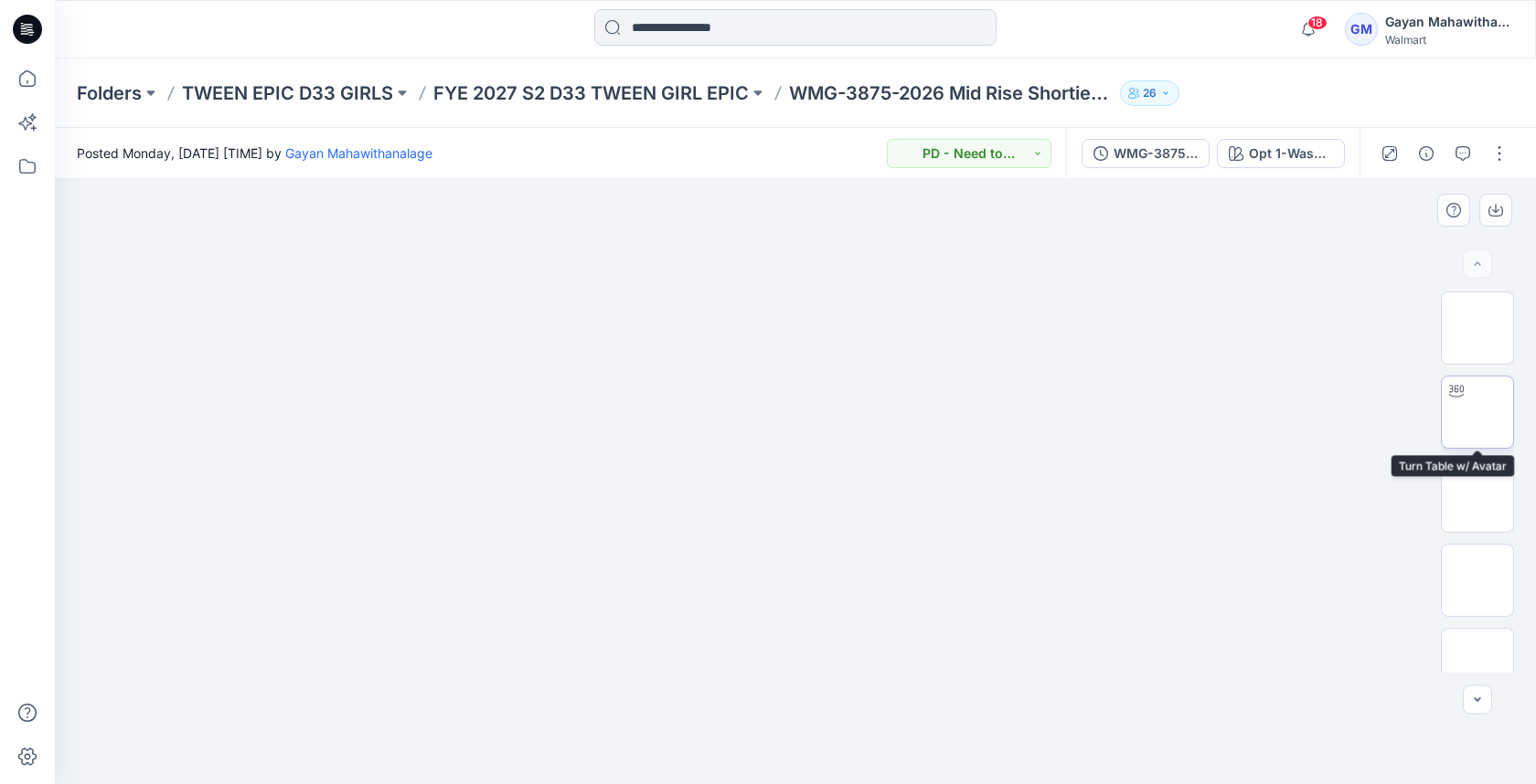click at bounding box center (1477, 412) 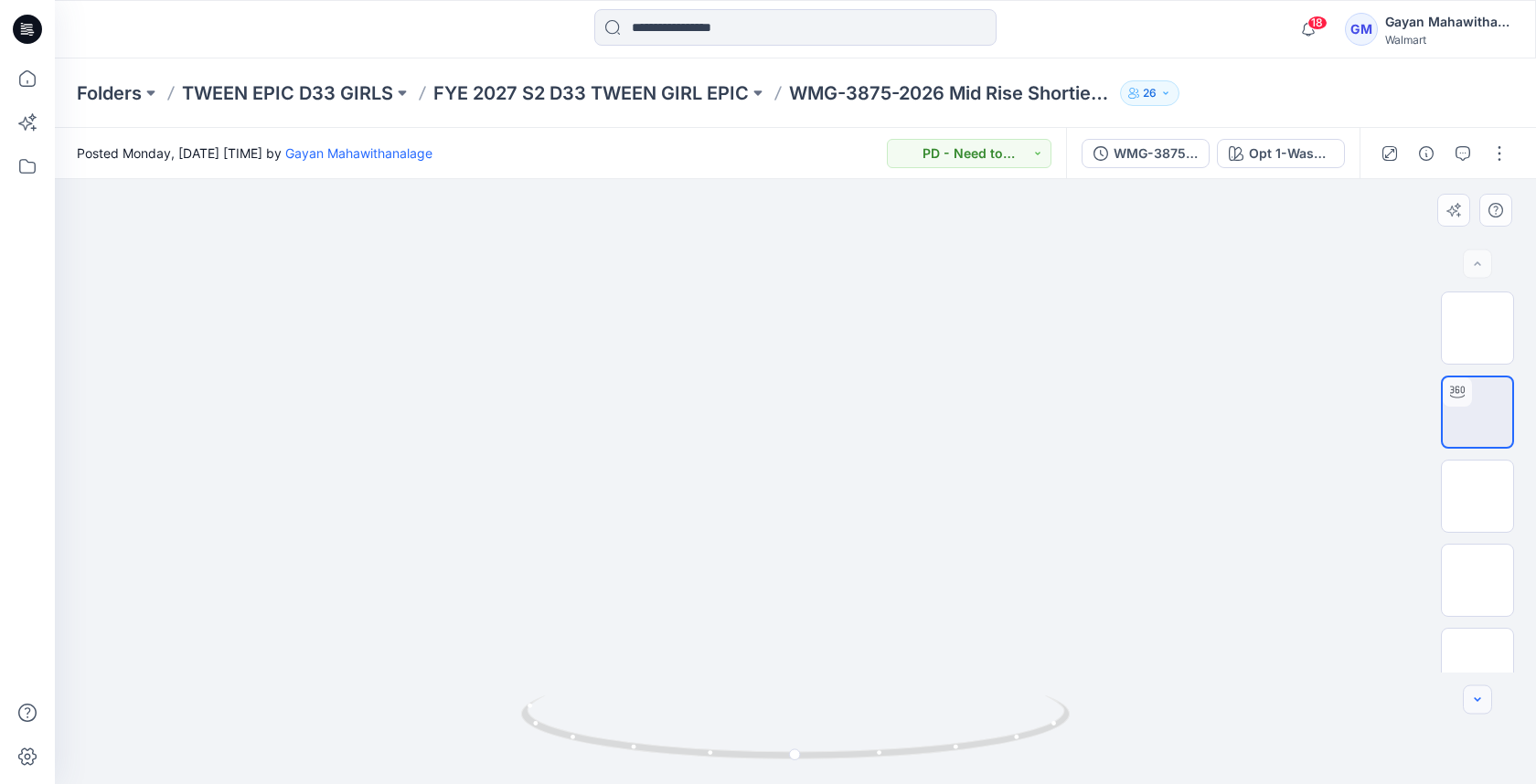 click at bounding box center [1477, 700] 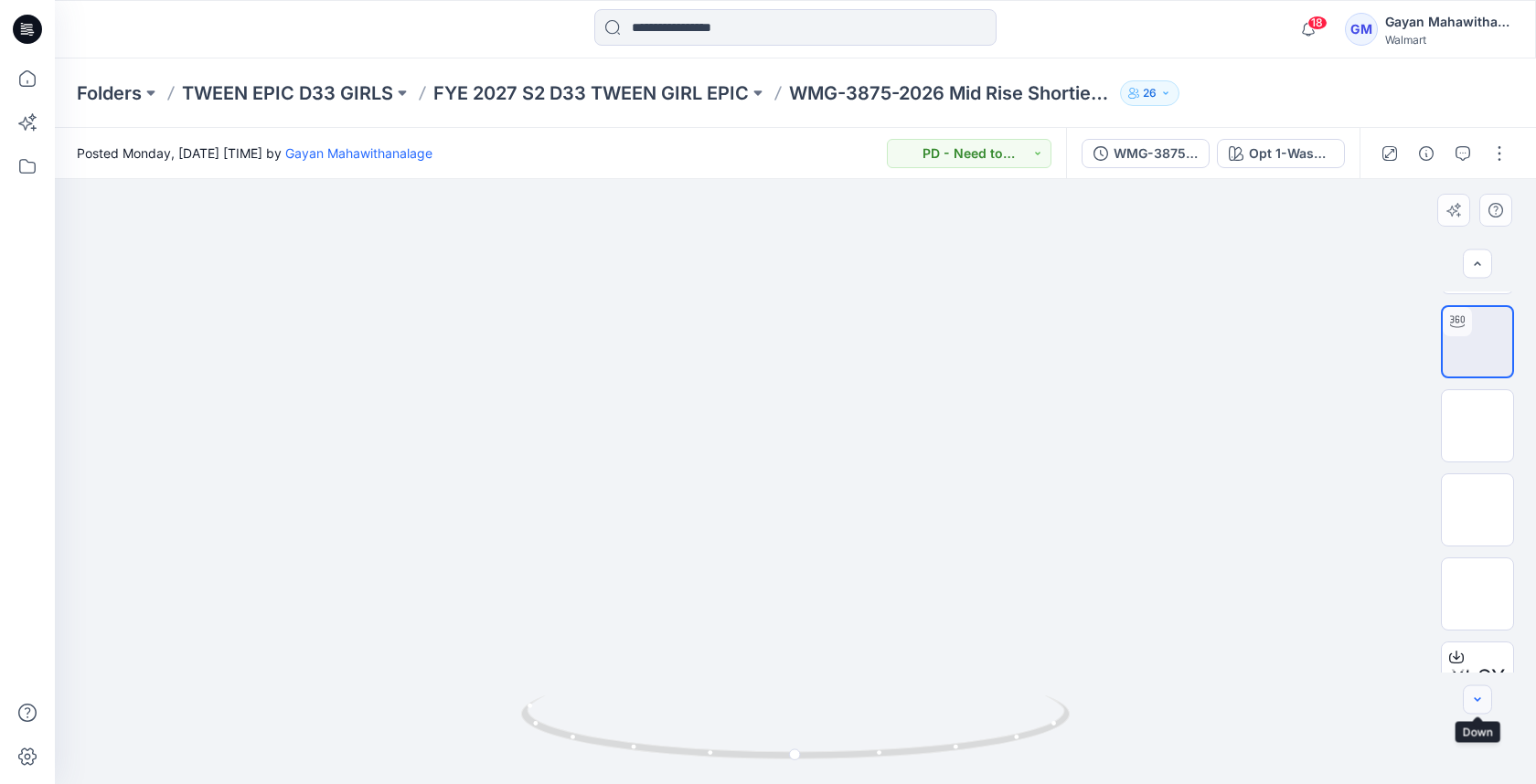 click 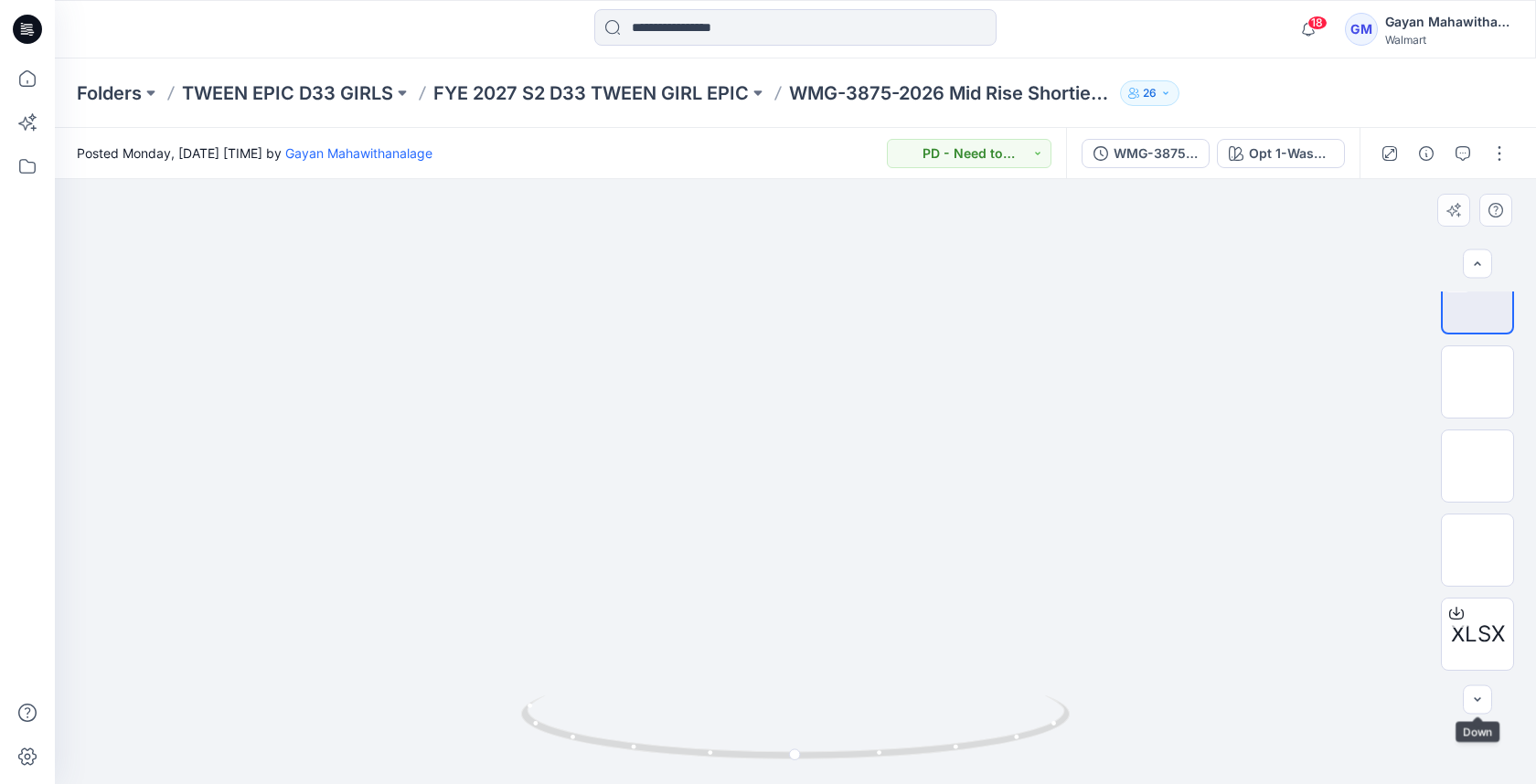 scroll, scrollTop: 142, scrollLeft: 0, axis: vertical 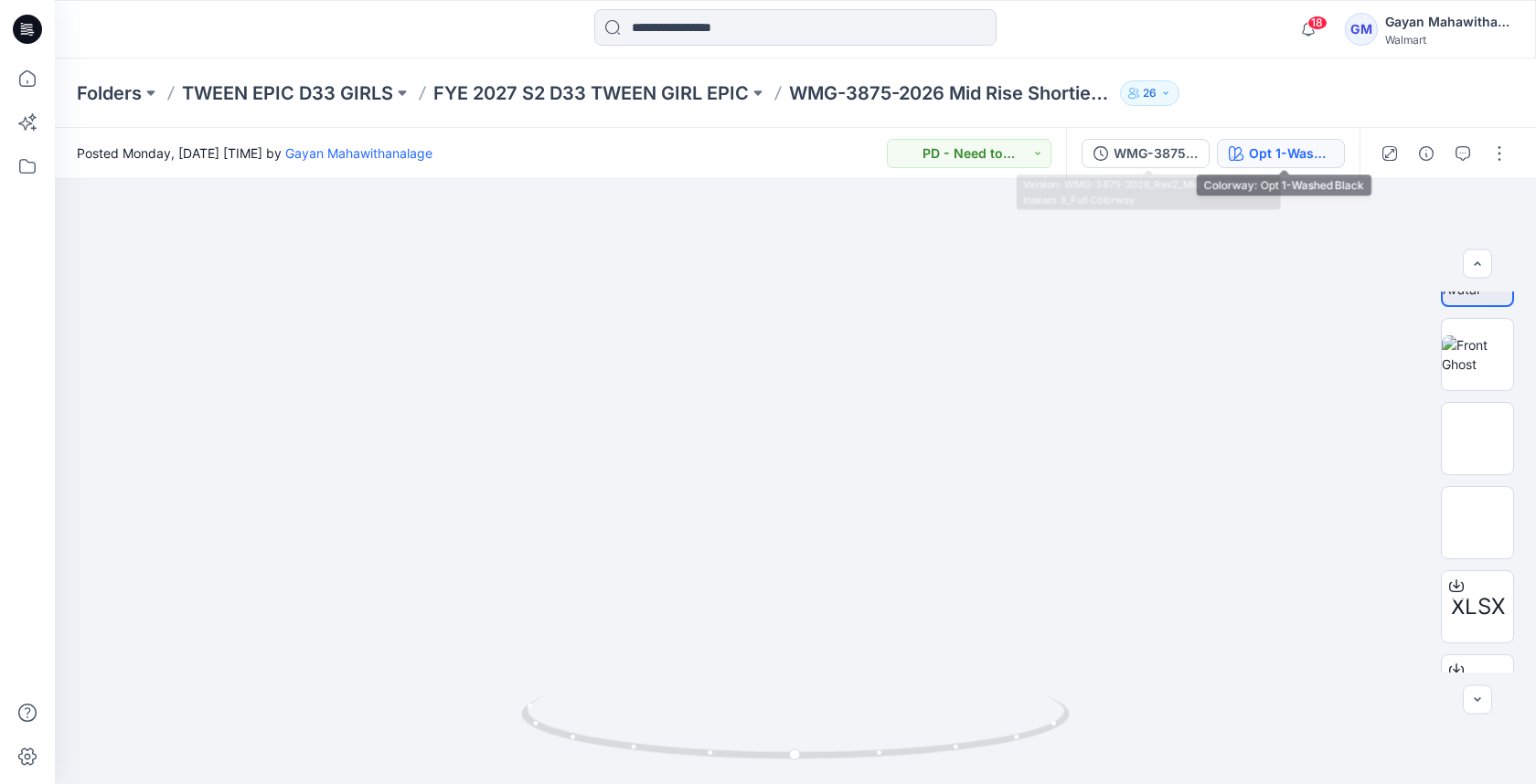 click on "Opt 1-Washed Black" at bounding box center [1291, 154] 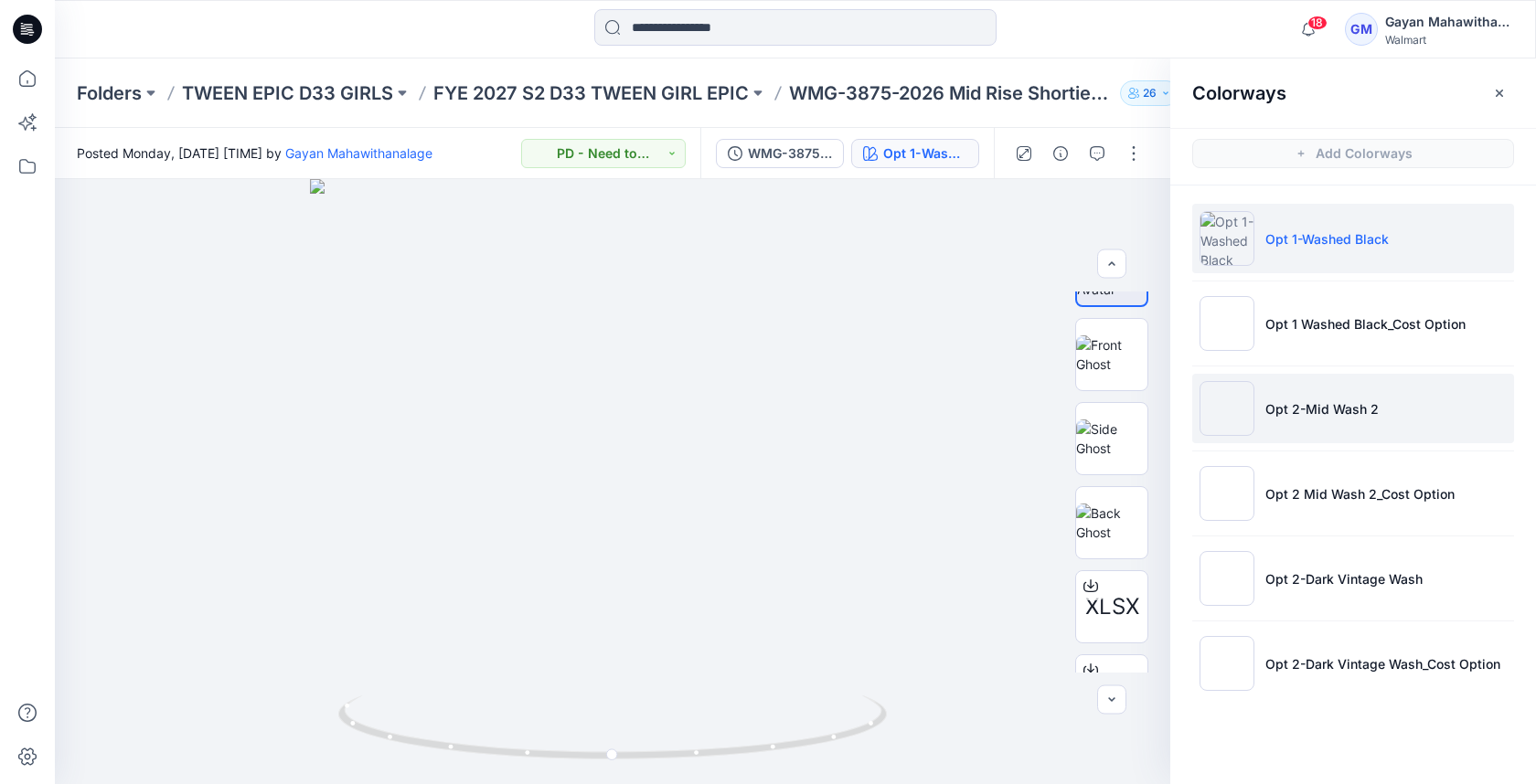 click on "Opt 2-Mid Wash 2" at bounding box center (1322, 408) 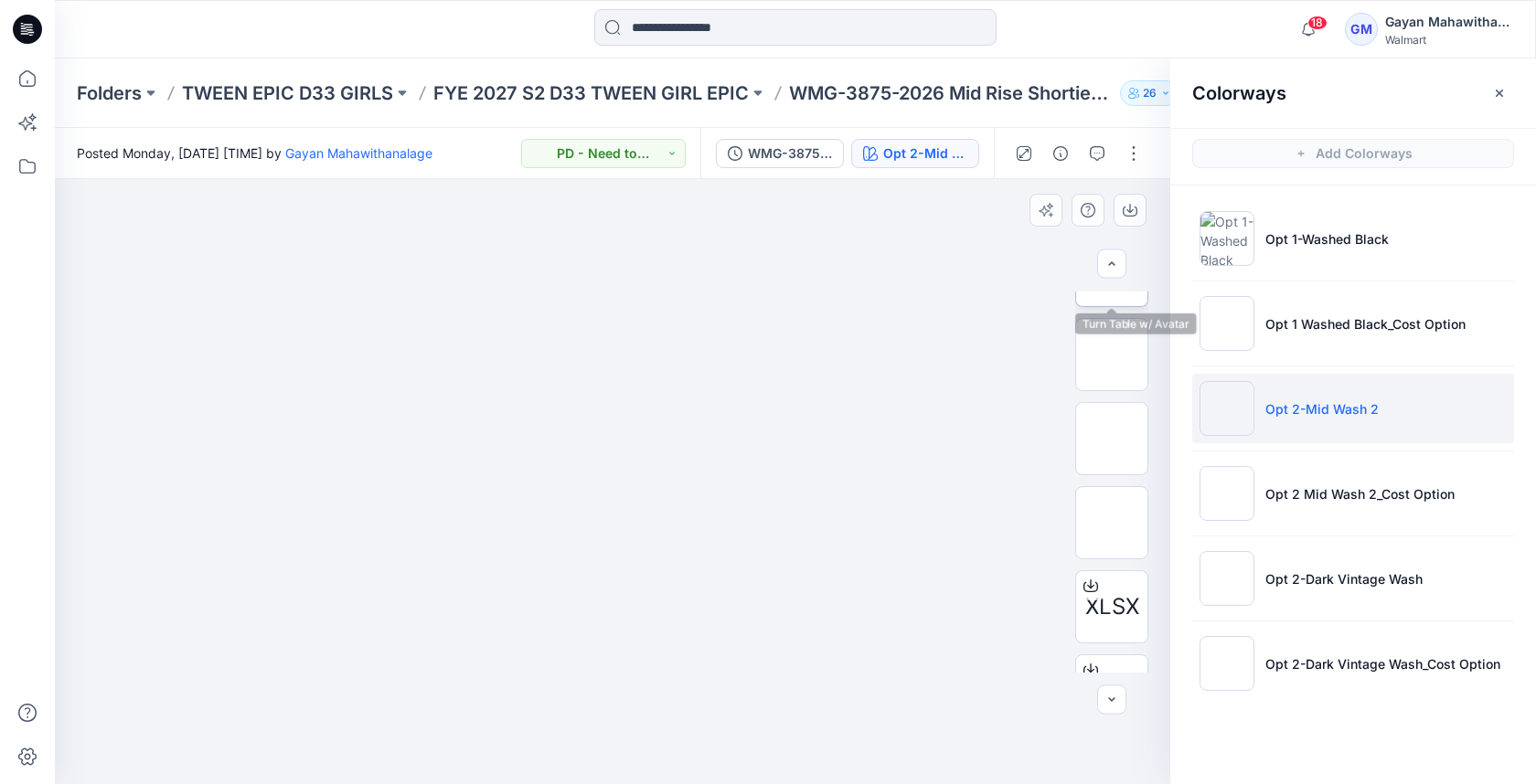 click at bounding box center (1112, 270) 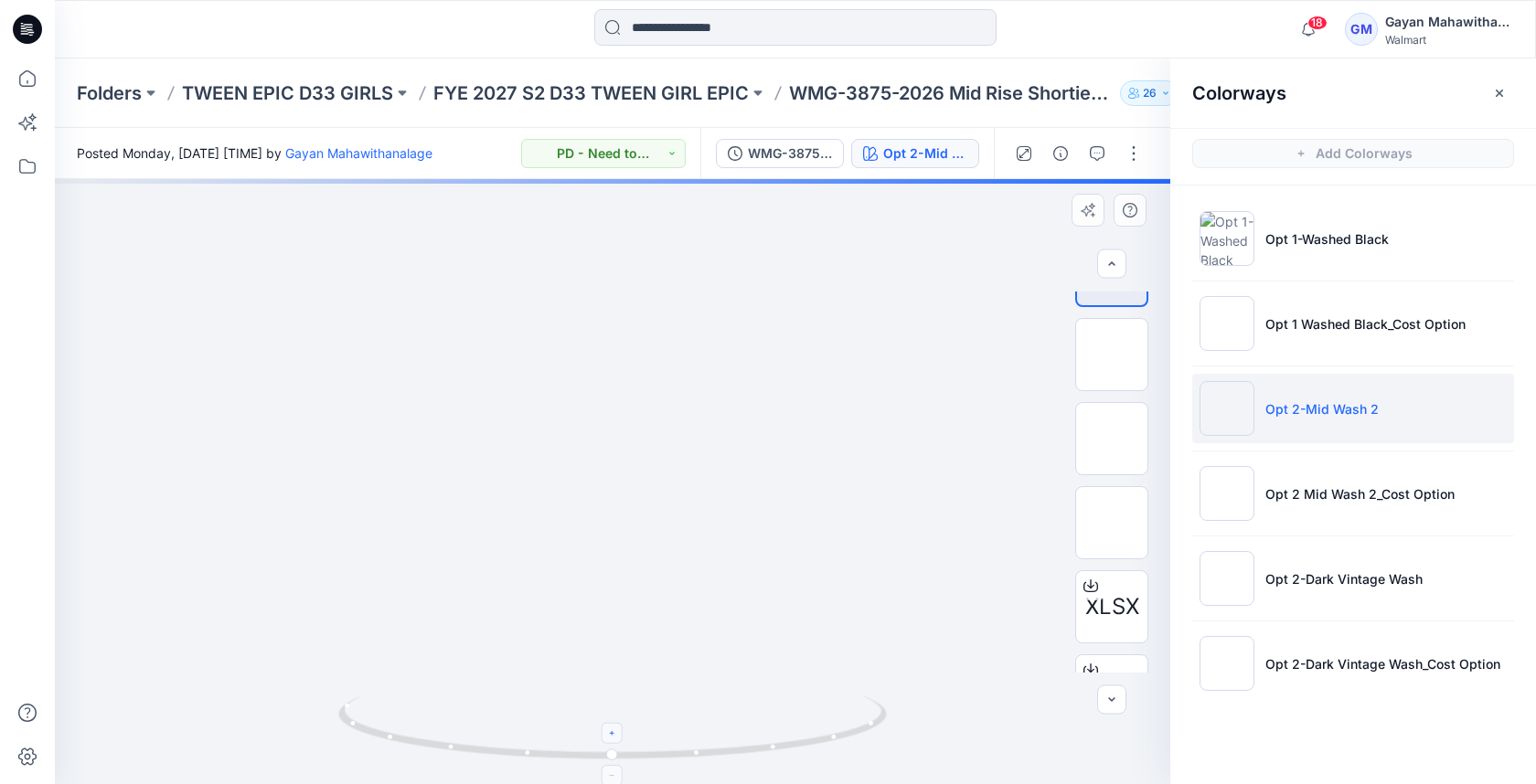 click 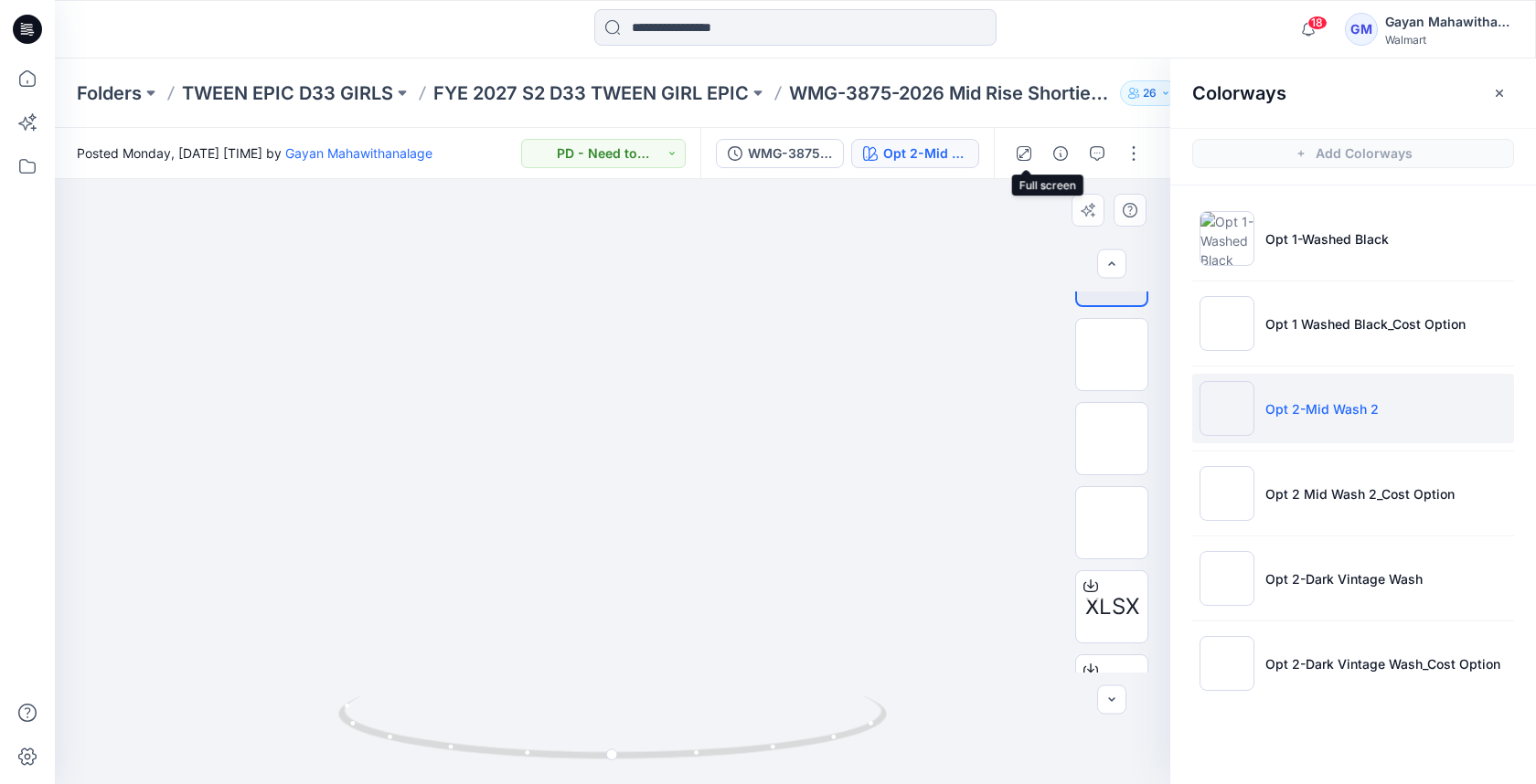 drag, startPoint x: 1028, startPoint y: 150, endPoint x: 1018, endPoint y: 157, distance: 12.206556 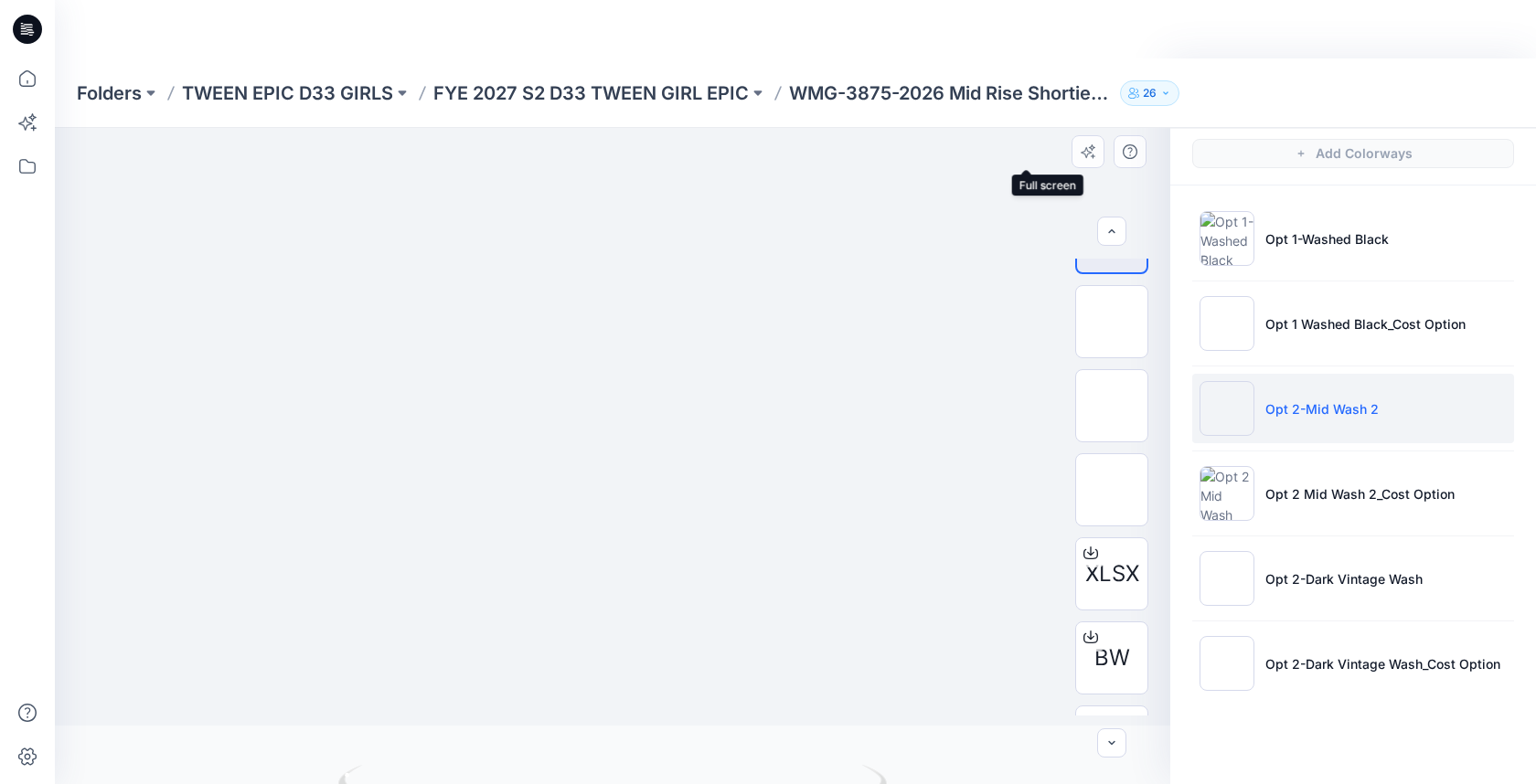 scroll, scrollTop: 37, scrollLeft: 0, axis: vertical 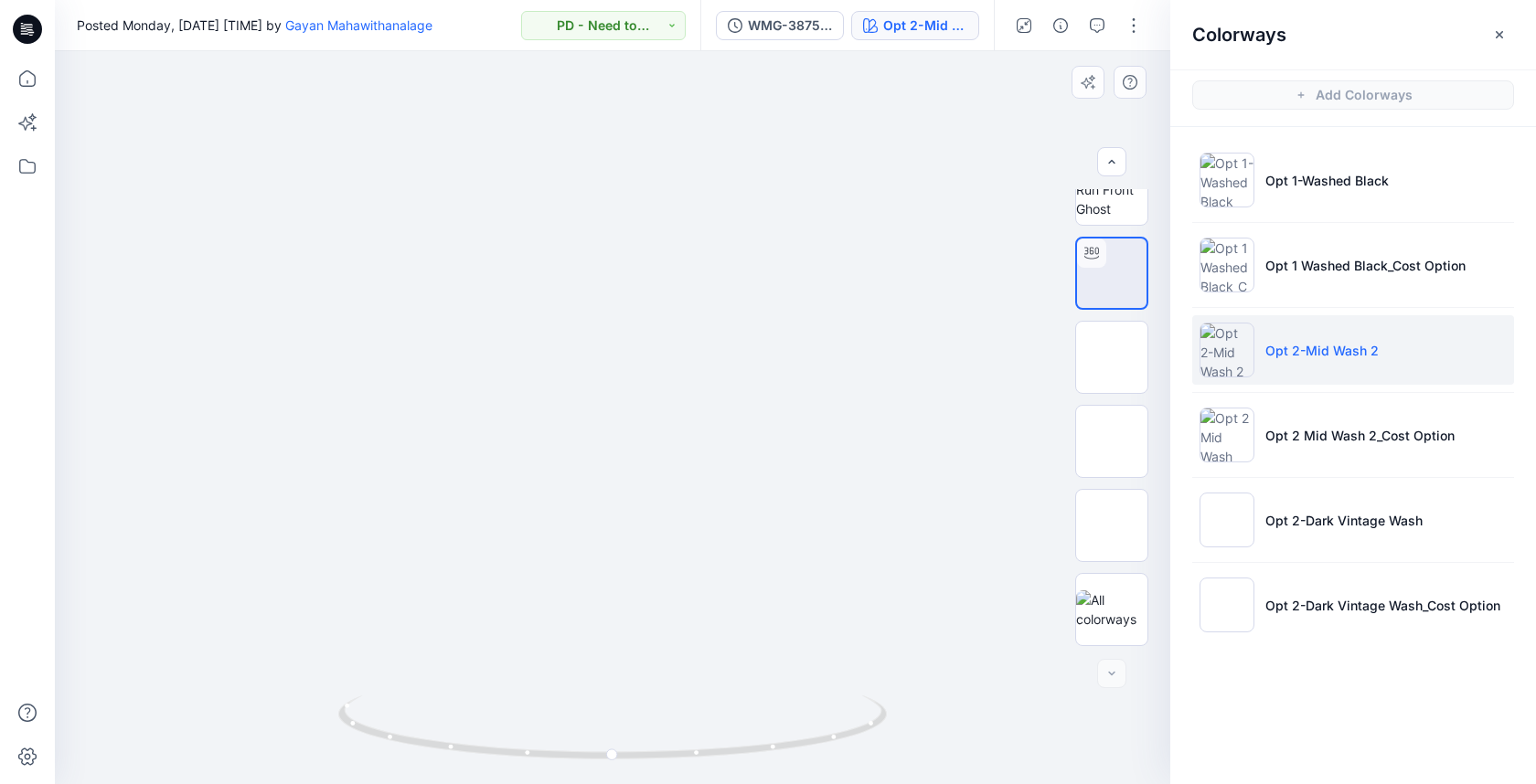 drag, startPoint x: 620, startPoint y: 507, endPoint x: 643, endPoint y: 363, distance: 145.82524 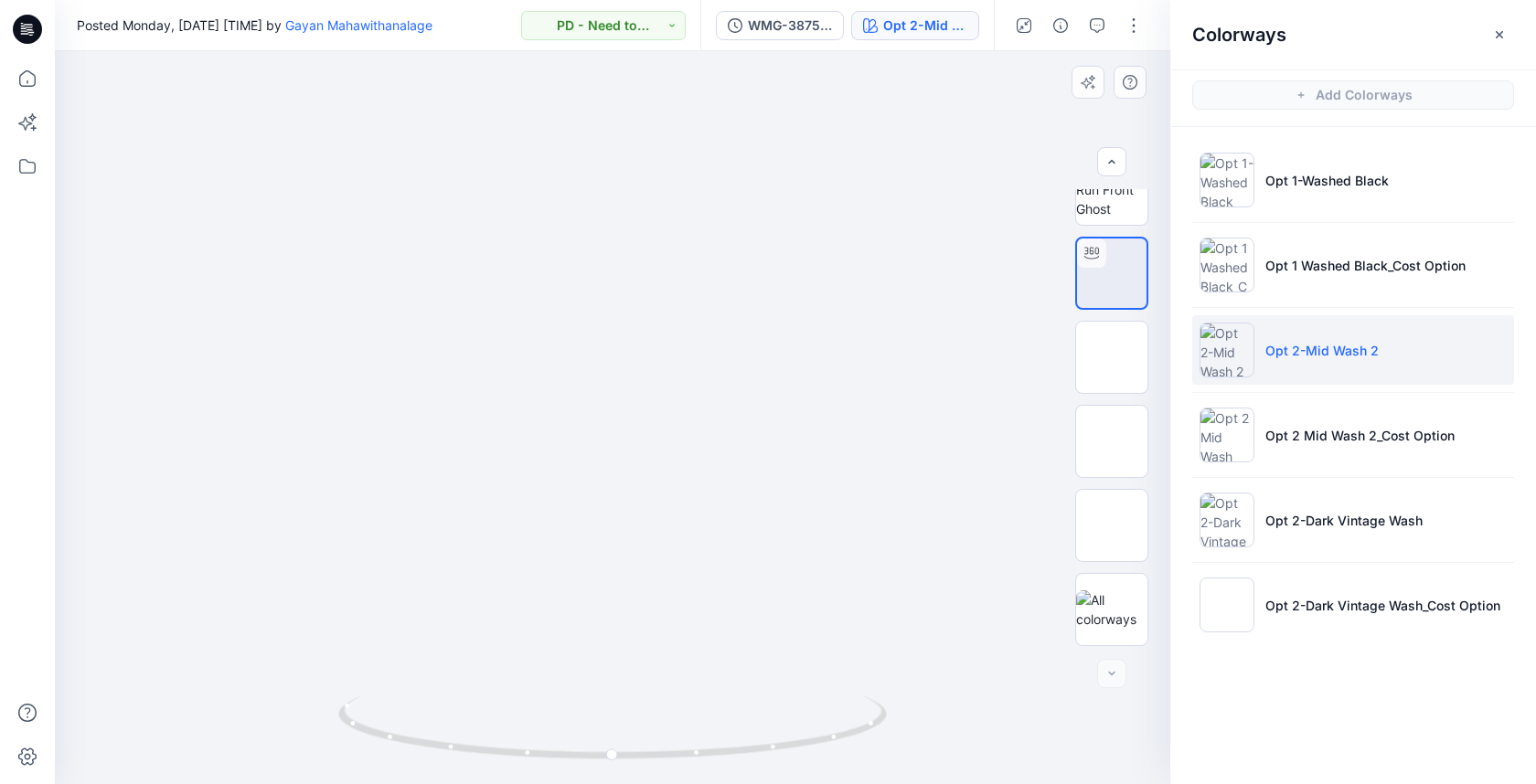 click at bounding box center [613, -133] 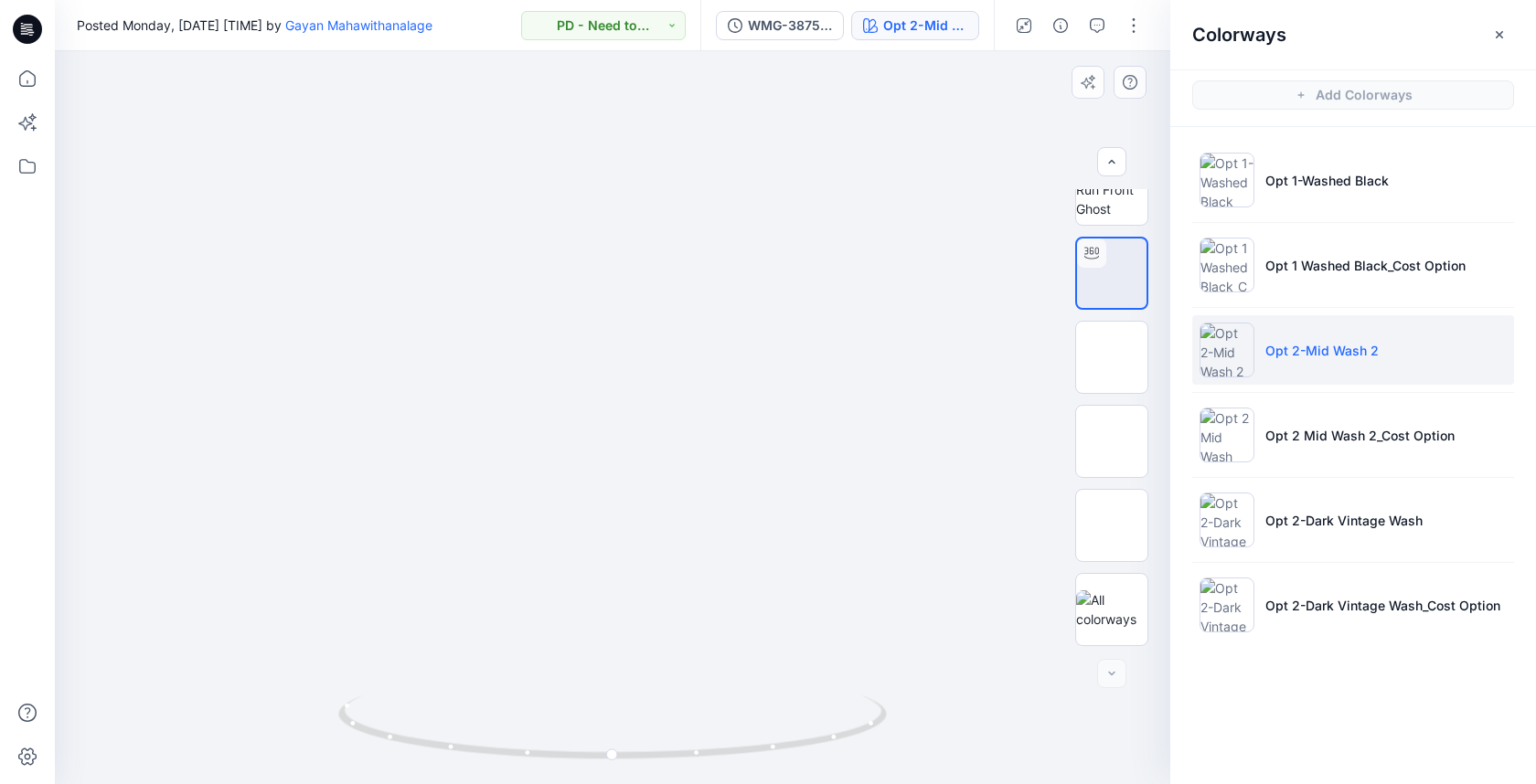 click at bounding box center (613, -133) 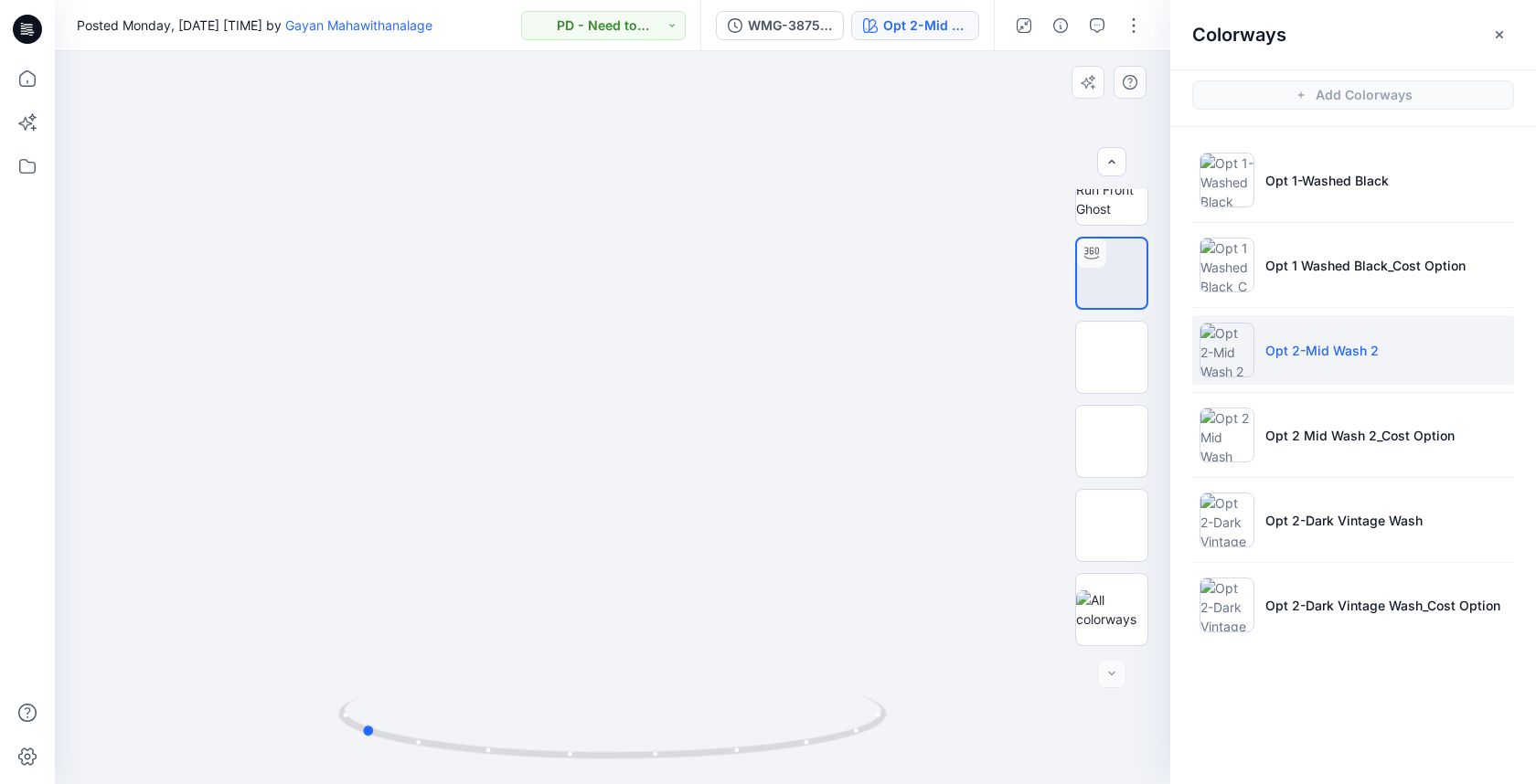 drag, startPoint x: 483, startPoint y: 748, endPoint x: 241, endPoint y: 646, distance: 262.61759 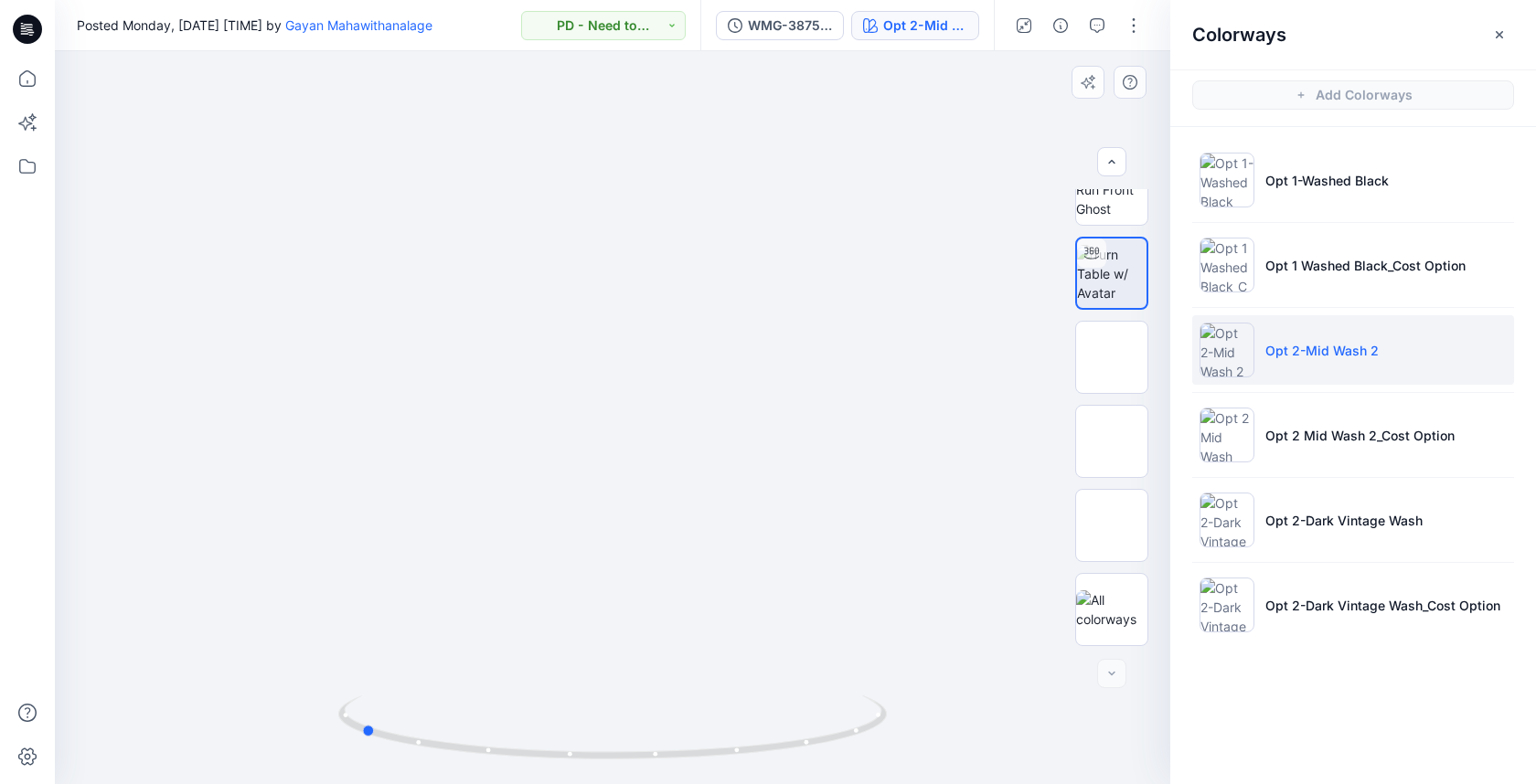 click at bounding box center [613, 418] 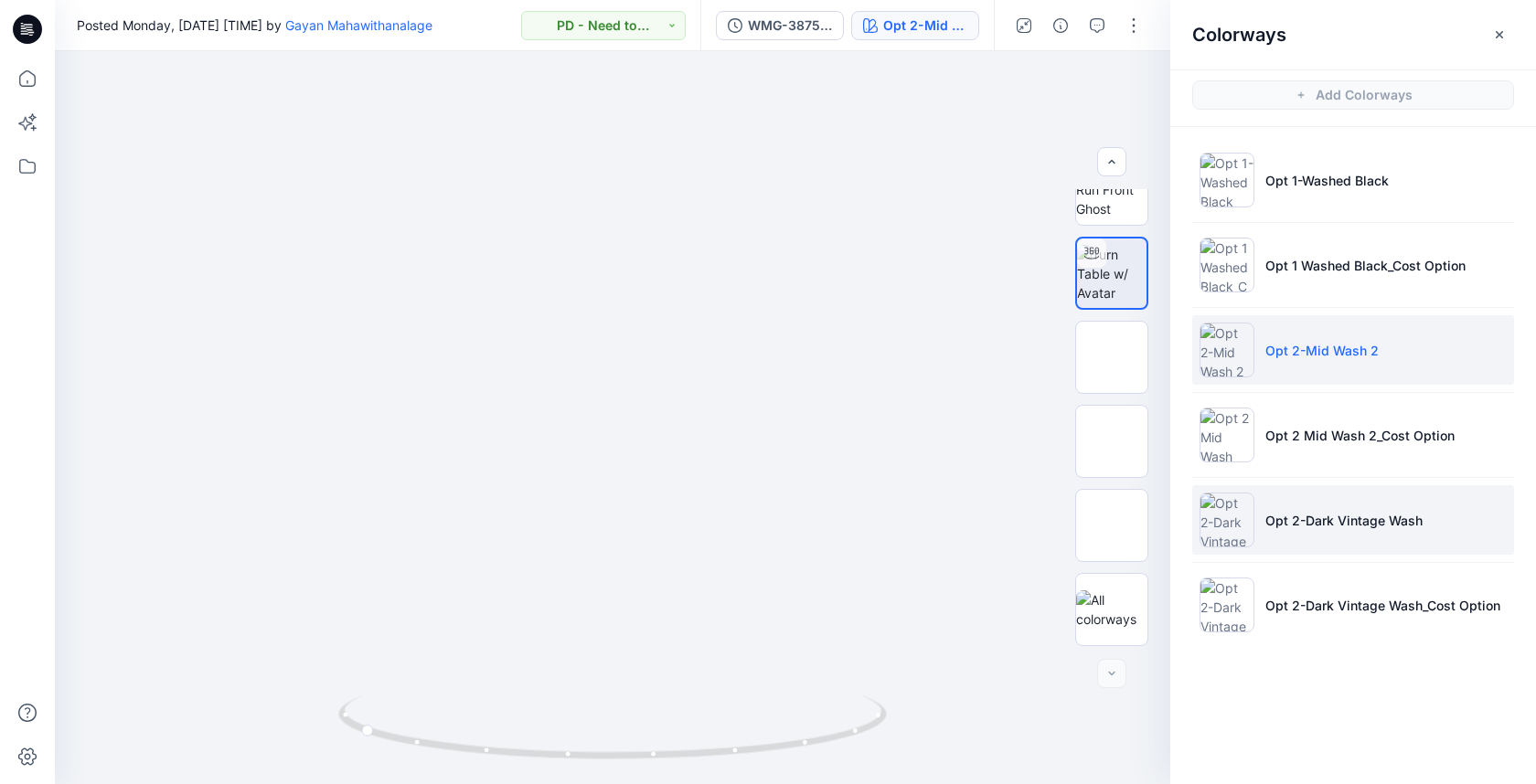 click on "Opt 2-Dark Vintage Wash" at bounding box center [1344, 520] 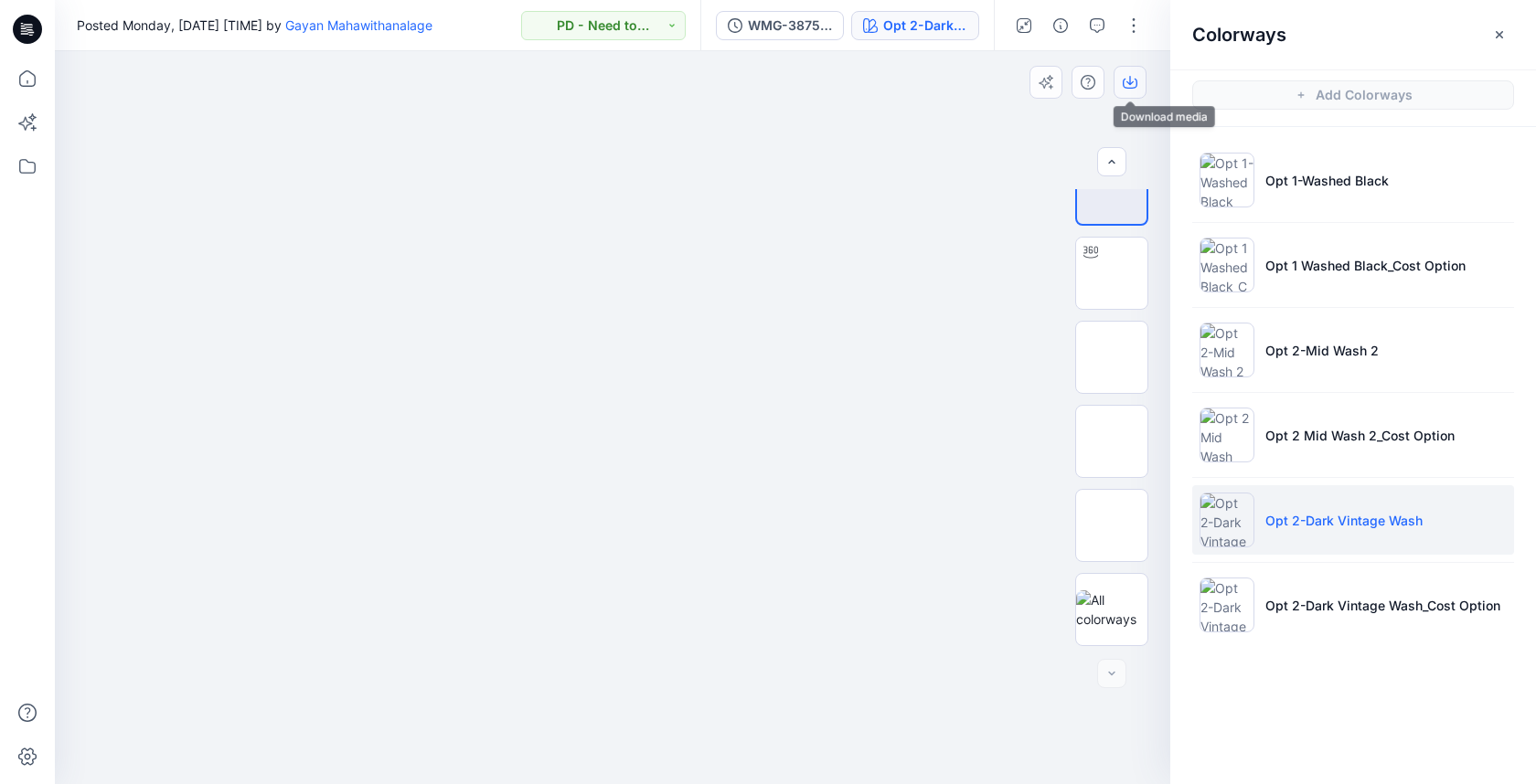 click at bounding box center (1130, 82) 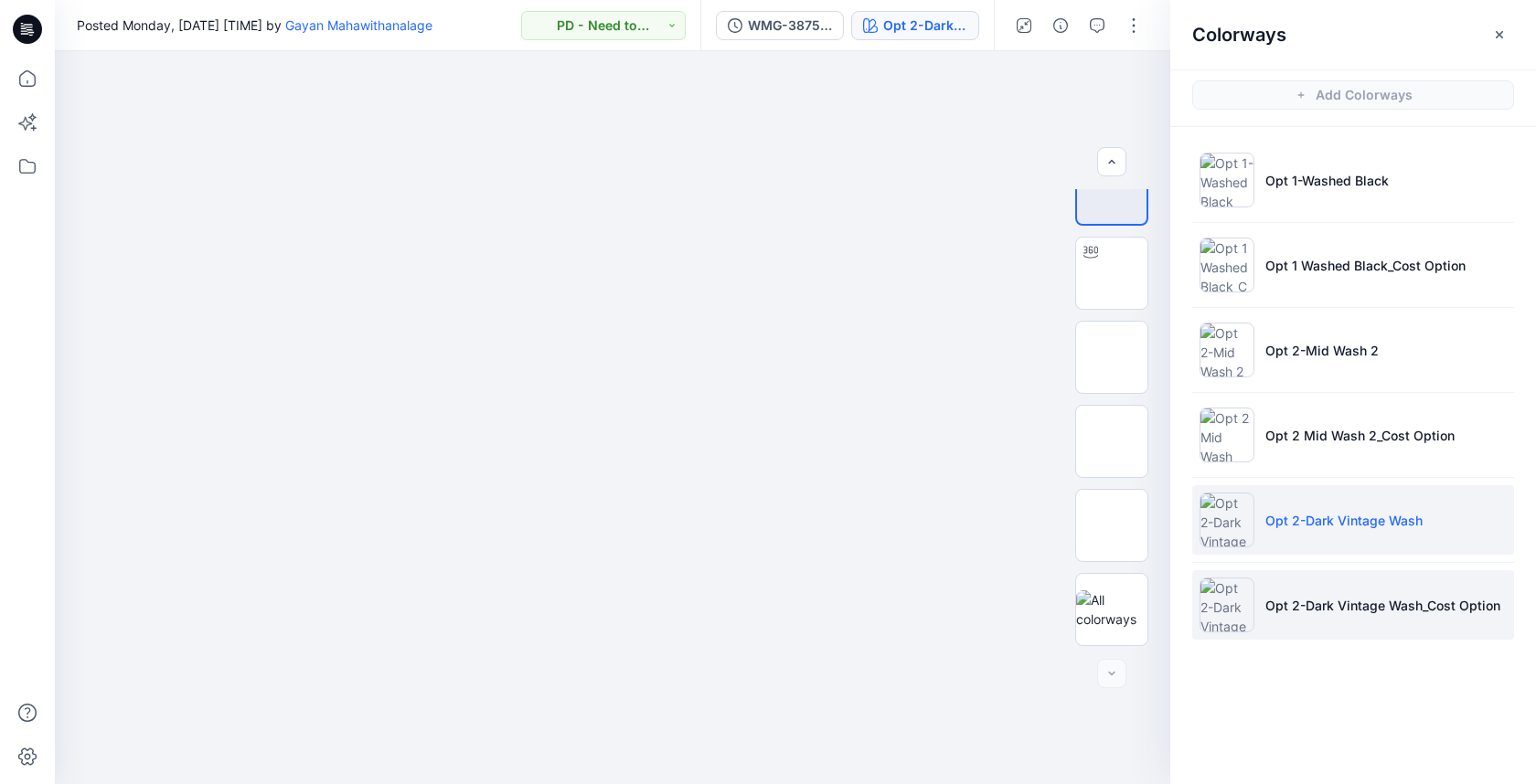 click on "Opt 2-Dark Vintage Wash_Cost Option" at bounding box center [1382, 605] 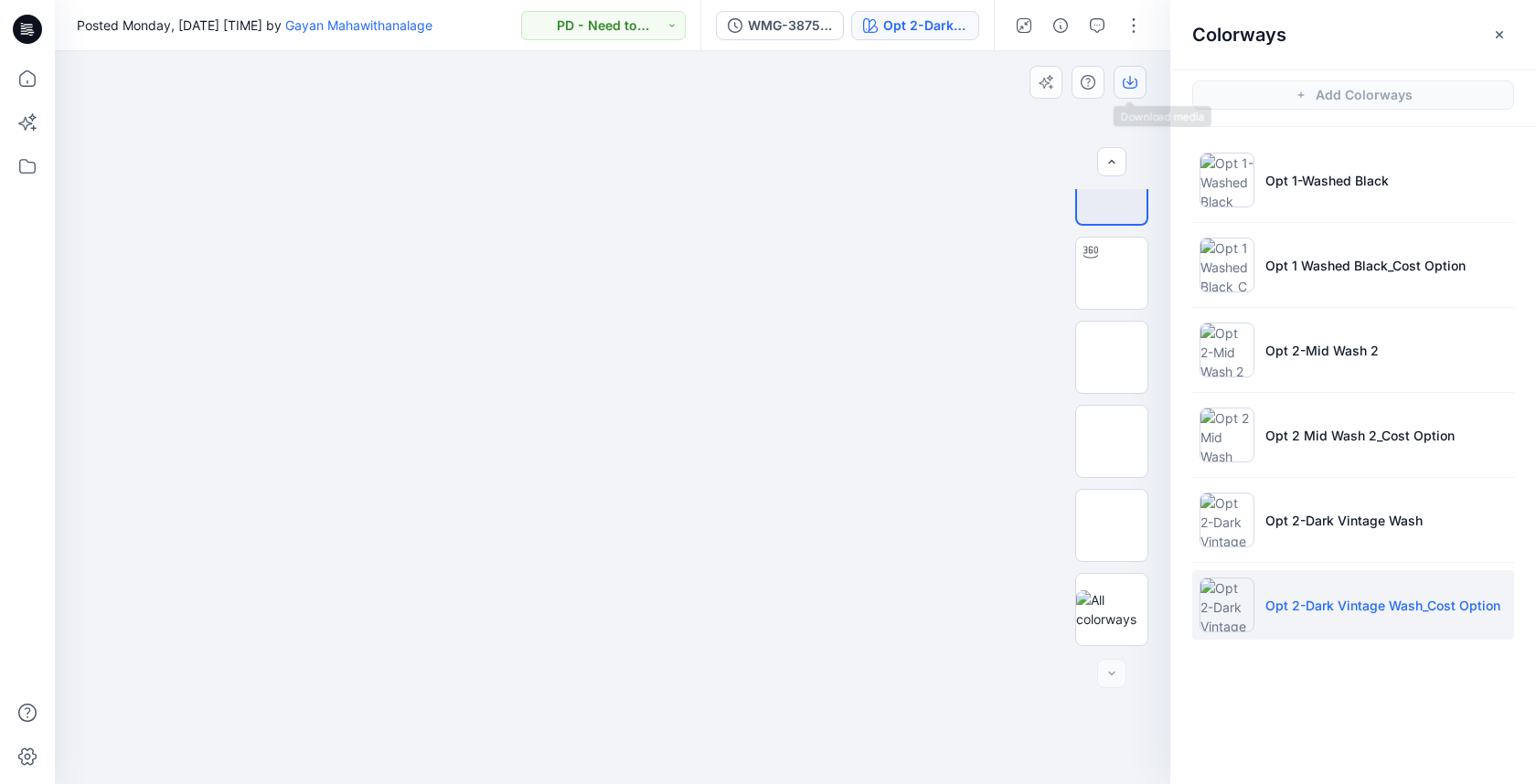 click 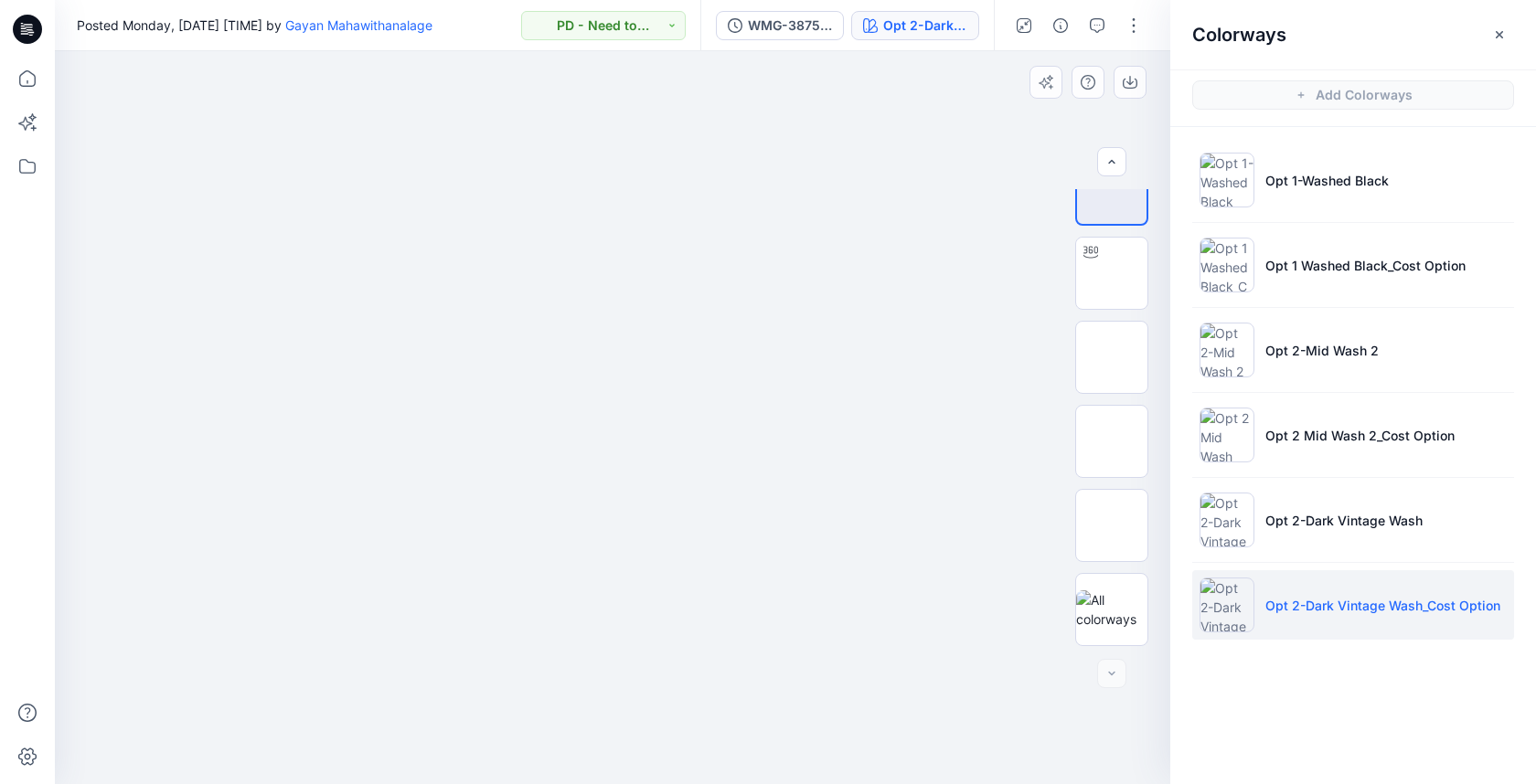 click at bounding box center [613, 283] 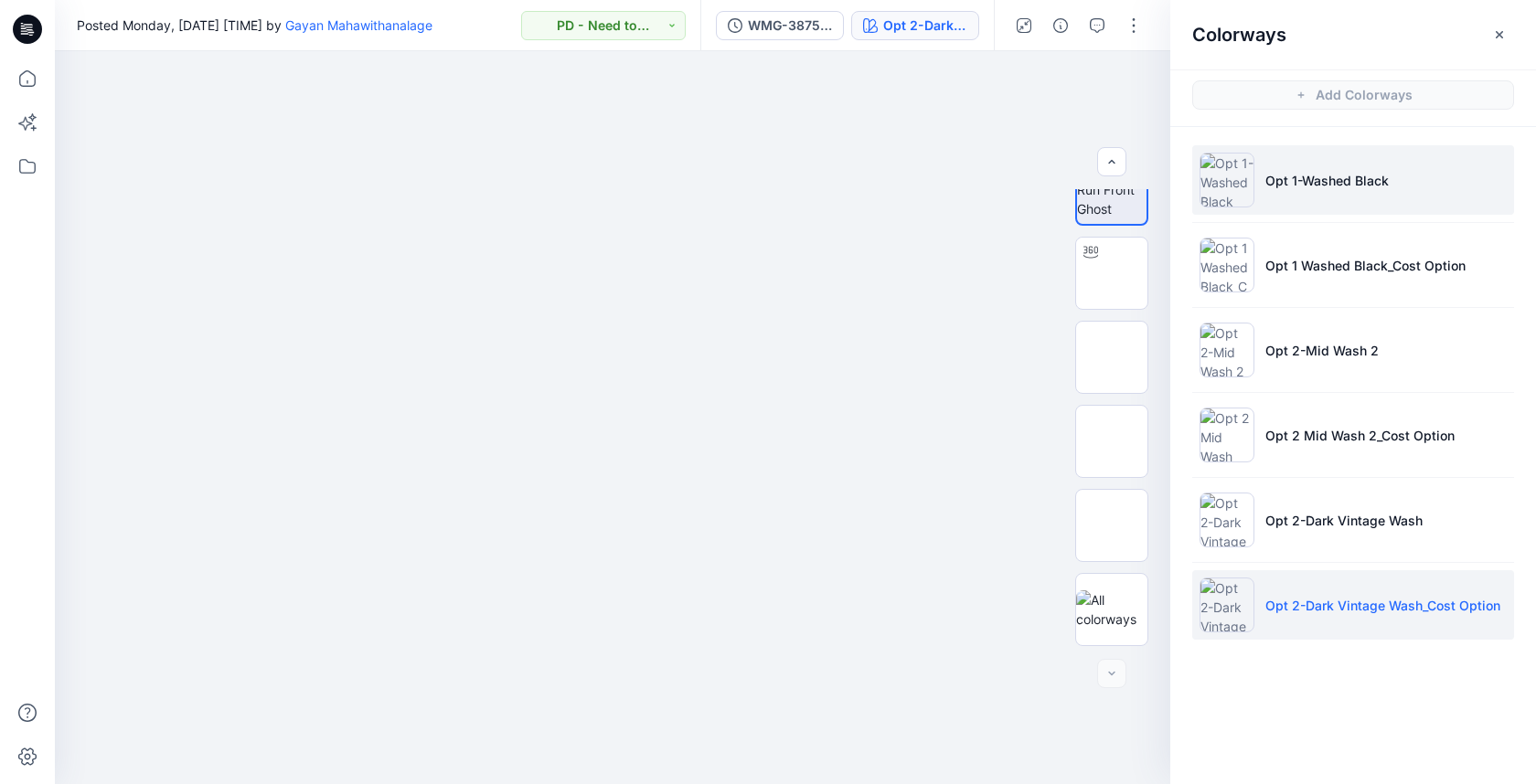 click on "Opt 1-Washed Black" at bounding box center [1327, 180] 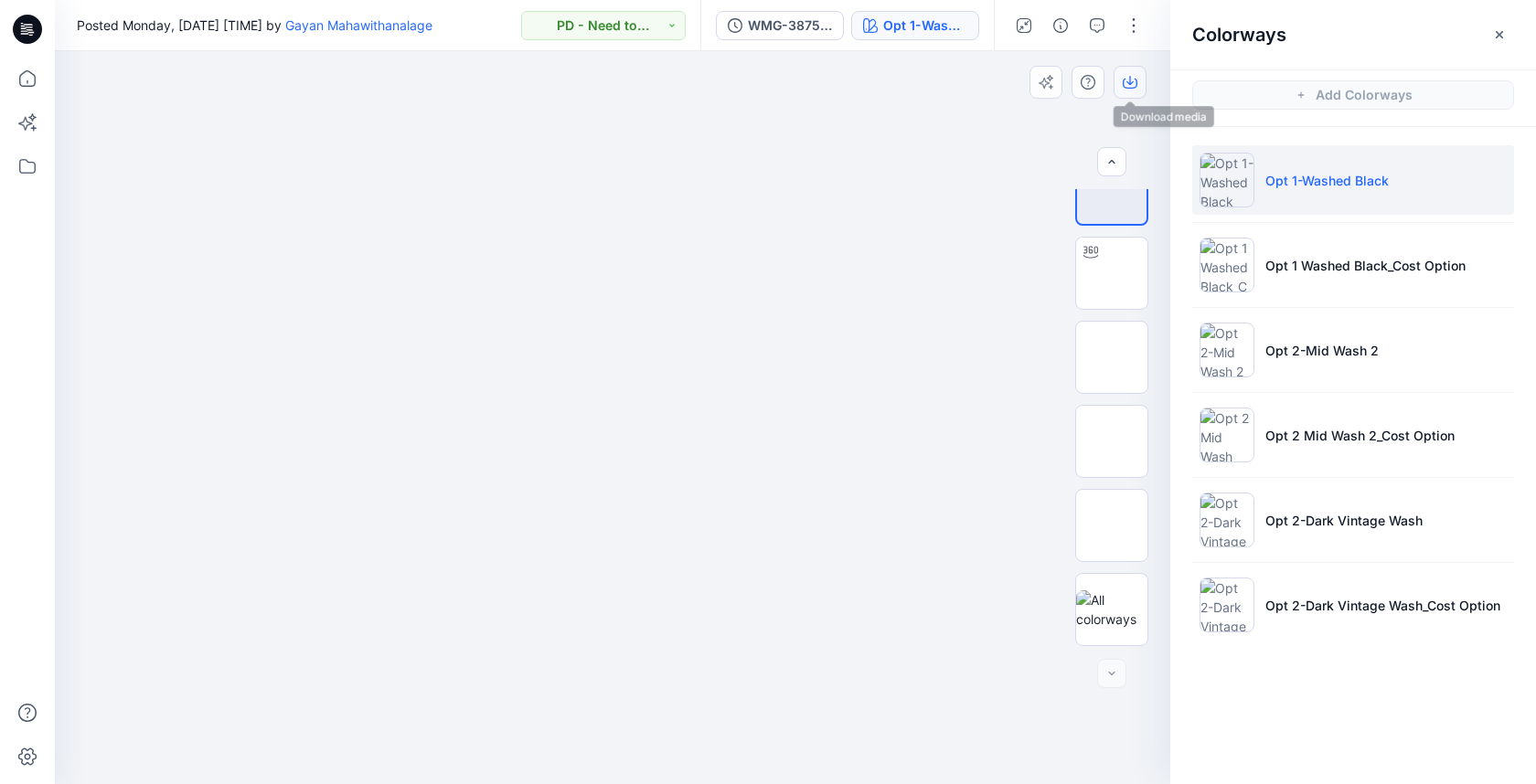 drag, startPoint x: 1125, startPoint y: 79, endPoint x: 1145, endPoint y: 86, distance: 21.18962 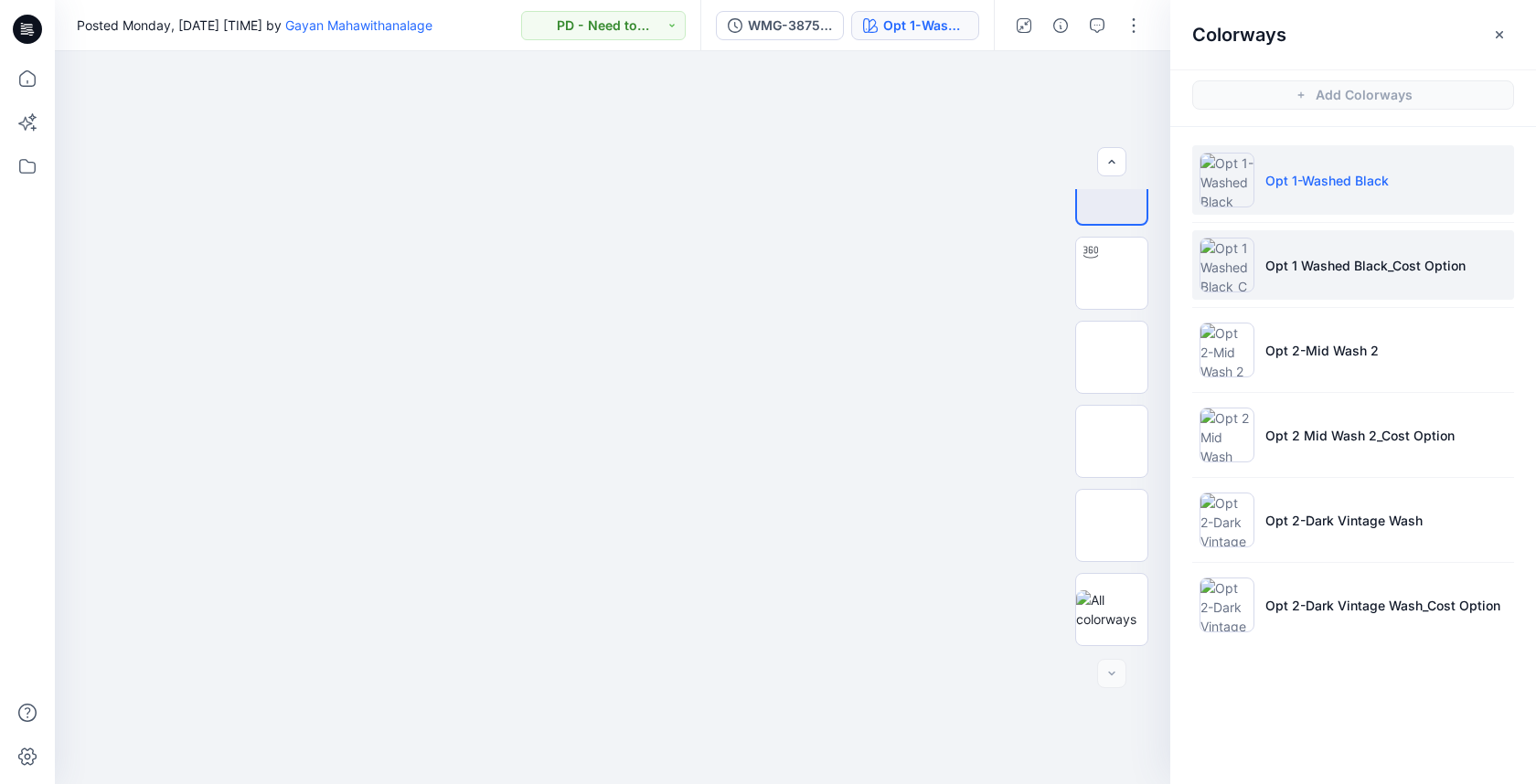 click at bounding box center (1227, 265) 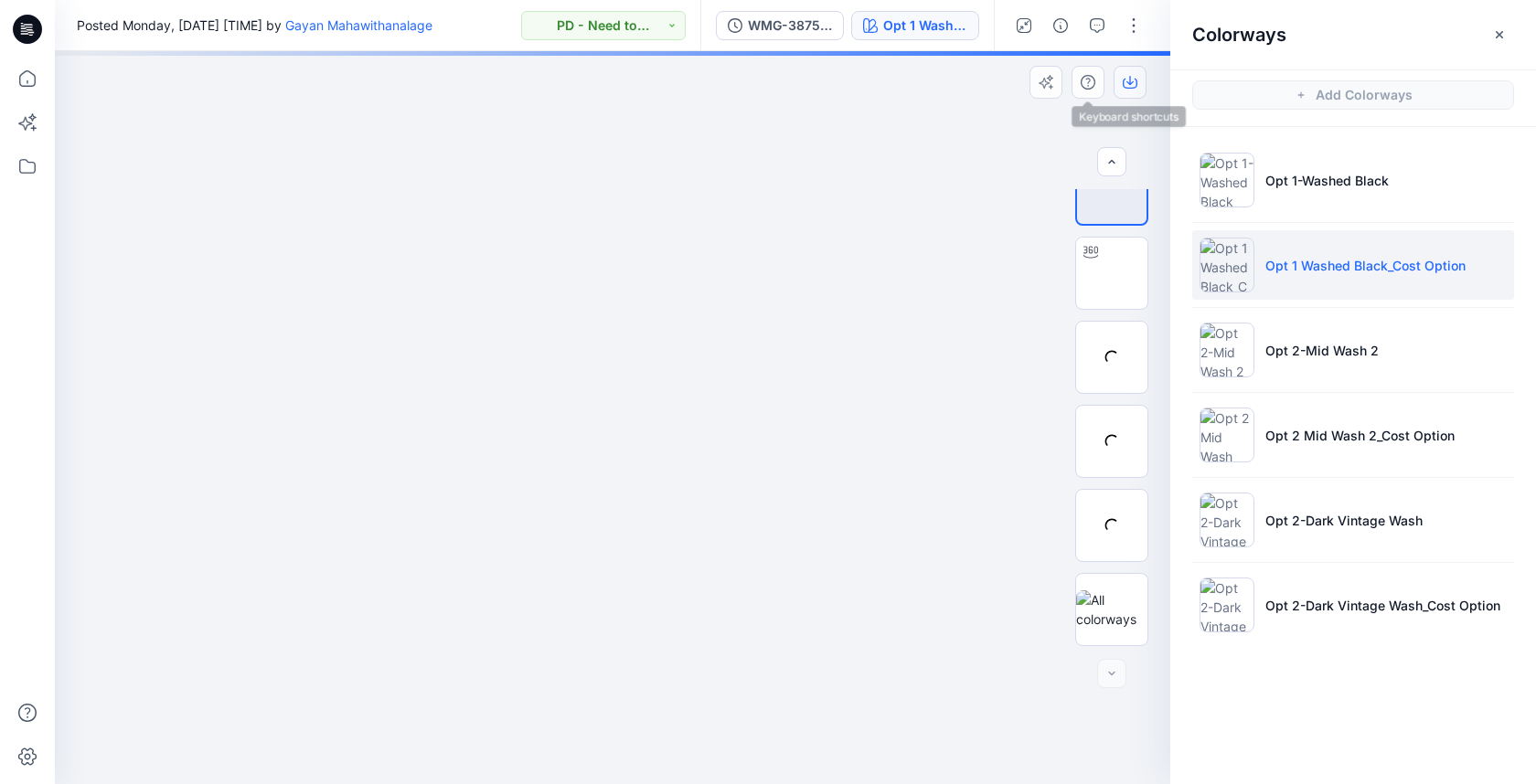 click at bounding box center [1130, 82] 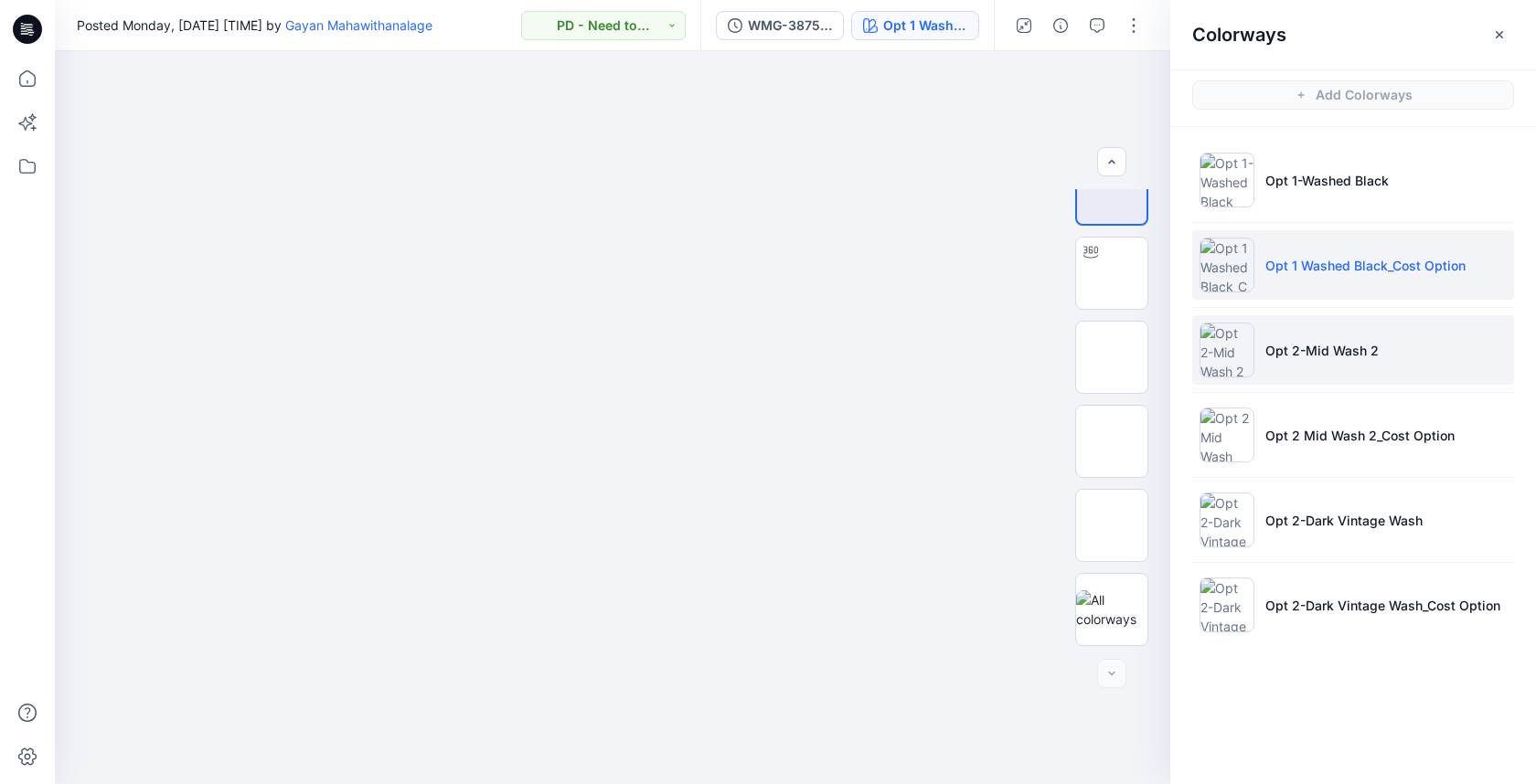 click on "Opt 2-Mid Wash 2" at bounding box center [1353, 350] 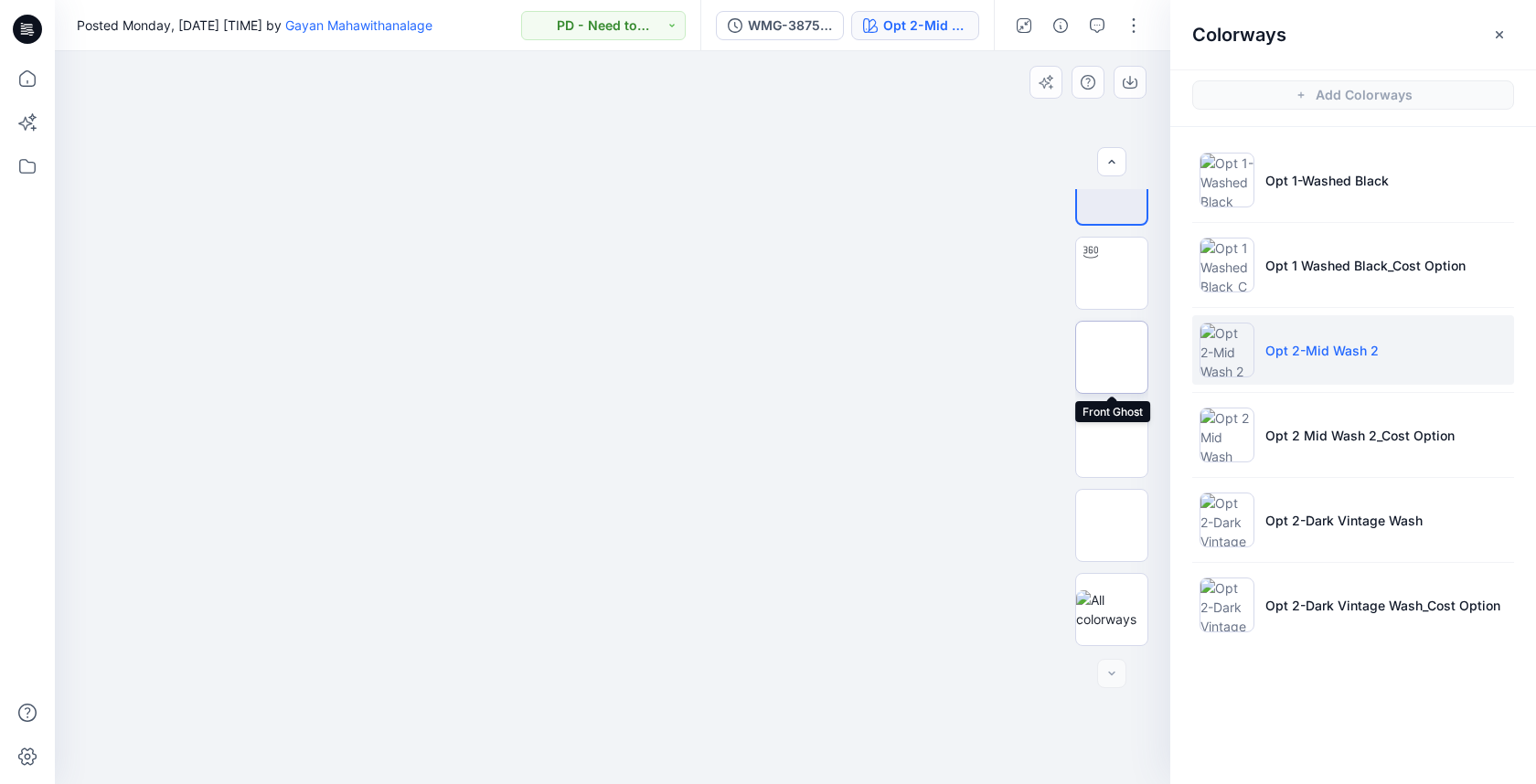 click at bounding box center (1112, 357) 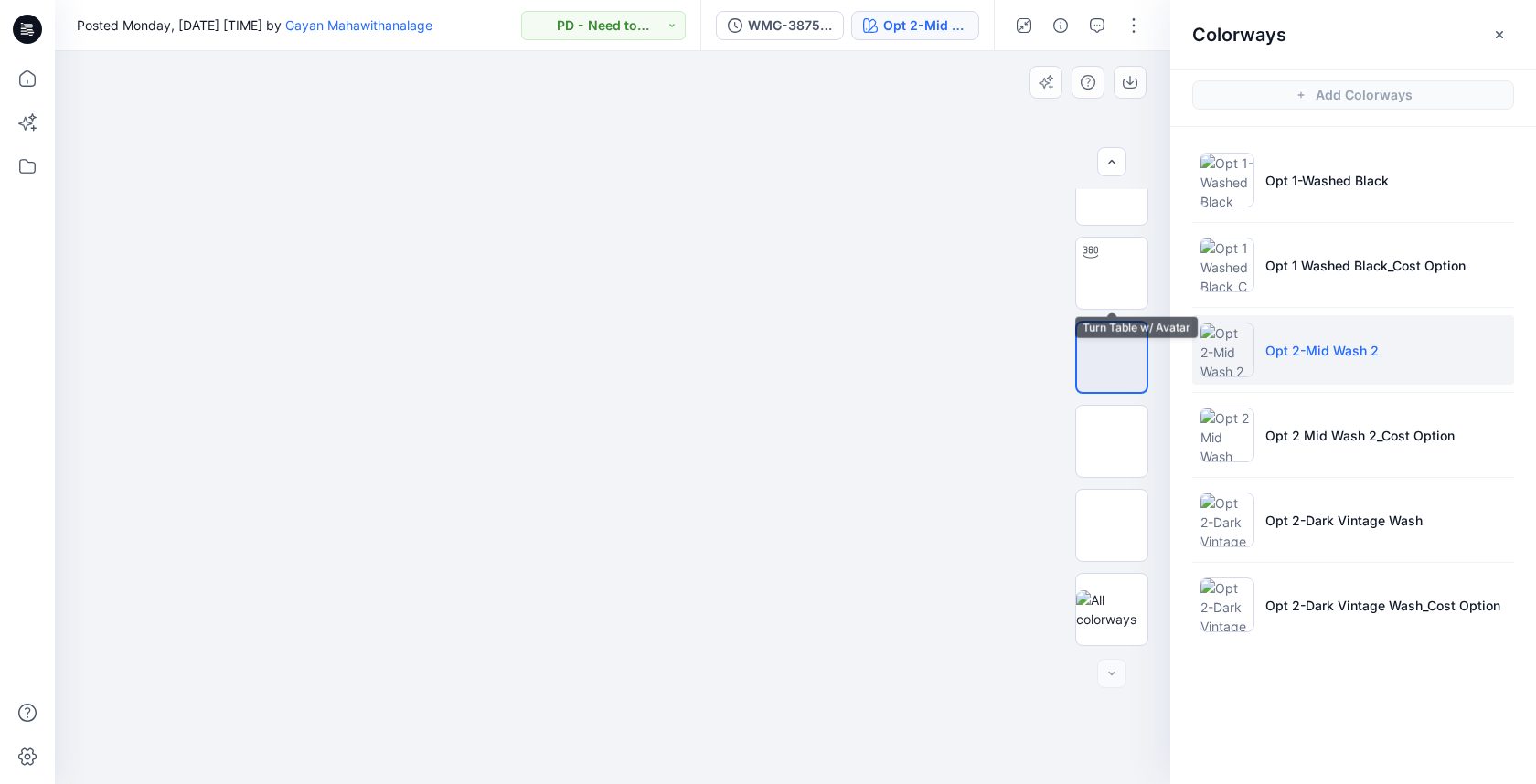 click at bounding box center [1112, 418] 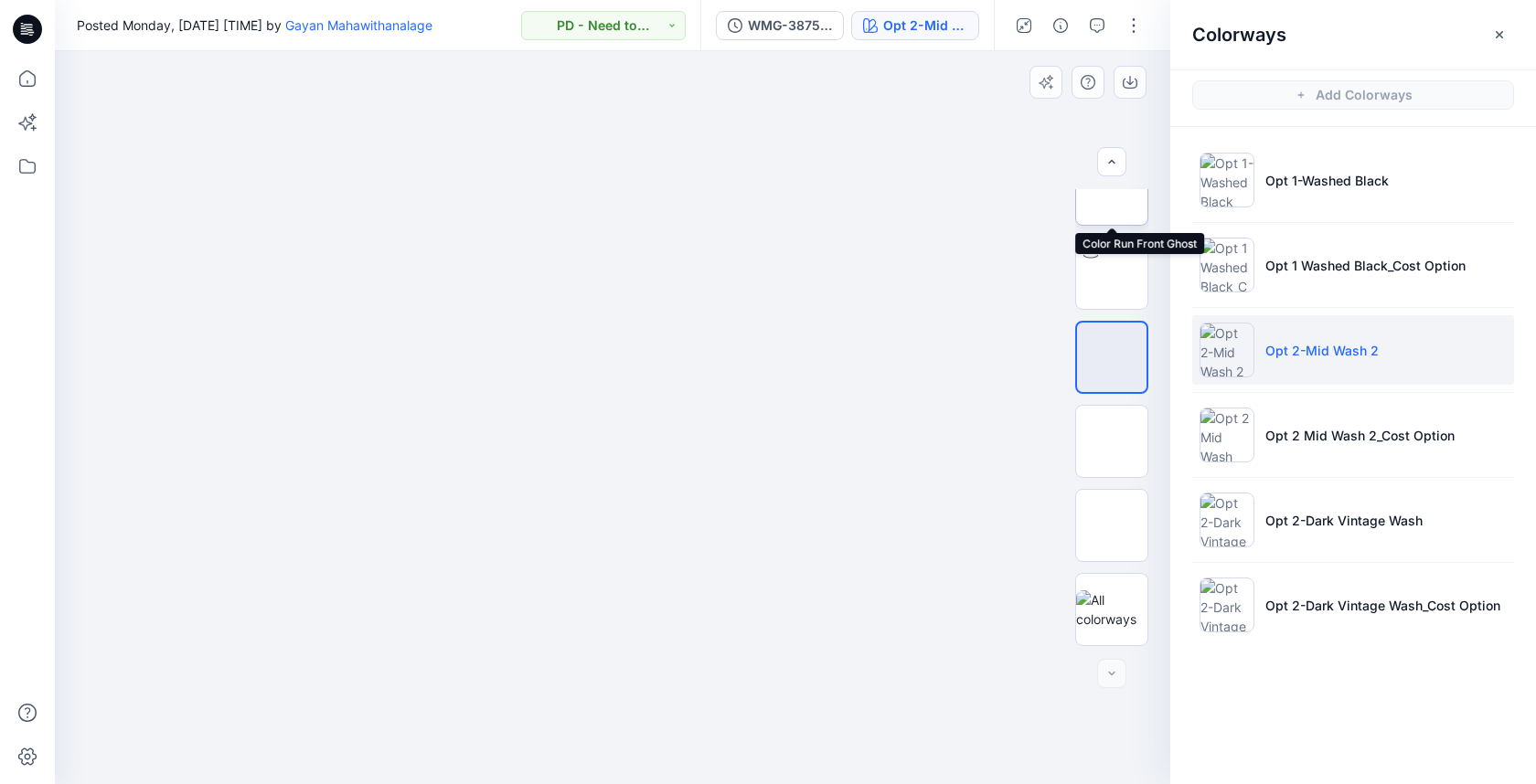 click at bounding box center [1112, 189] 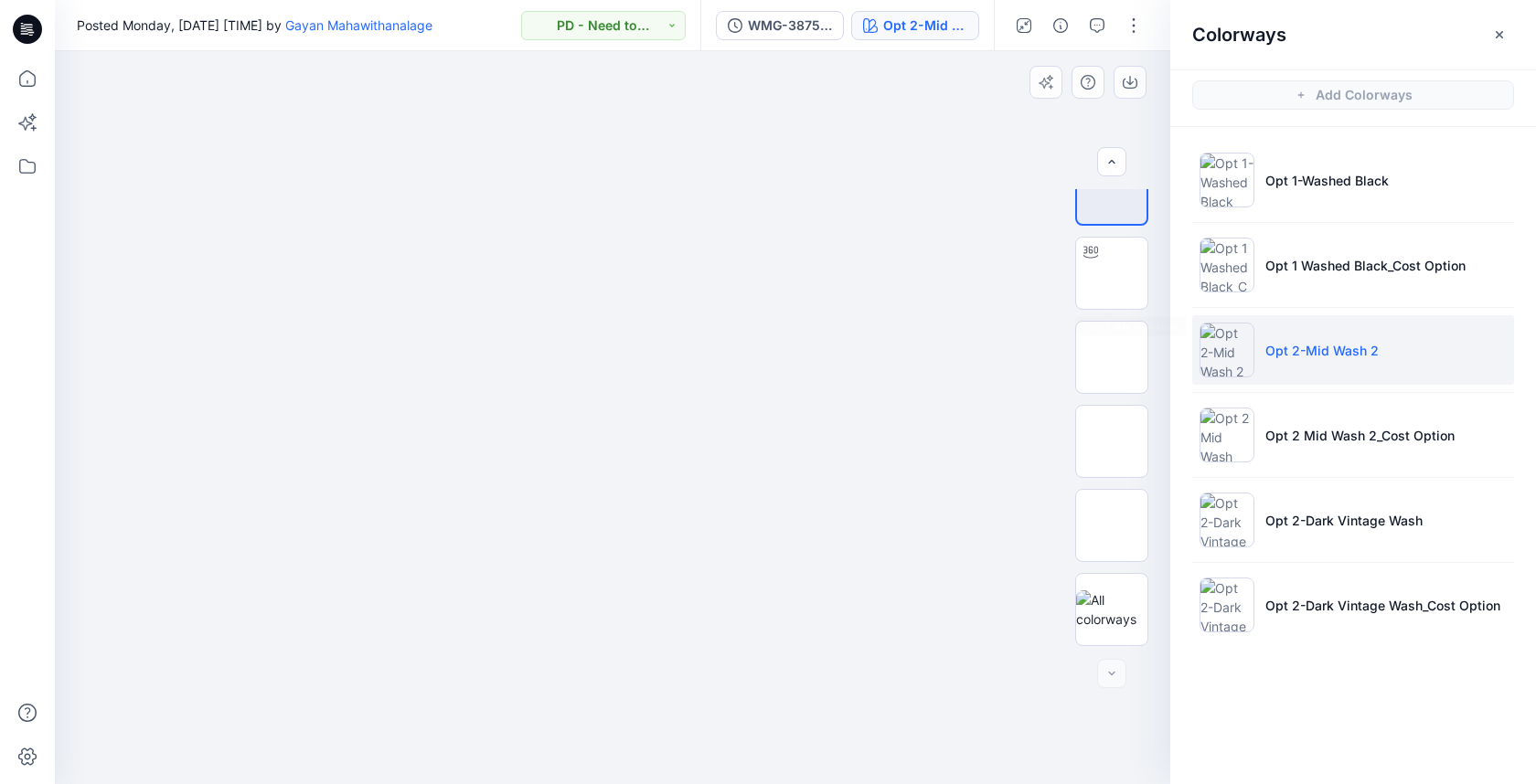 scroll, scrollTop: 0, scrollLeft: 0, axis: both 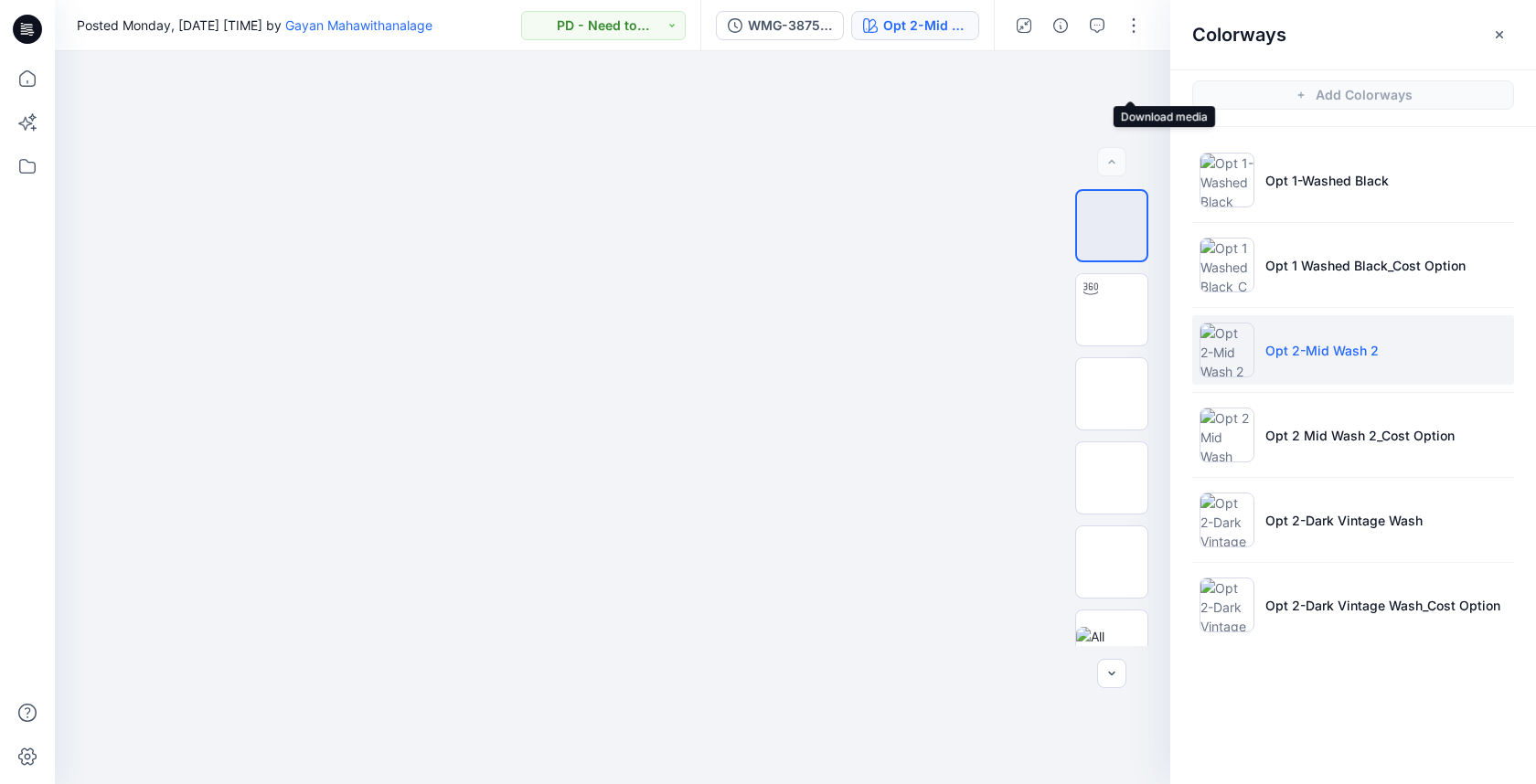 drag, startPoint x: 1124, startPoint y: 80, endPoint x: 1215, endPoint y: 119, distance: 99.00505 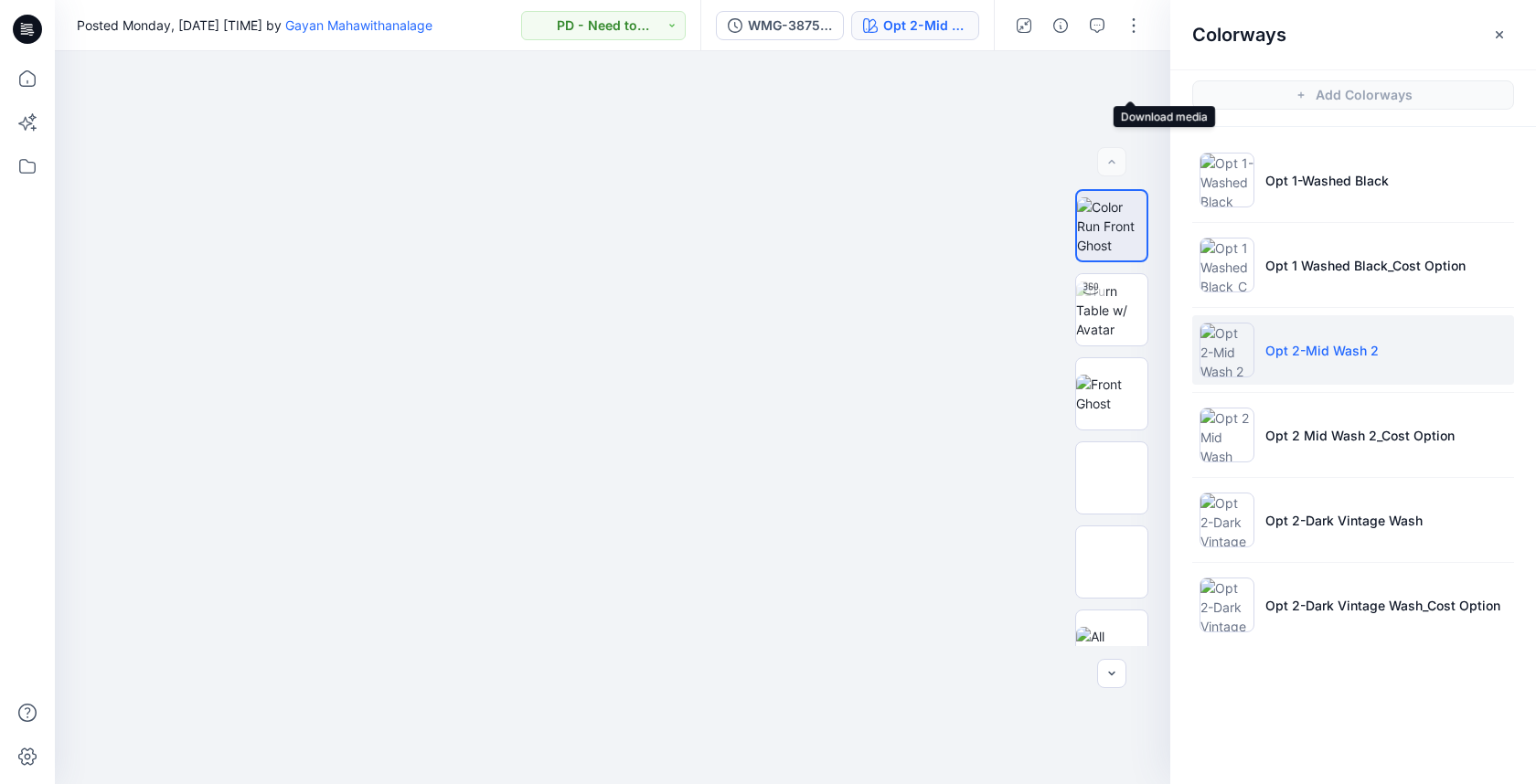 click 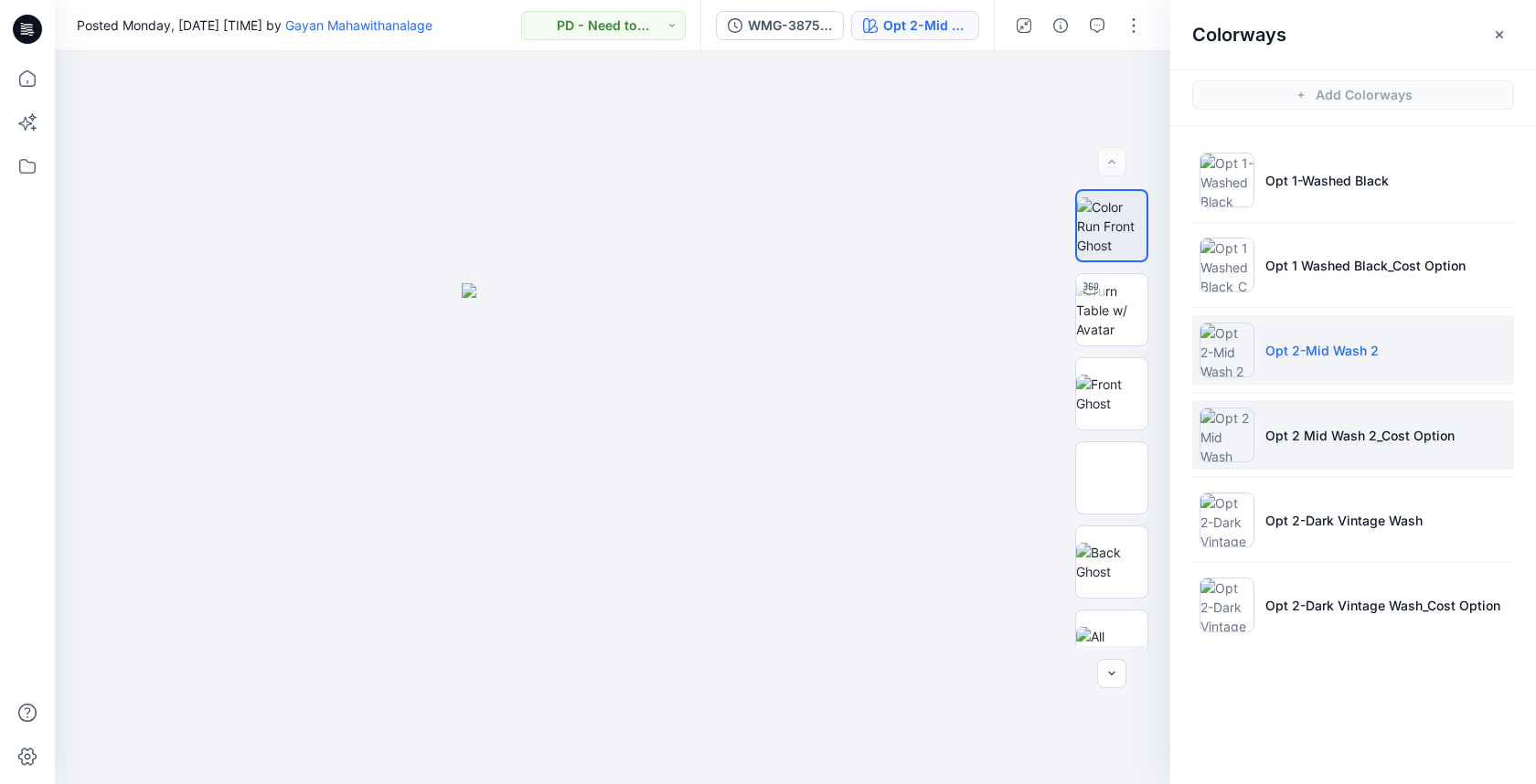 click on "Opt 2 Mid Wash 2_Cost Option" at bounding box center (1360, 435) 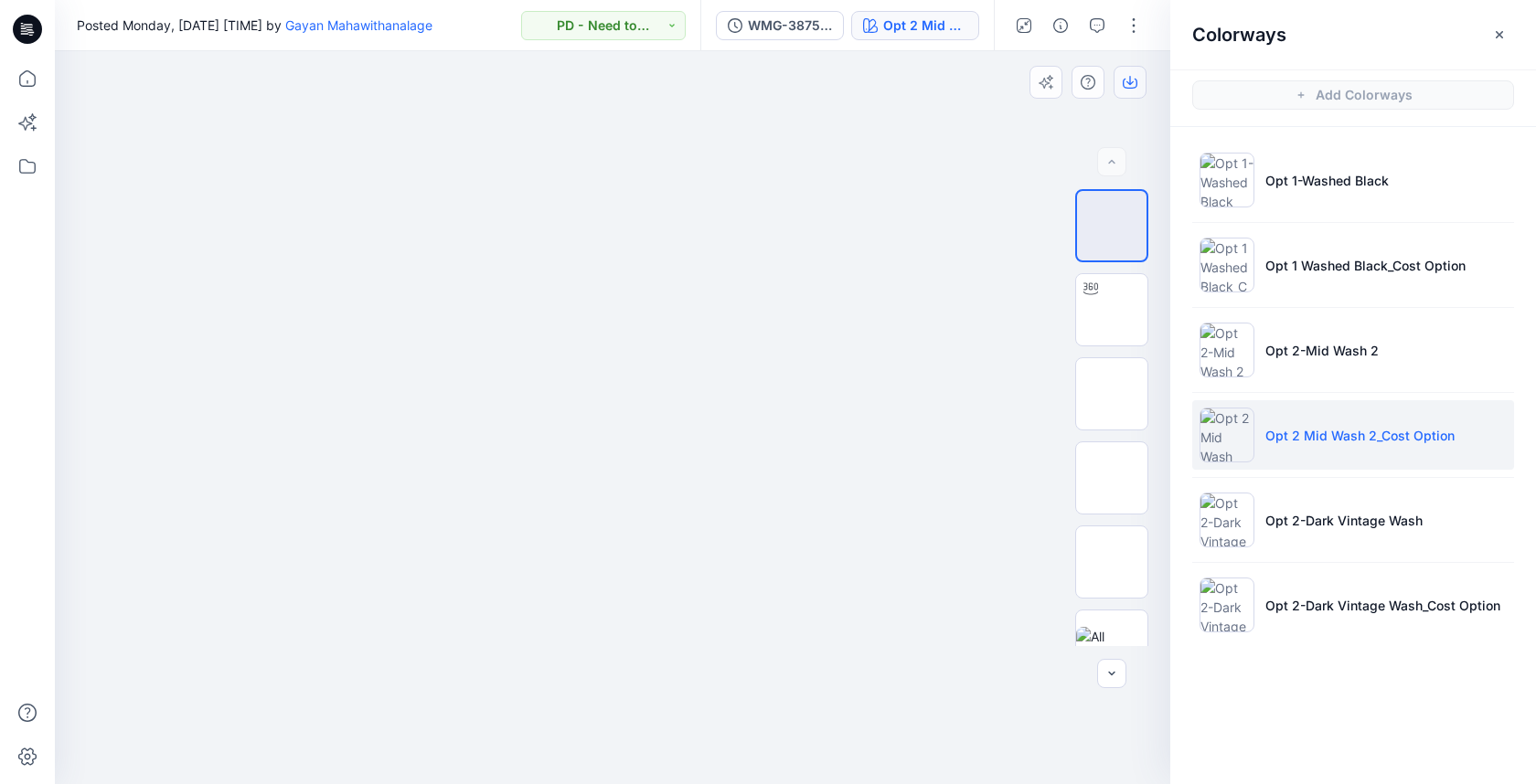 click at bounding box center (1130, 82) 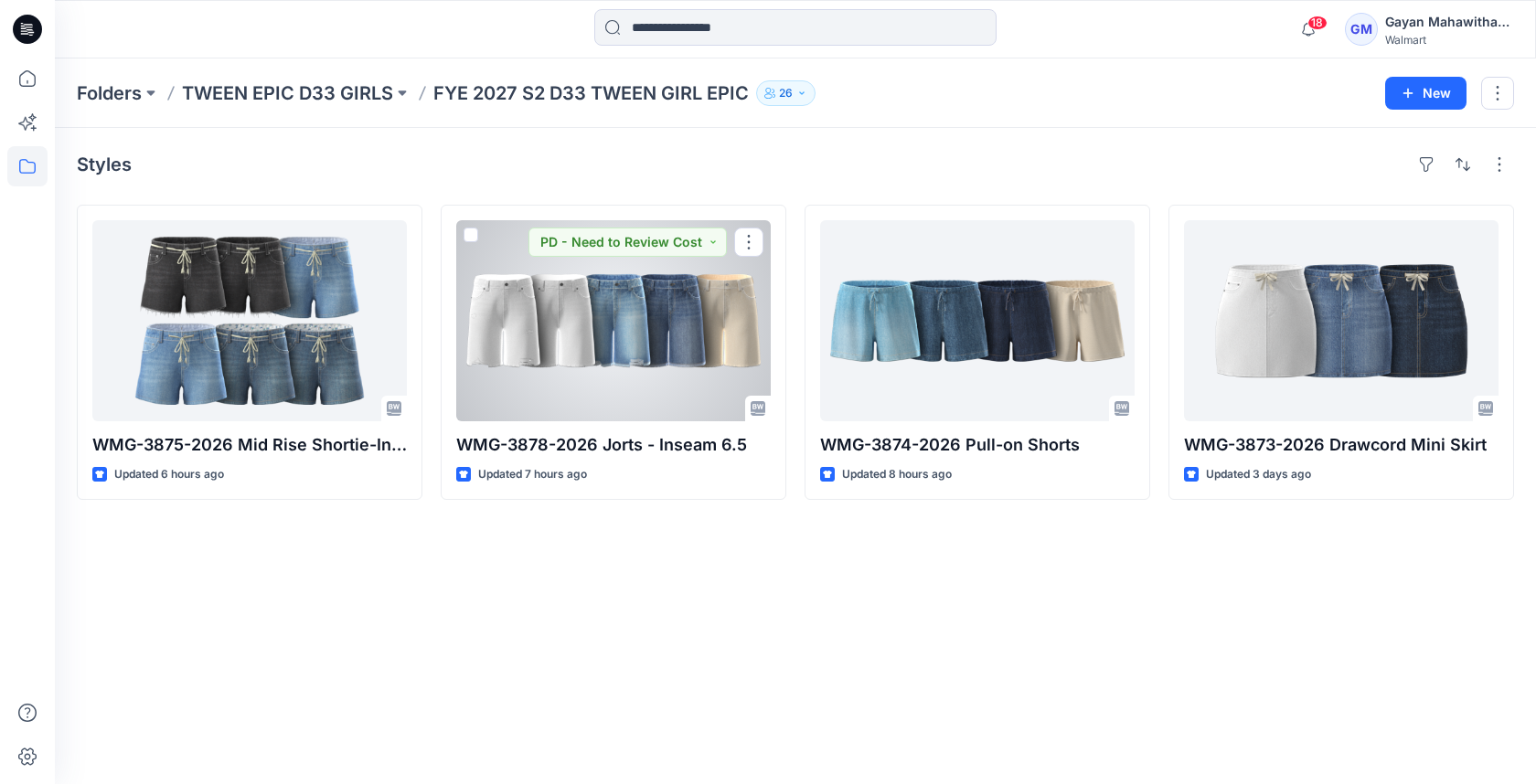 click at bounding box center (613, 321) 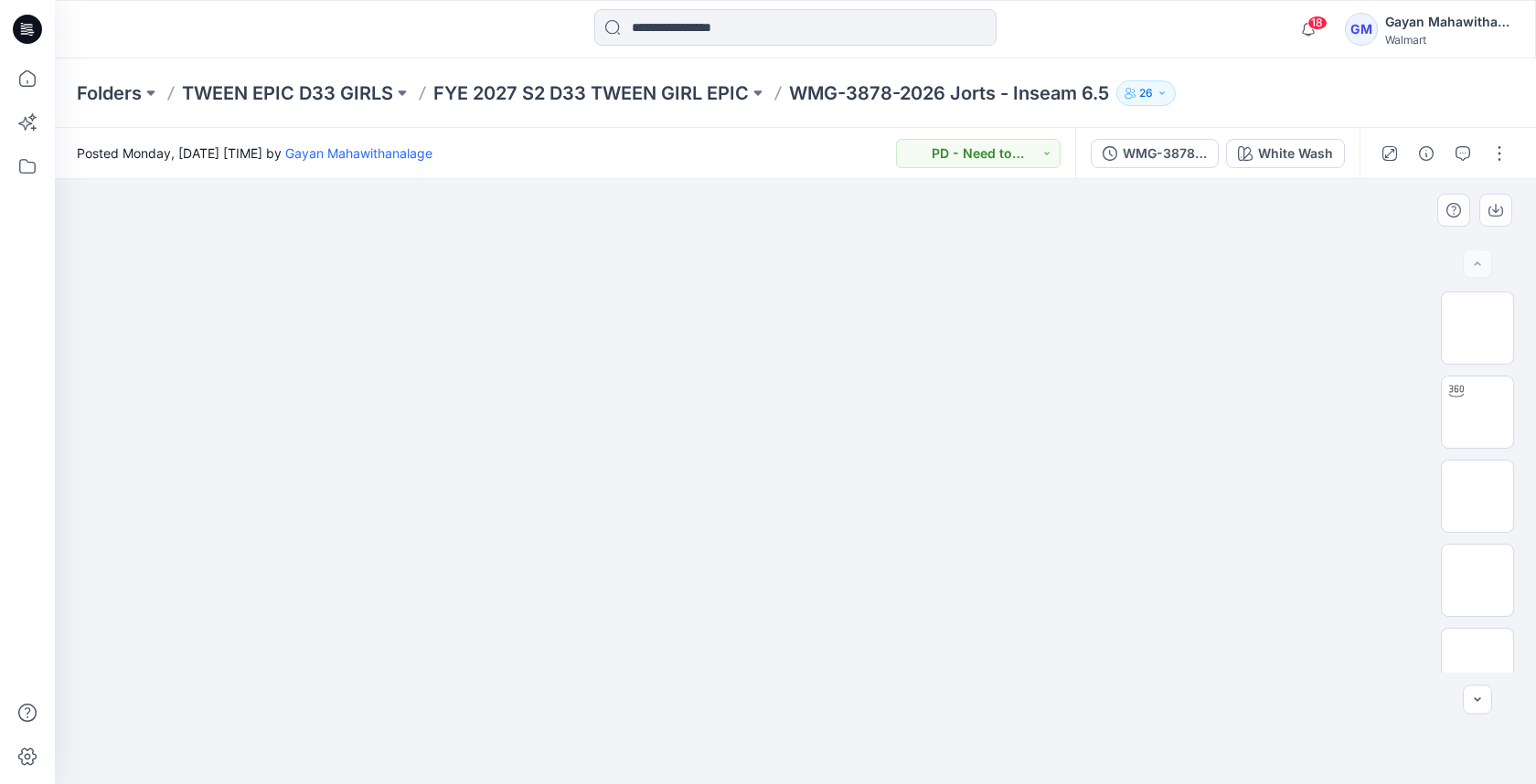 click at bounding box center (795, 207) 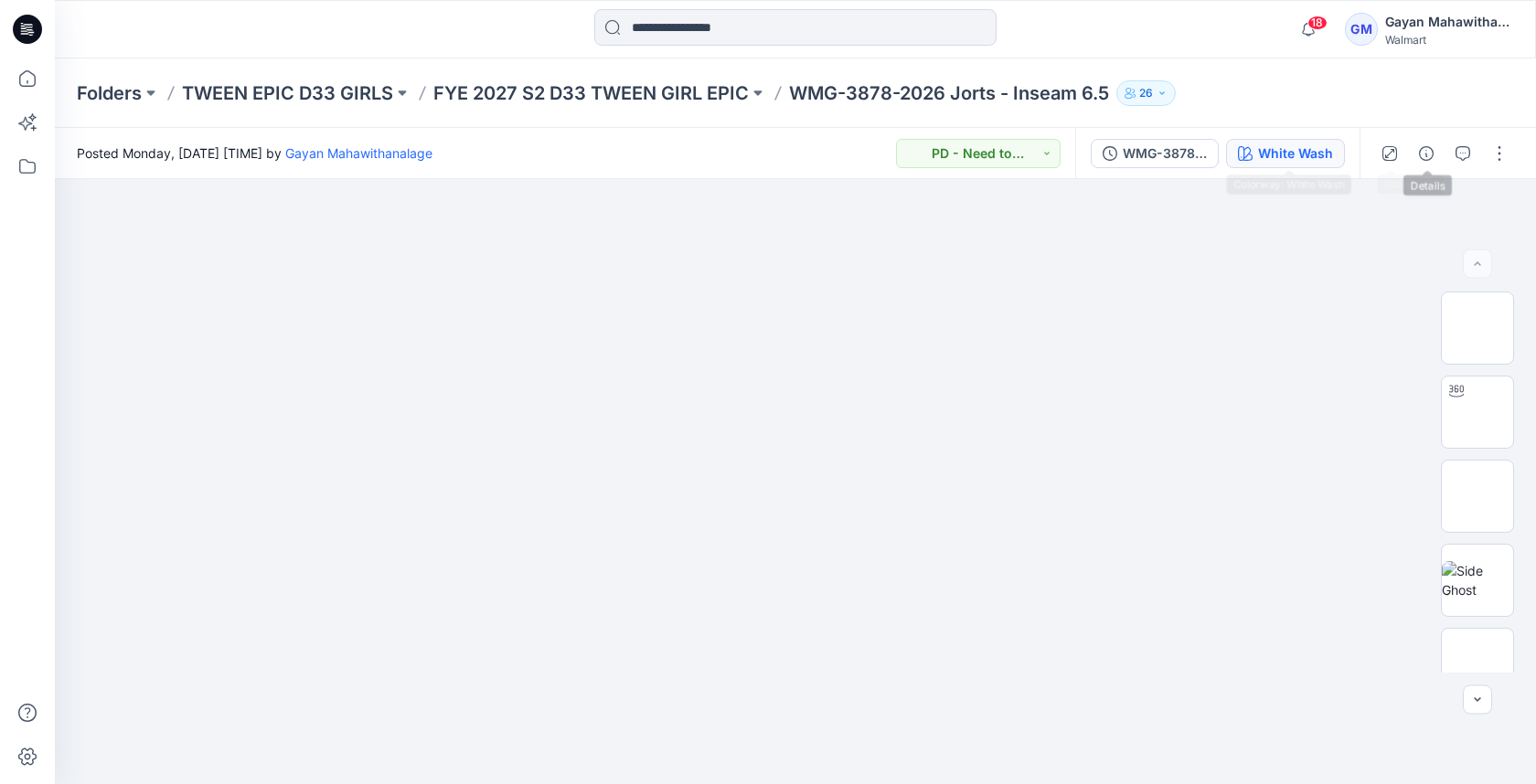 click on "White Wash" at bounding box center [1285, 154] 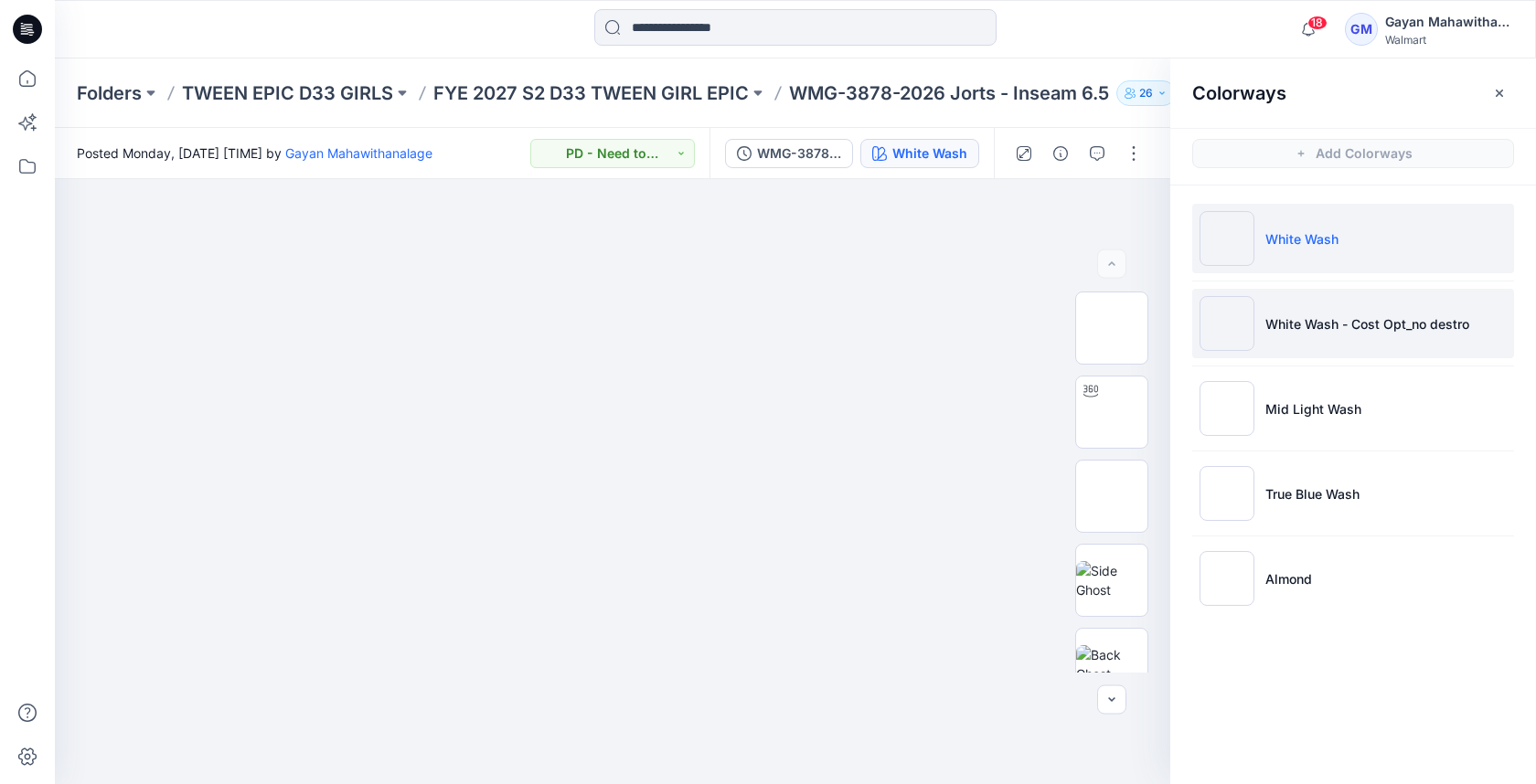 click on "White Wash - Cost Opt_no destro" at bounding box center [1353, 323] 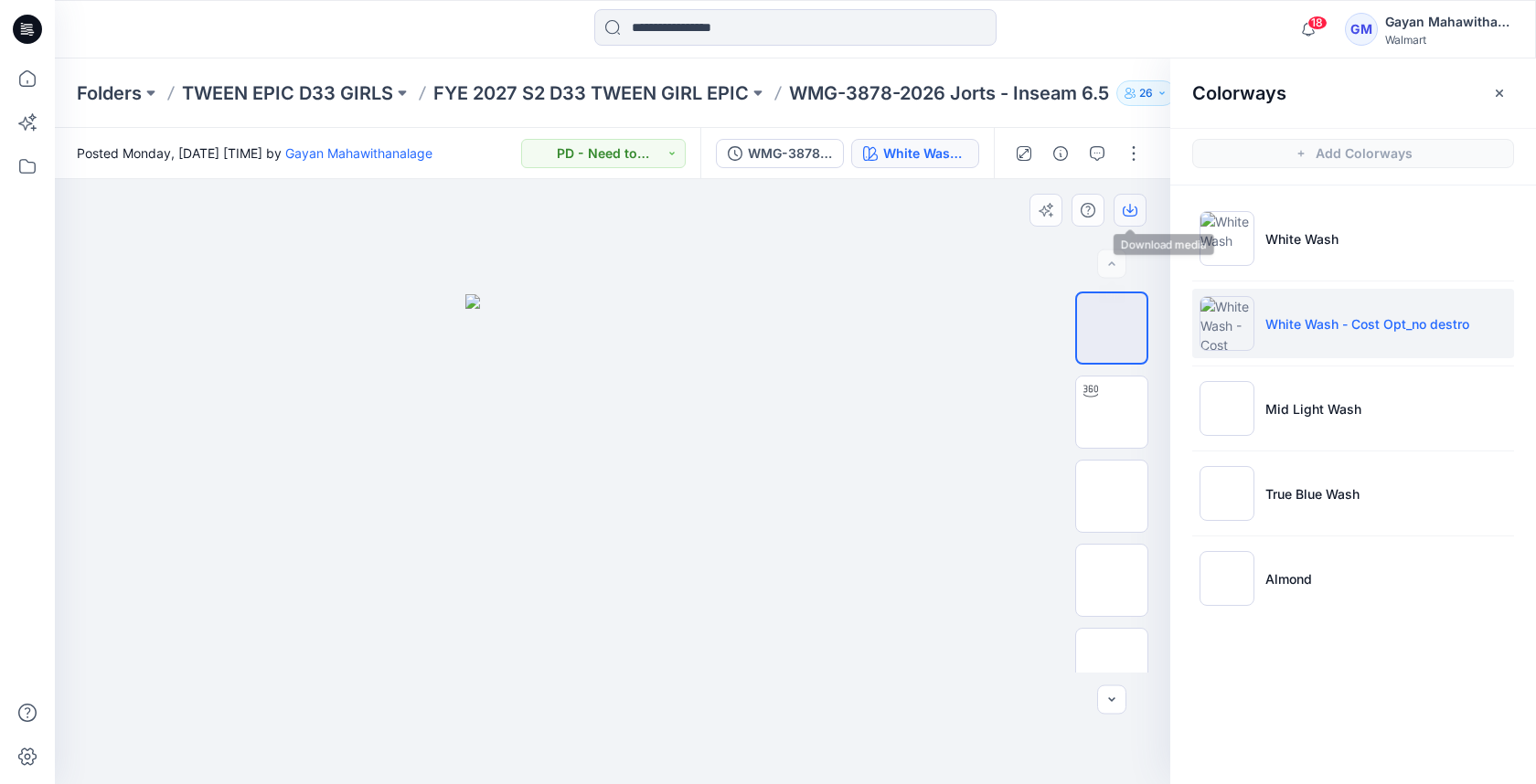 click 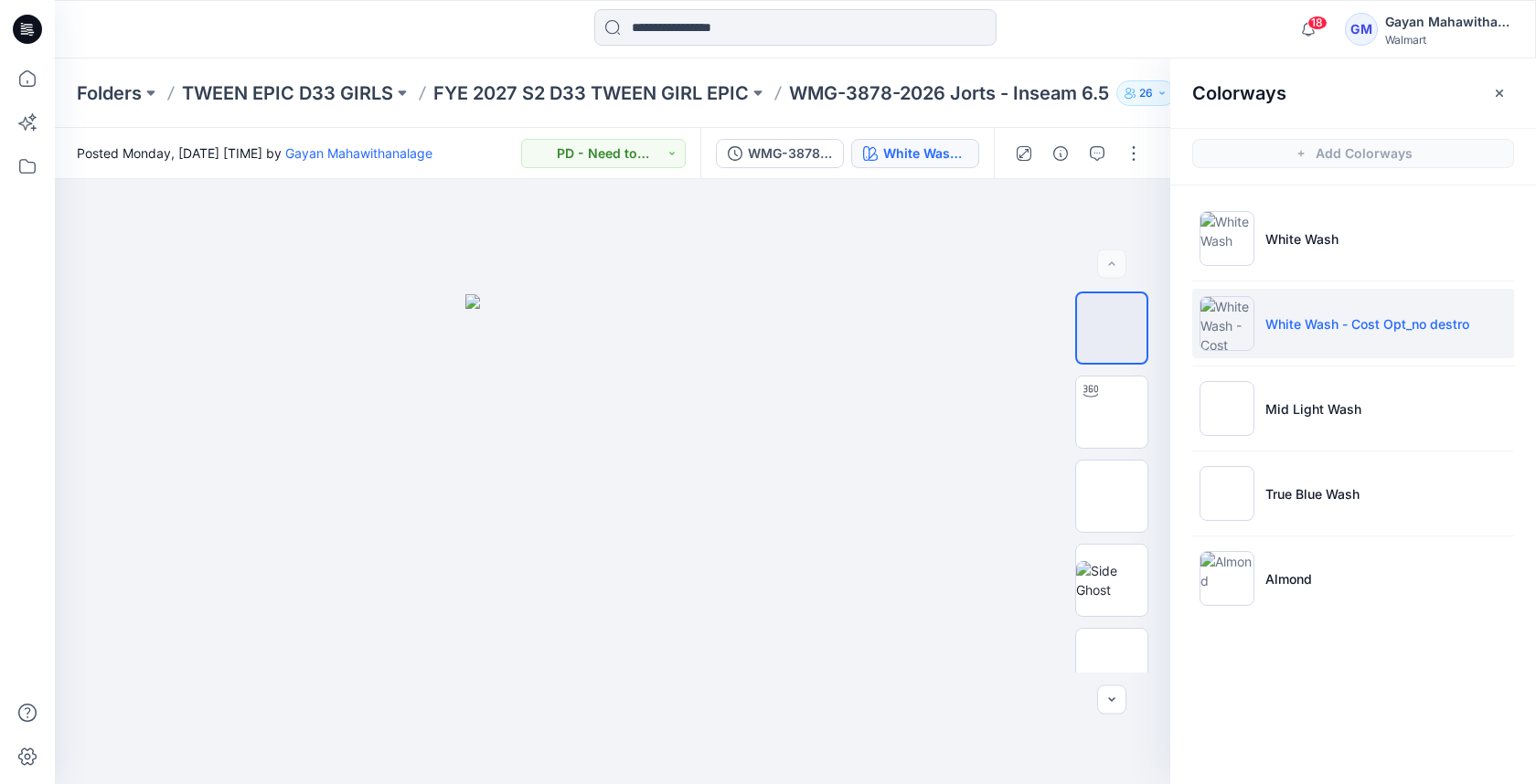 click on "18 Notifications Your style  WMG-3875-2026 Mid Rise Shortie-Inseam 3  has been updated  with  WMG-3875-2026_Rev2_Mid Rise Shortie-Inseam 3_Full Colorway  version 3 hours ago Your style  WMG-3875-2026 Mid Rise Shortie-Inseam 3  has been updated  with  WMG-3875-2026_Rev2_Mid Rise Shortie-Inseam 3_Full Colorway  version 3 hours ago Your style  WMG-3878-2026 Jorts - Inseam 6.5  has been updated  with  WMG-3878-2026 Jorts - Inseam 6.5_Full Colorway  version 4 hours ago Your style  WMG-3875-2026 Mid Rise Shortie-Inseam 3  has been updated  with  WMG-3875-2026_Rev2_Mid Rise Shortie-Inseam 3_Full Colorway  version 4 hours ago Your style  WMG-3875-2026 Mid Rise Shortie-Inseam 3  has been updated  with  WMG-3875-2026_Rev2_Mid Rise Shortie-Inseam 3_Full Colorway  version 4 hours ago Your style  HQ024576_WMM-3788-2026 SS Knit Chambray Shirt  is ready 4 hours ago Your style  WMG-3874-2026 Pull-on Shorts  has been updated  with  WMG-3874-2026_Rev1_Pull-on Shorts_Full Colorway  version 5 hours ago Your style  with   version" at bounding box center (795, 29) 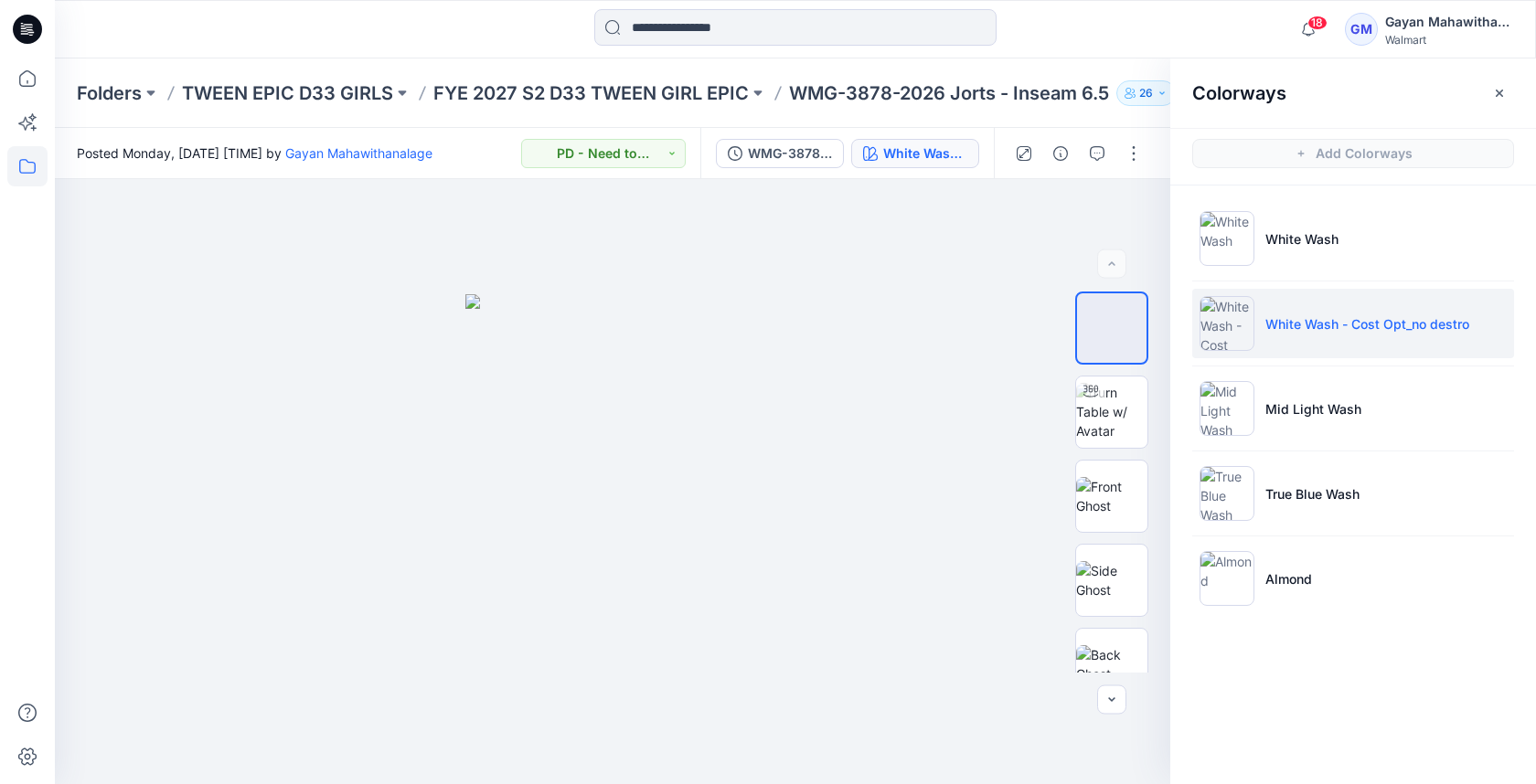 click 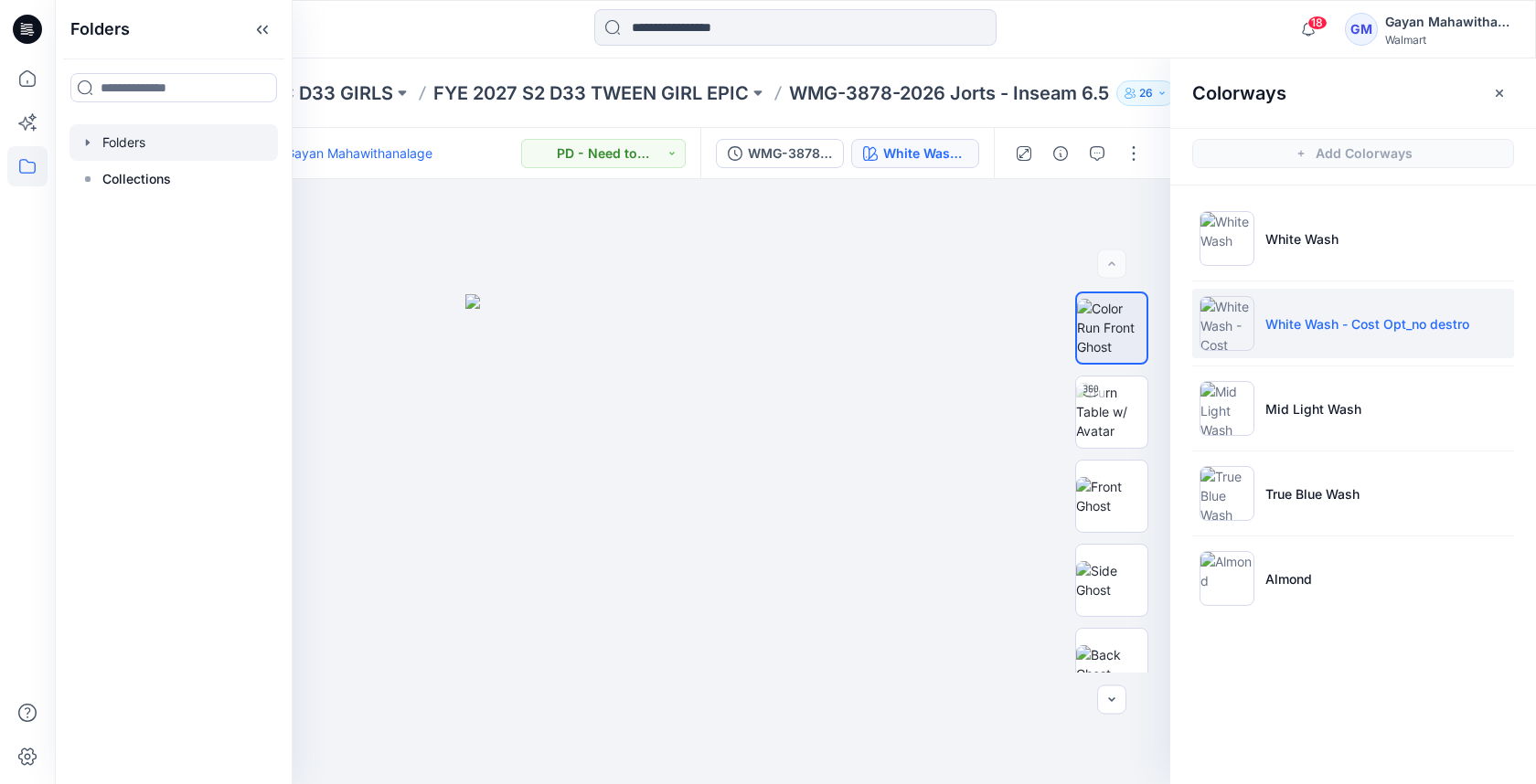 click at bounding box center (174, 143) 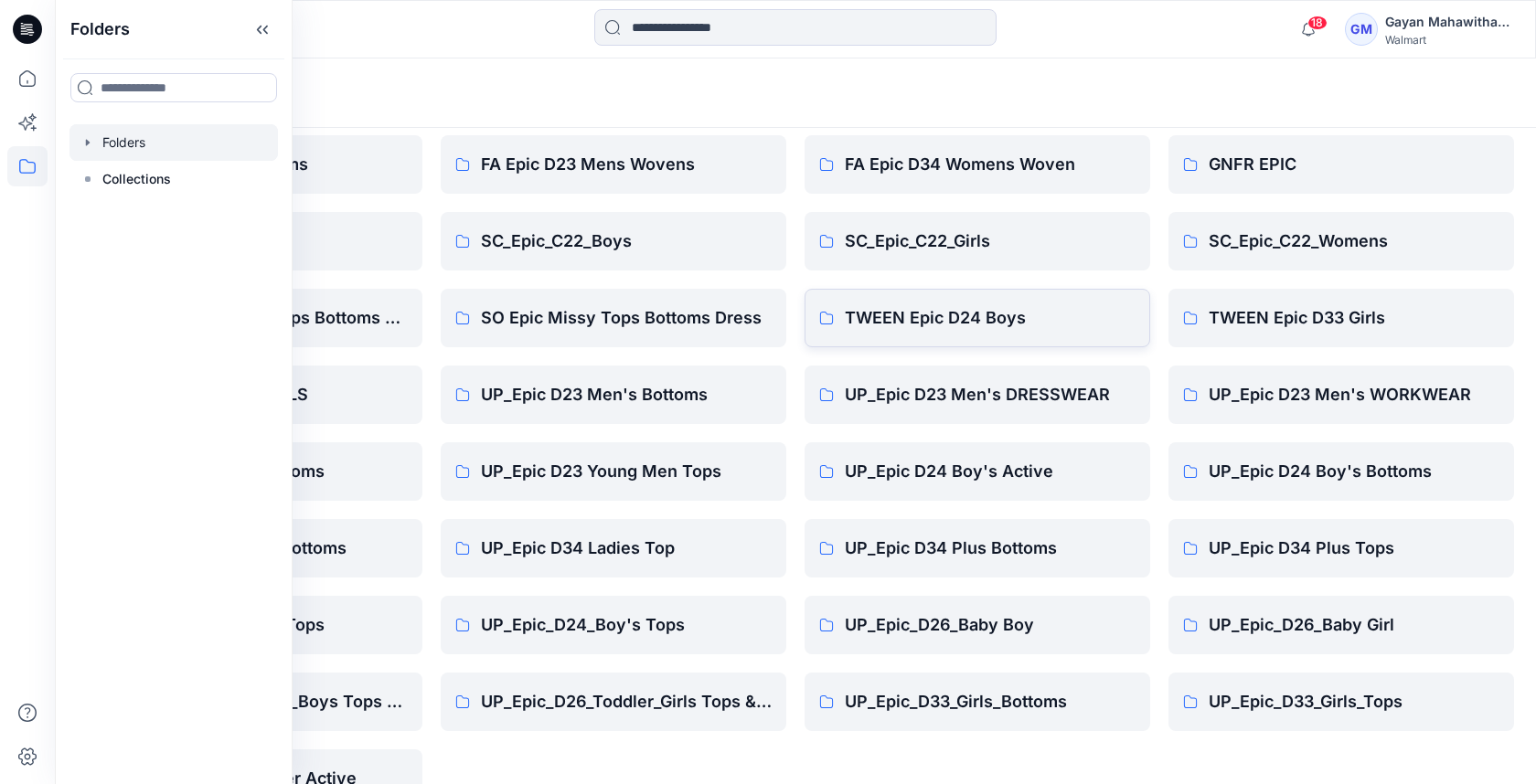 scroll, scrollTop: 418, scrollLeft: 0, axis: vertical 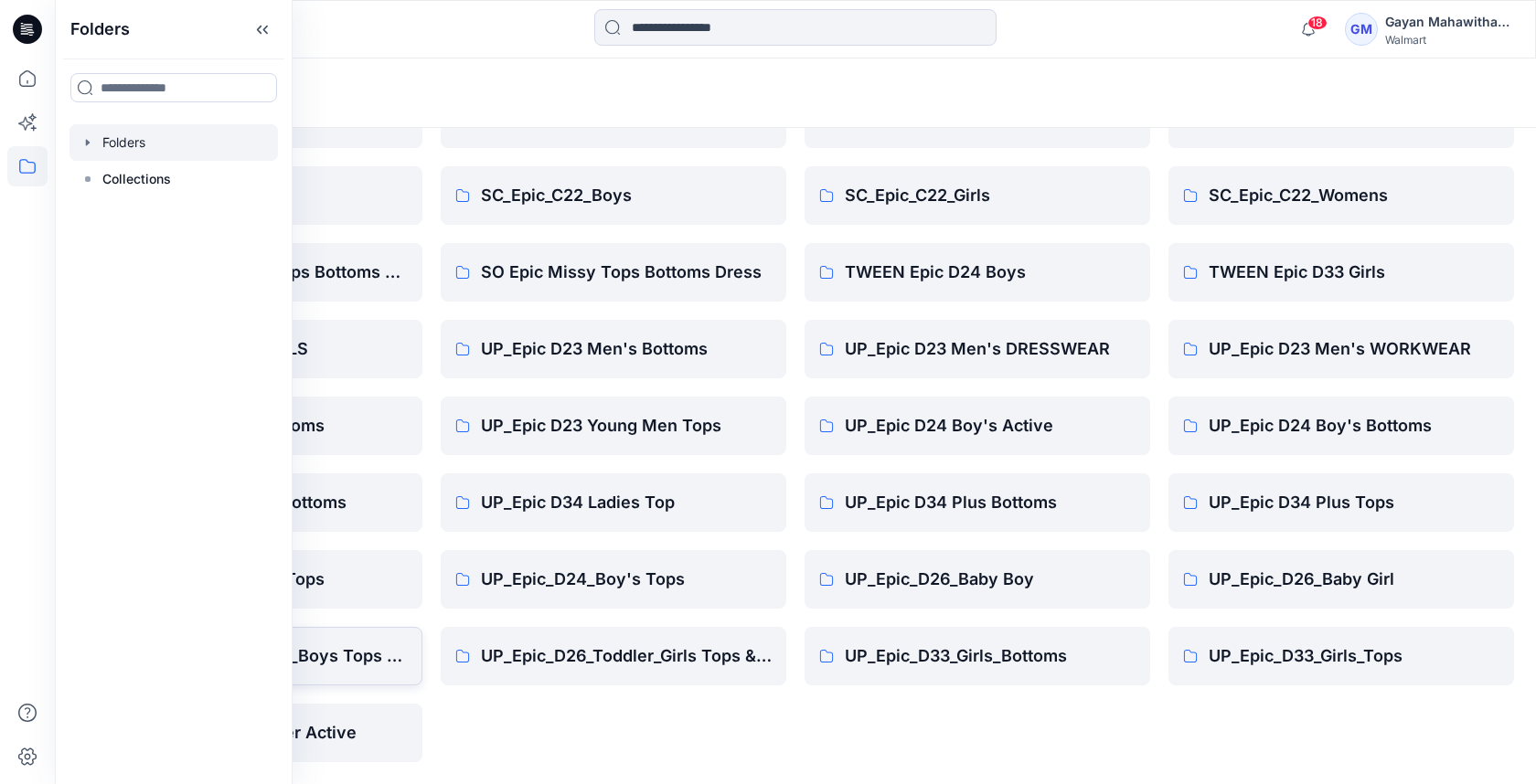 click on "UP_Epic_D26_Toddler_Boys Tops & Bottoms" at bounding box center (262, 656) 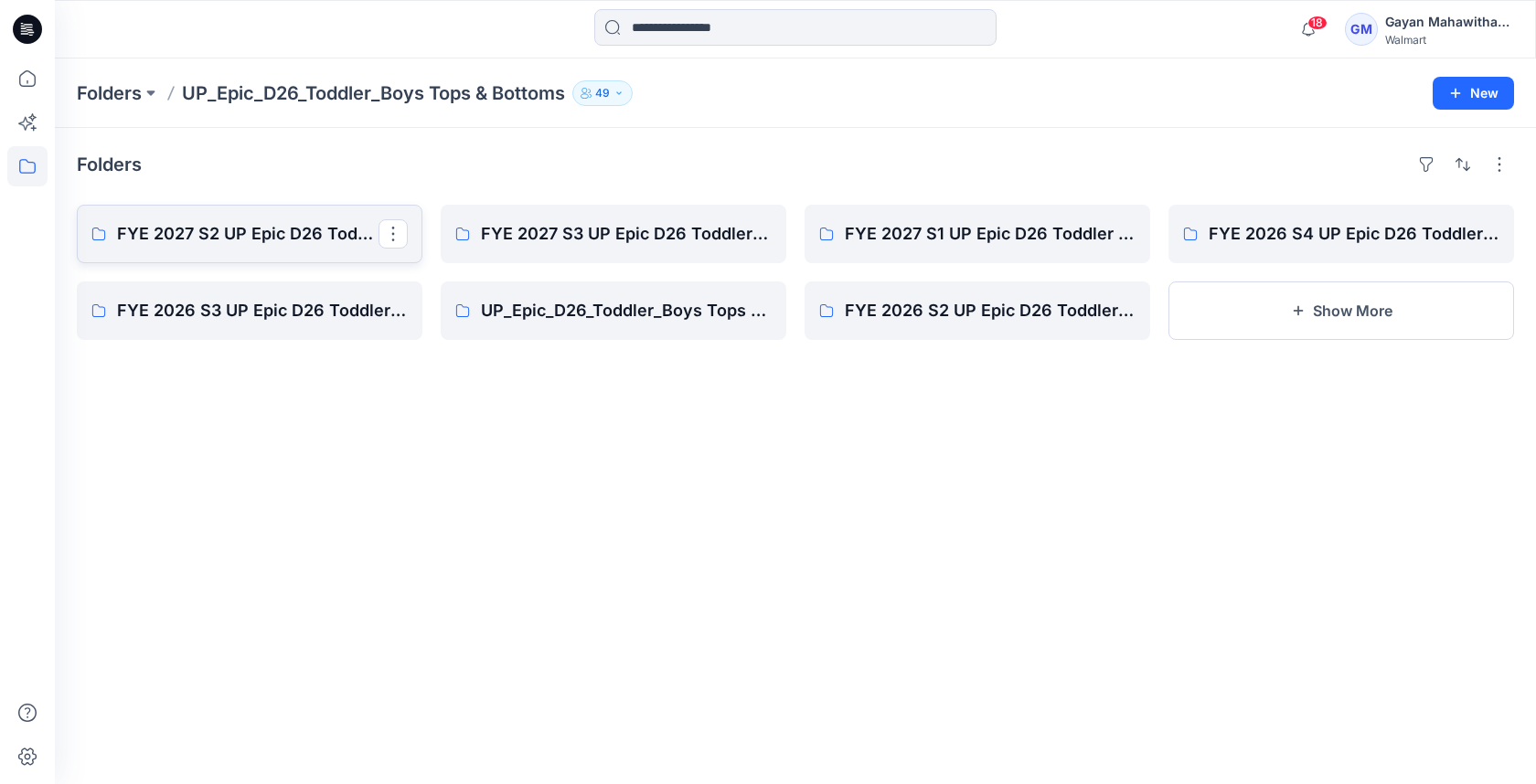 click on "FYE 2027 S2 UP Epic D26 Toddler Boy Tops & Bottoms" at bounding box center [250, 234] 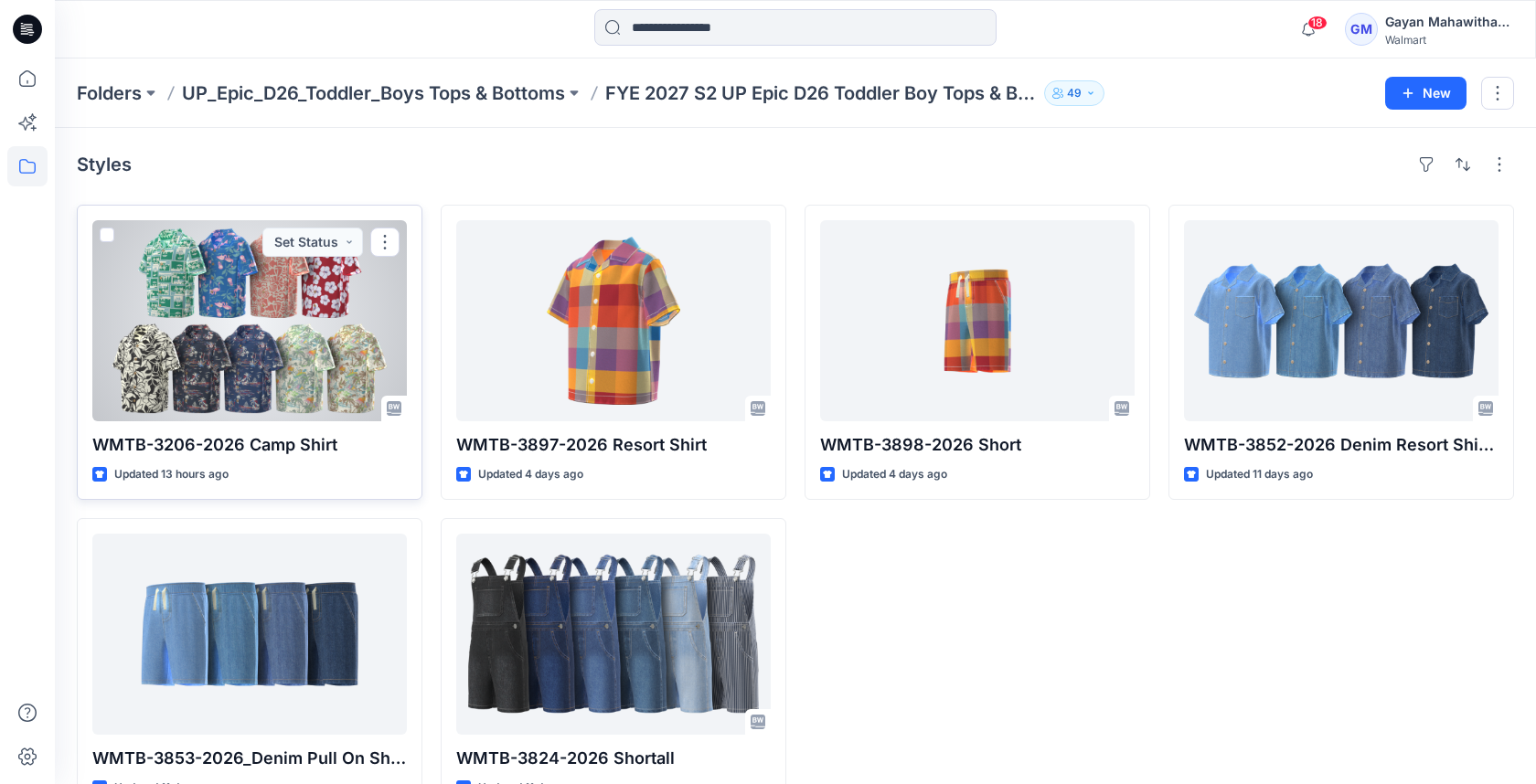 click at bounding box center (250, 321) 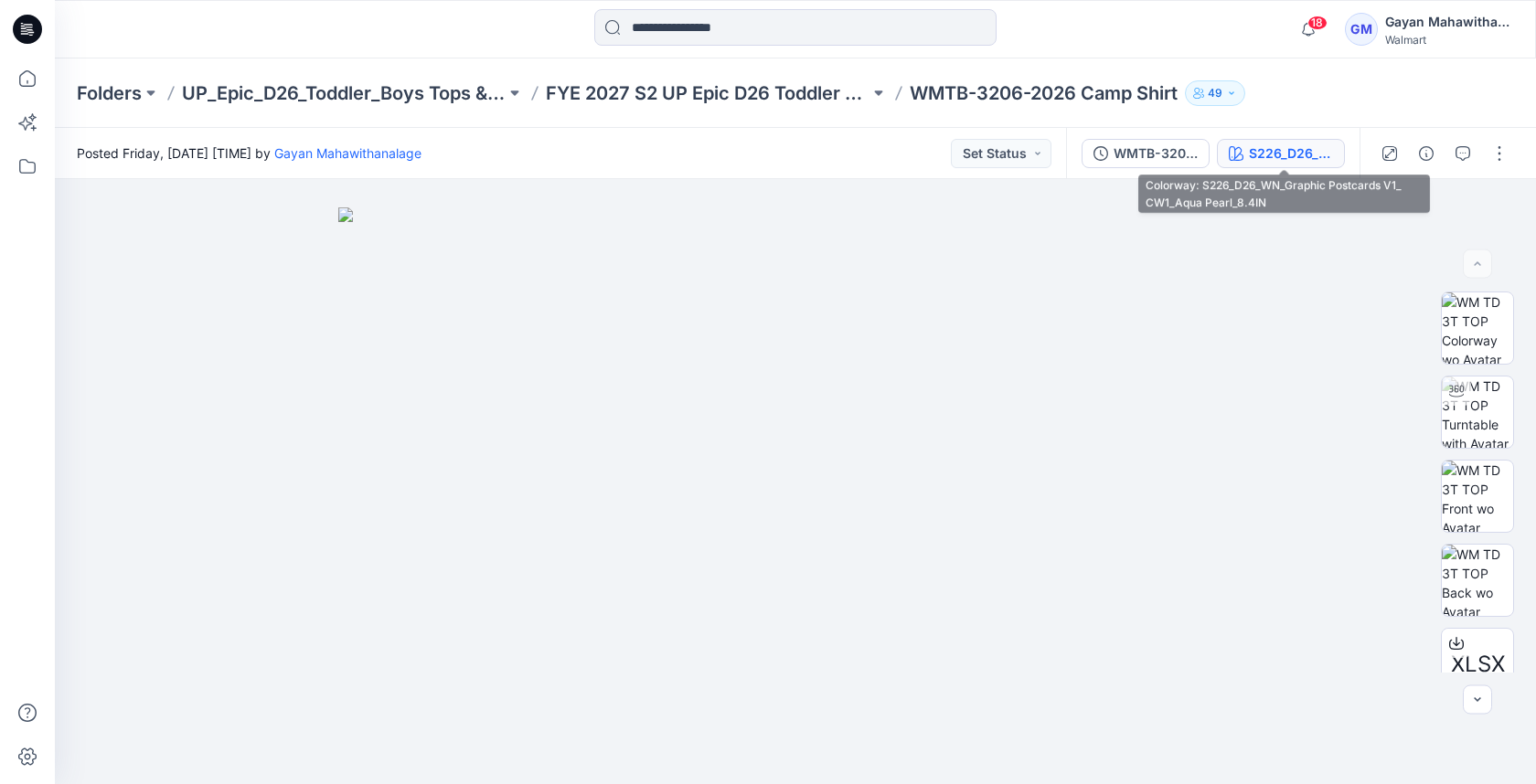 click on "S226_D26_WN_Graphic Postcards V1_ CW1_Aqua Pearl_8.4IN" at bounding box center [1291, 154] 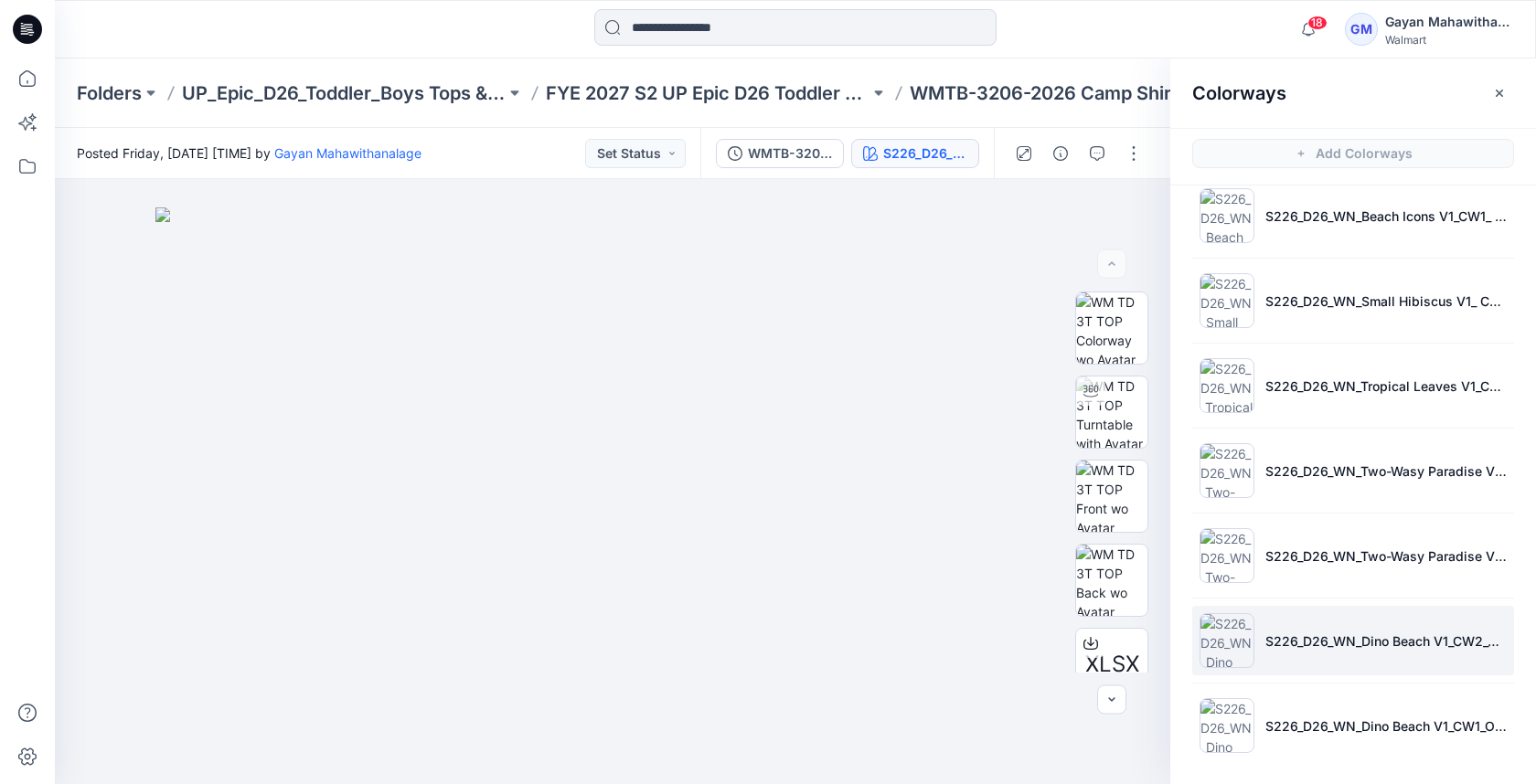 click on "S226_D26_WN_Dino Beach V1_CW2_Old Ivory Cream_Milieu Green" at bounding box center [1353, 641] 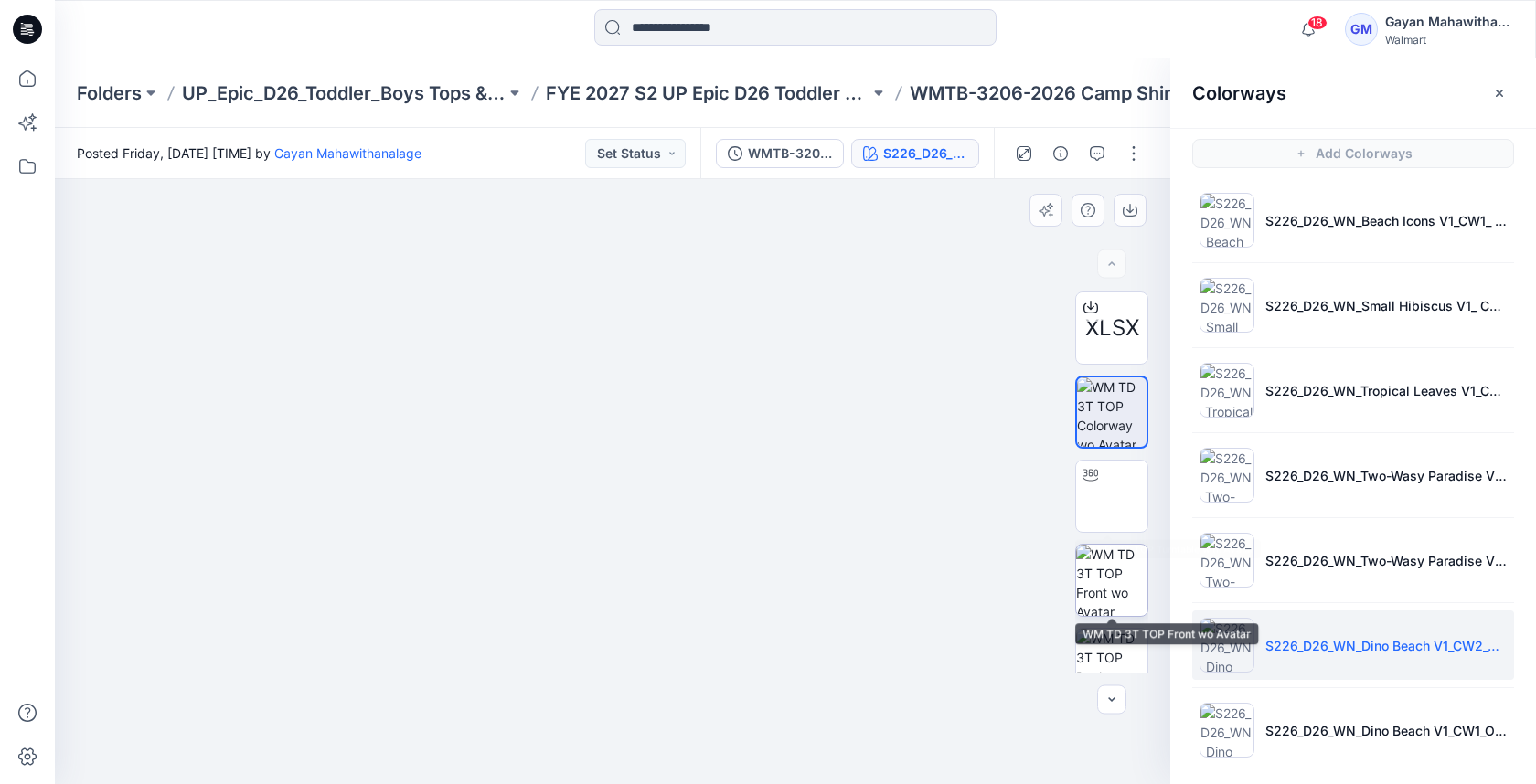 click at bounding box center [1112, 580] 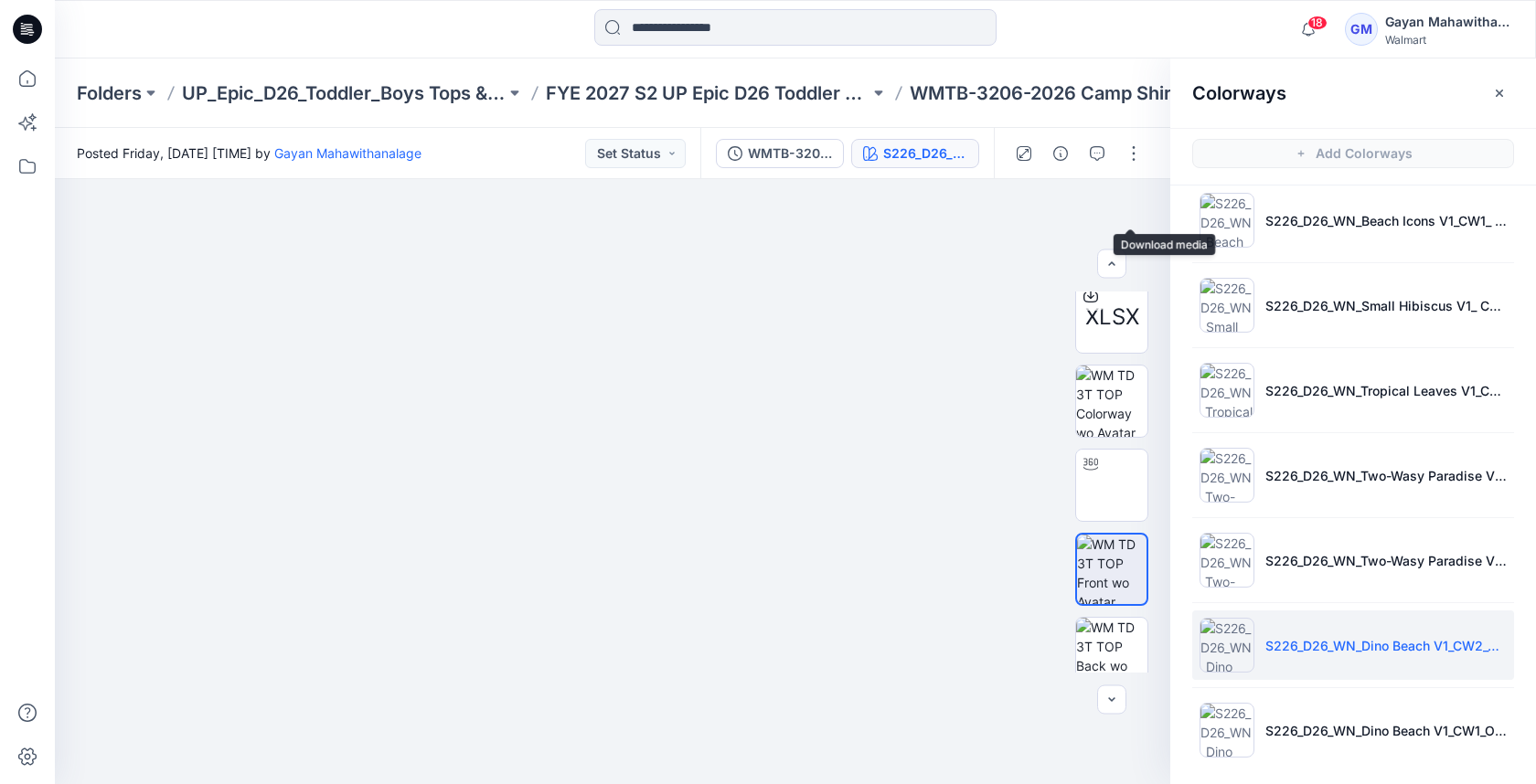 drag, startPoint x: 1135, startPoint y: 212, endPoint x: 1183, endPoint y: 446, distance: 238.87235 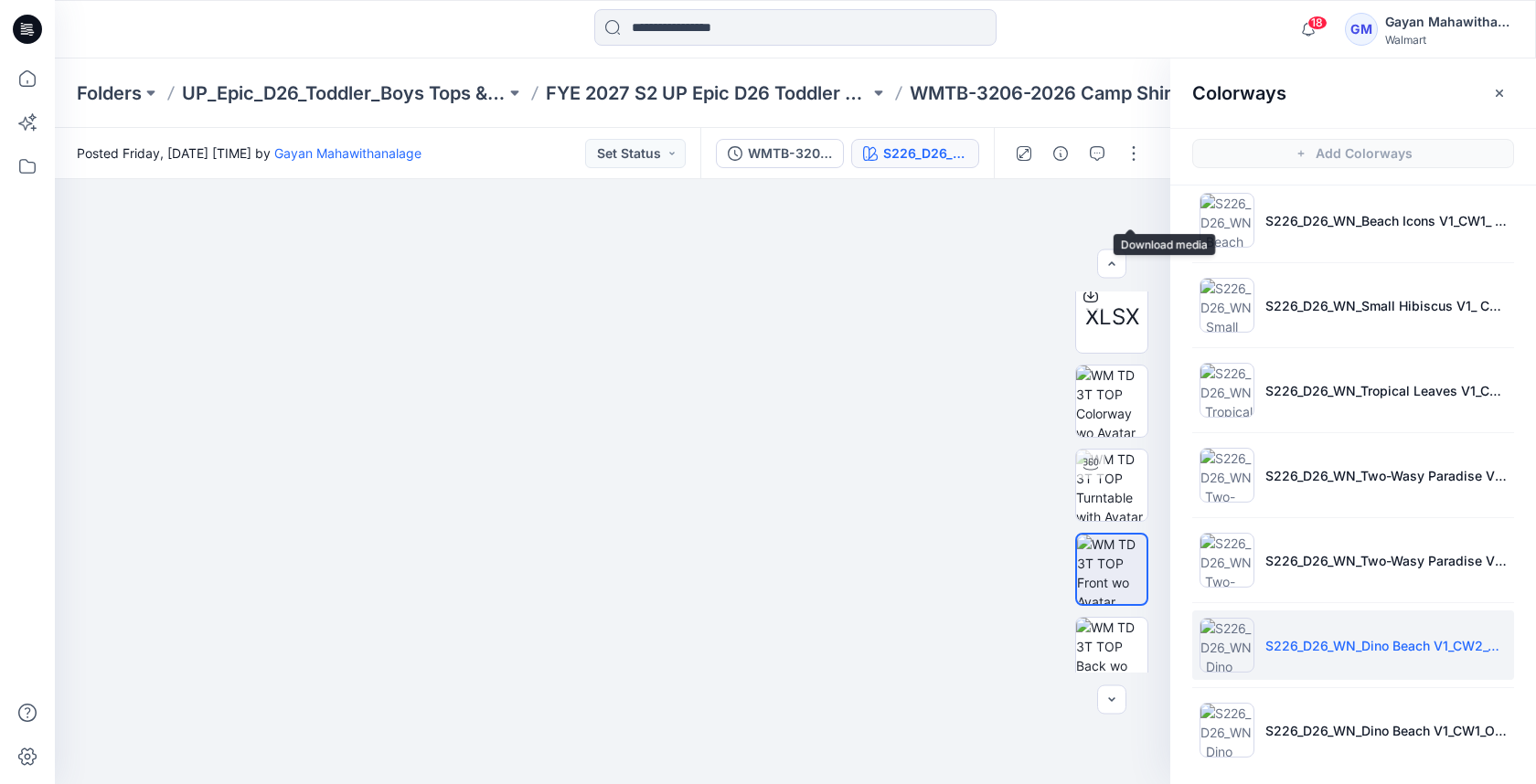 click 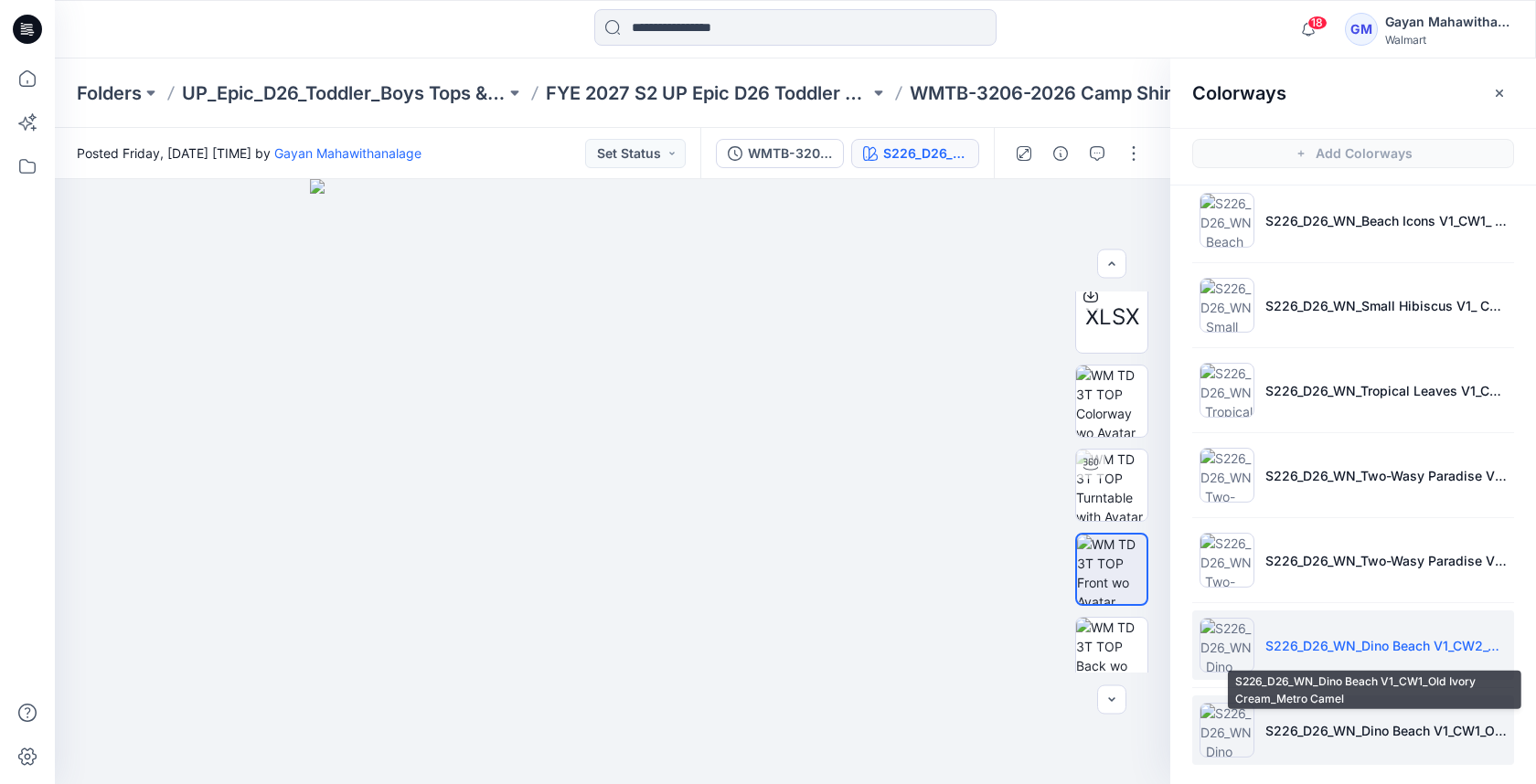 click on "S226_D26_WN_Dino Beach V1_CW1_Old Ivory Cream_Metro Camel" at bounding box center (1353, 730) 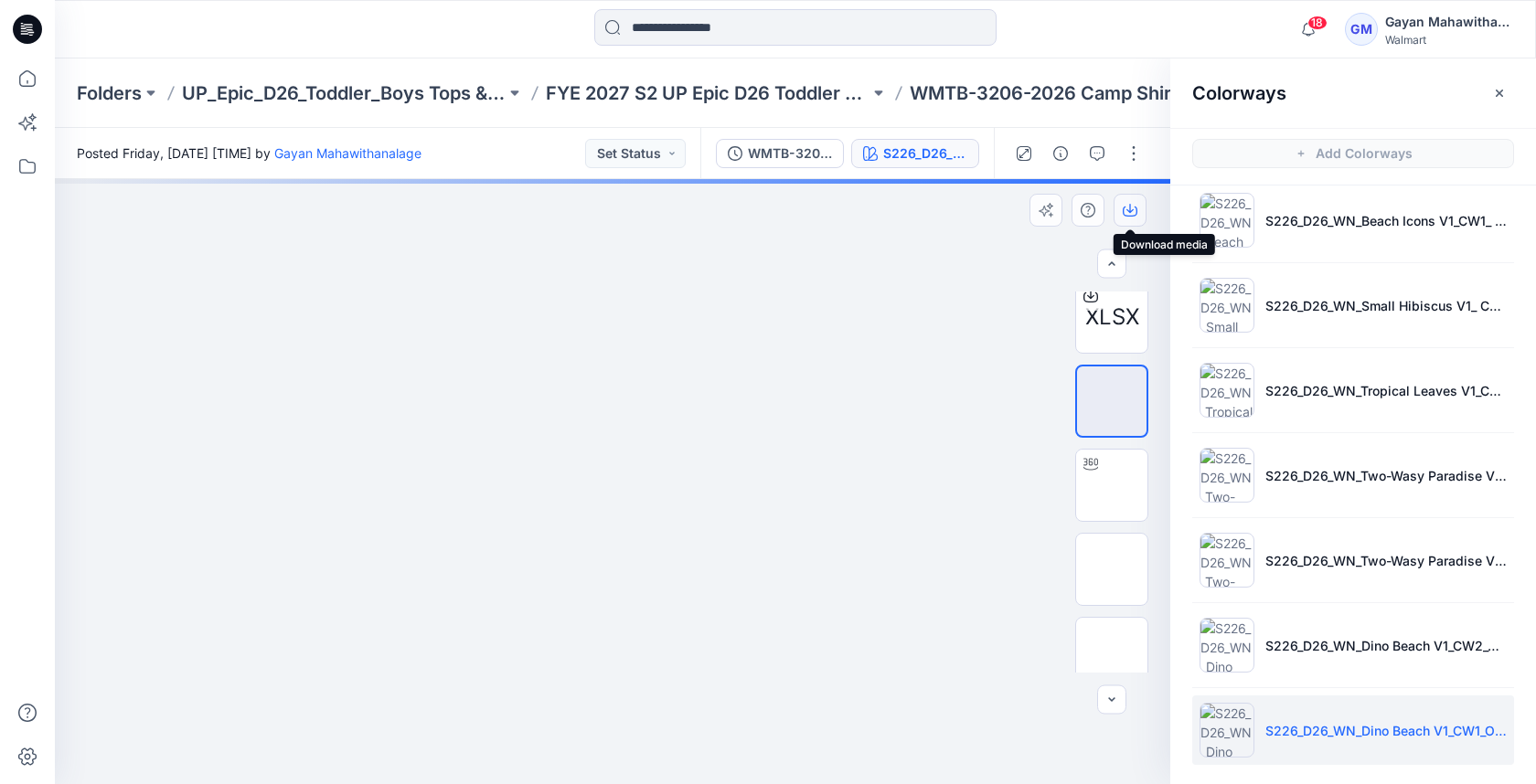click at bounding box center [1130, 210] 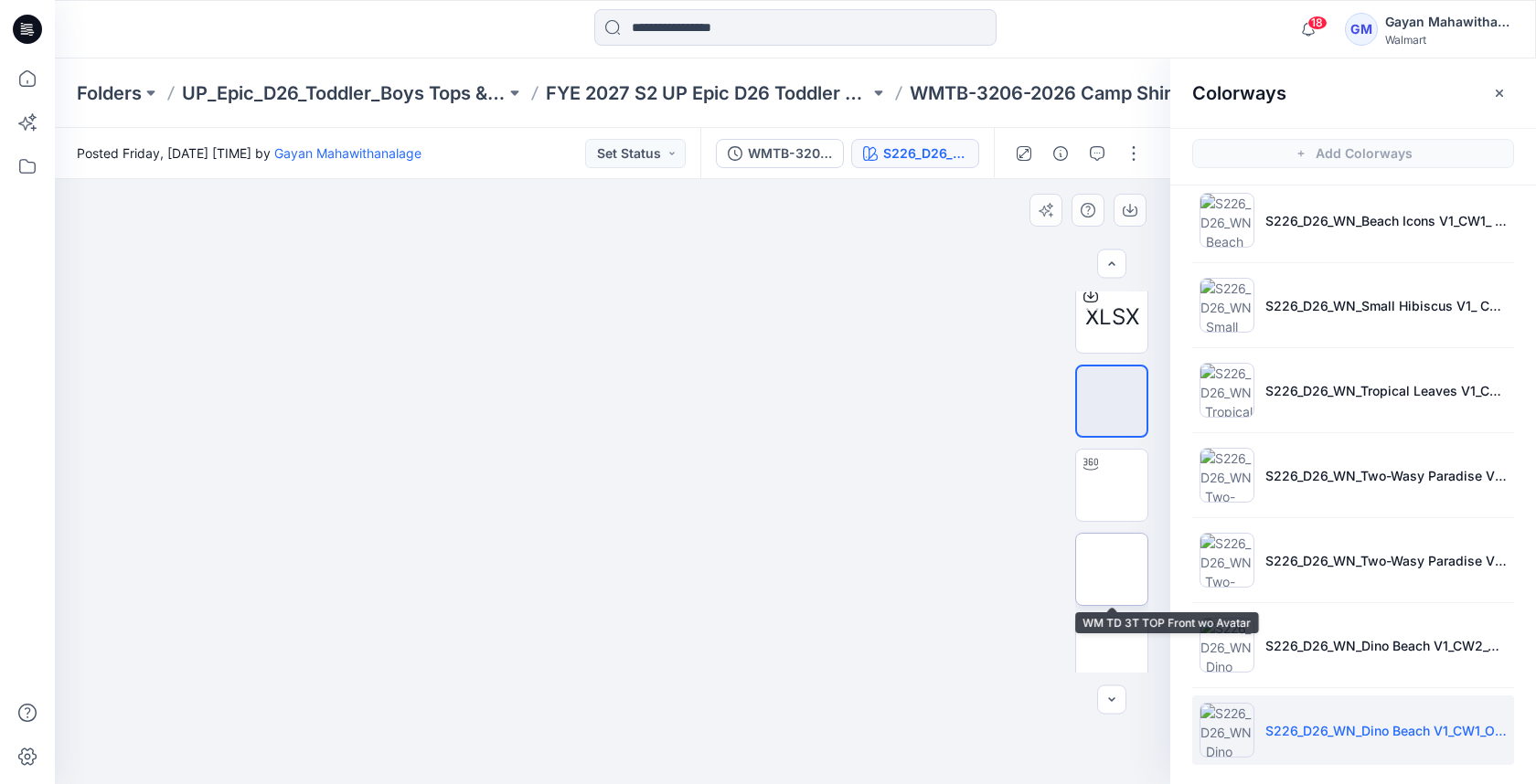drag, startPoint x: 1113, startPoint y: 543, endPoint x: 1111, endPoint y: 559, distance: 16.124515 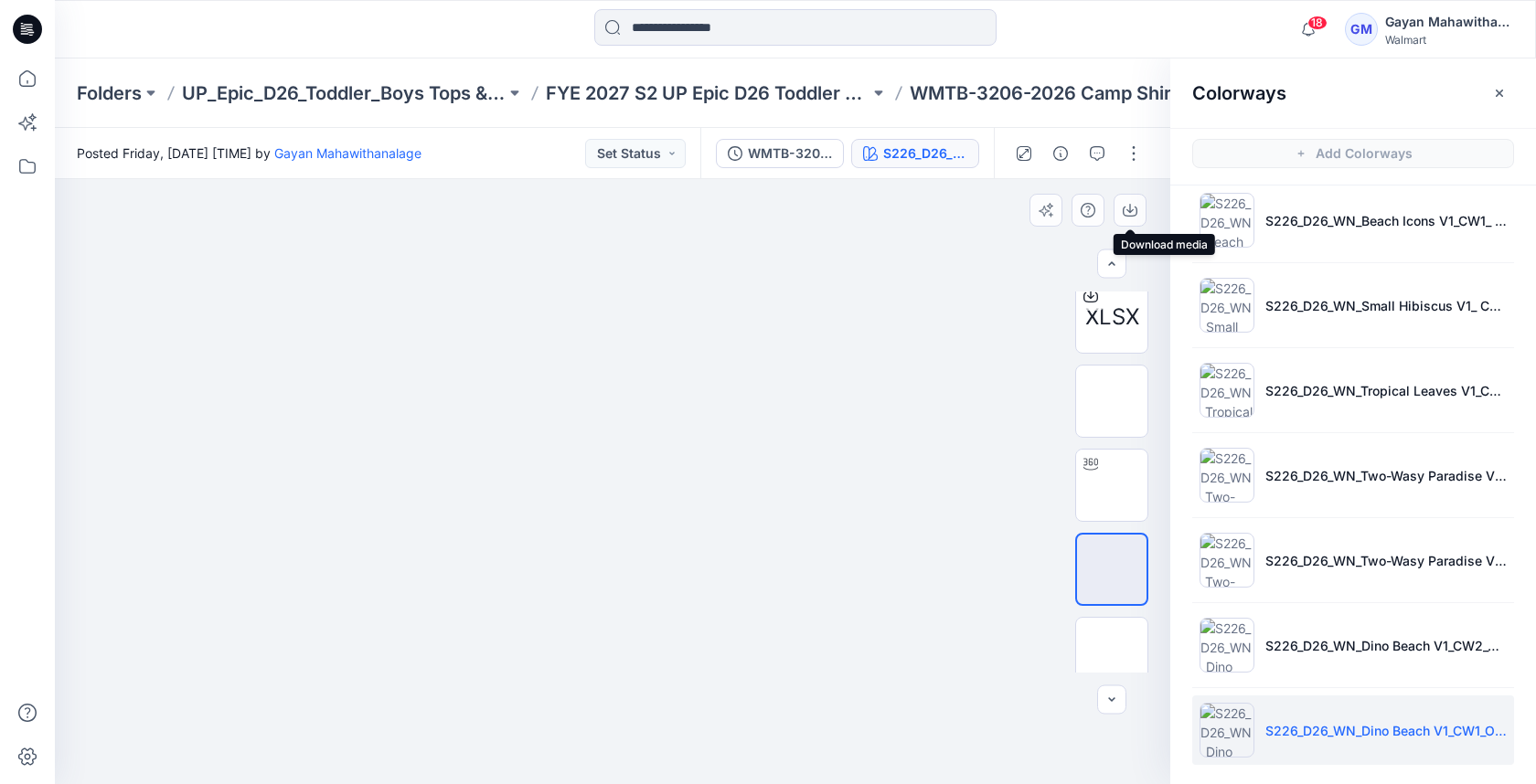 drag, startPoint x: 1125, startPoint y: 212, endPoint x: 1077, endPoint y: 240, distance: 55.569776 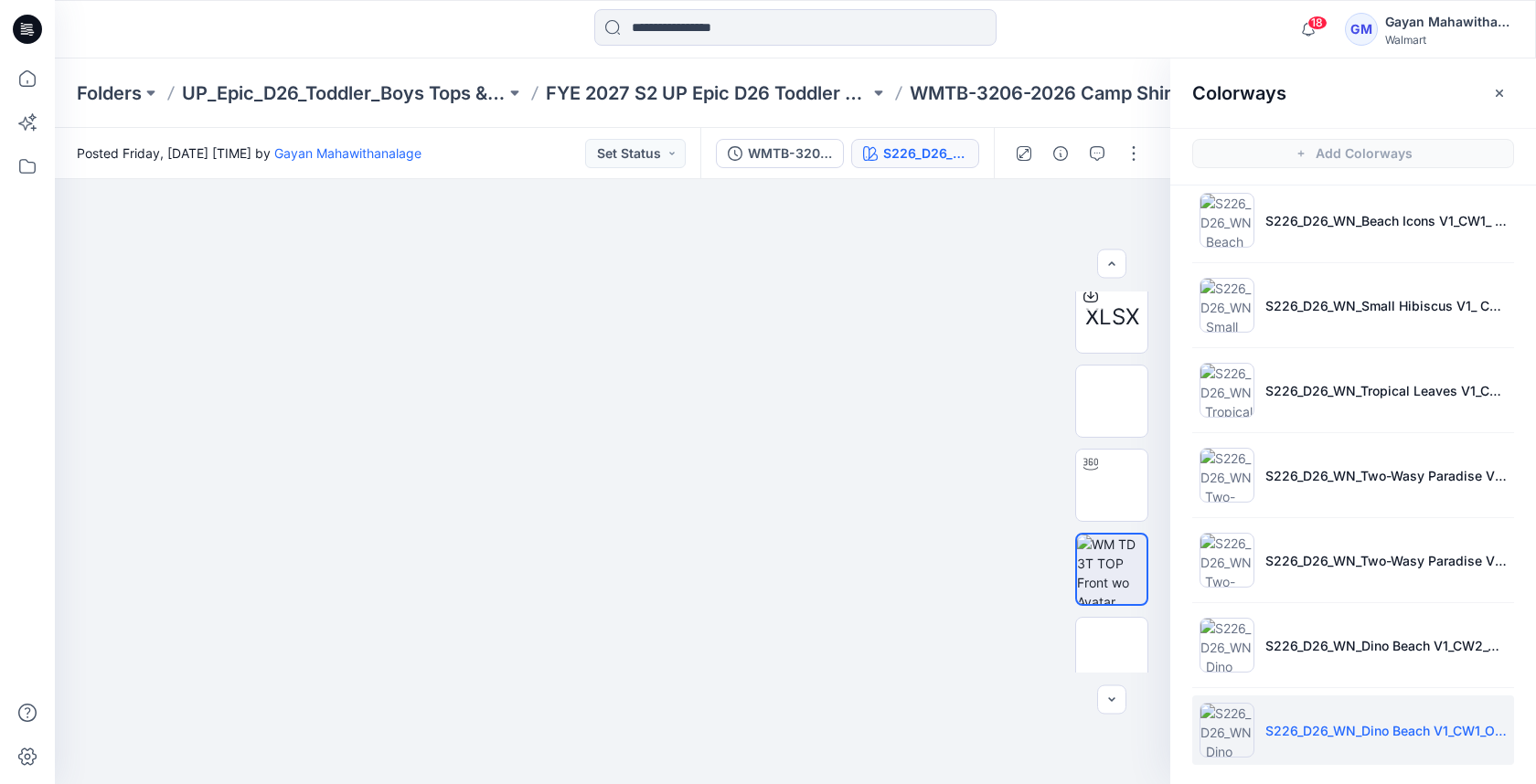 click on "Folders UP_Epic_D26_Toddler_Boys Tops & Bottoms FYE 2027 S2 UP Epic D26 Toddler Boy Tops & Bottoms WMTB-3206-2026 Camp Shirt 49" at bounding box center (795, 93) 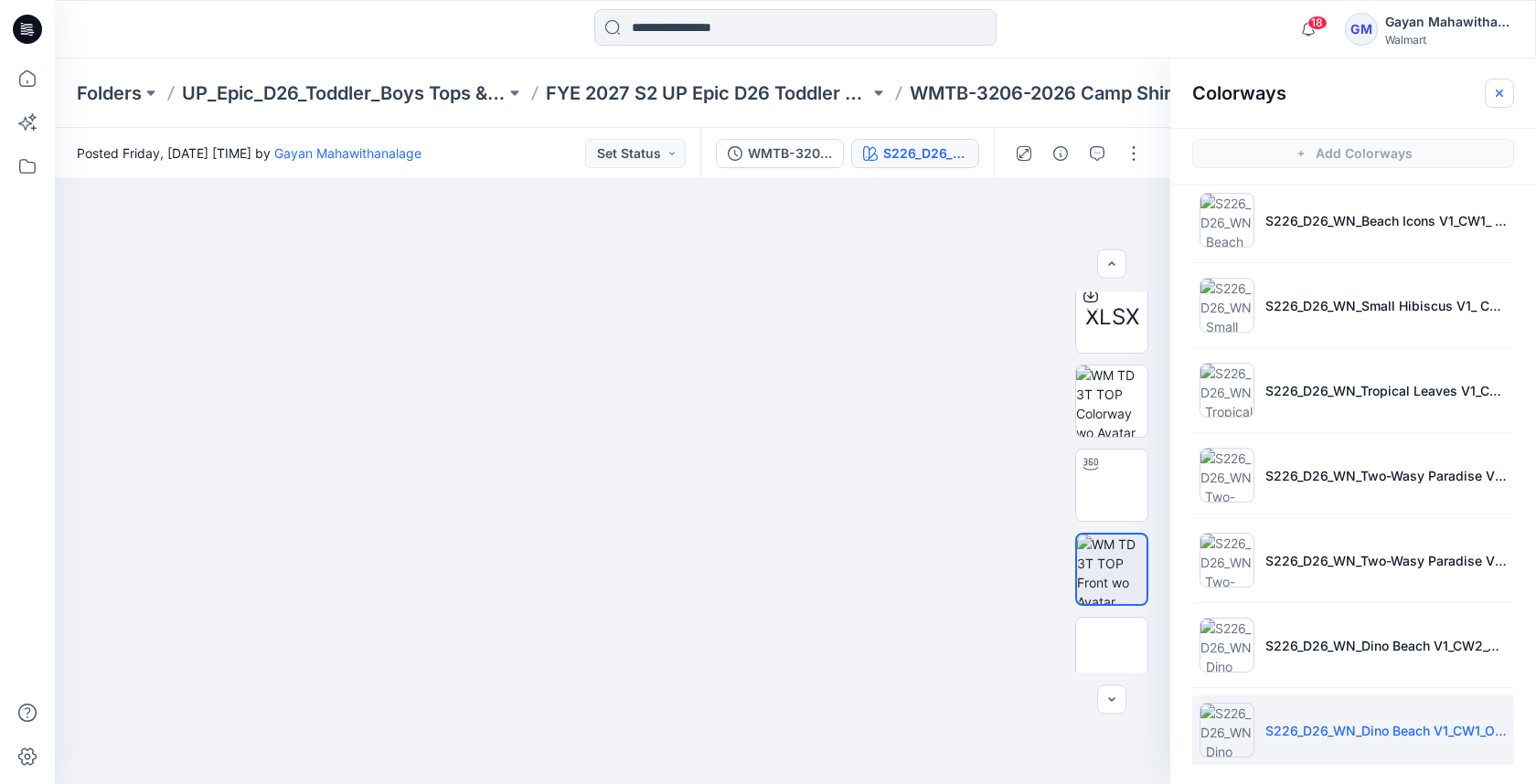 click 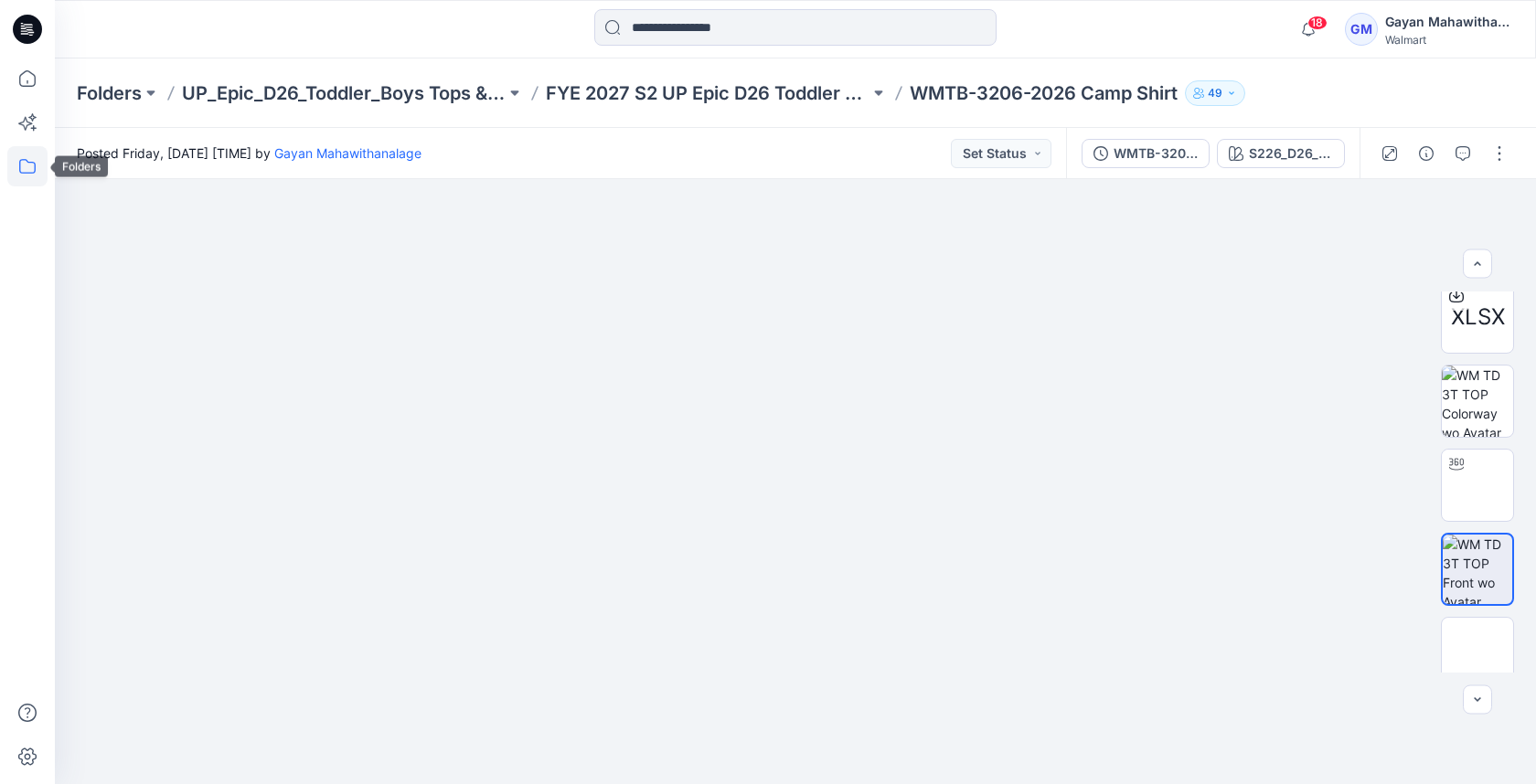 click 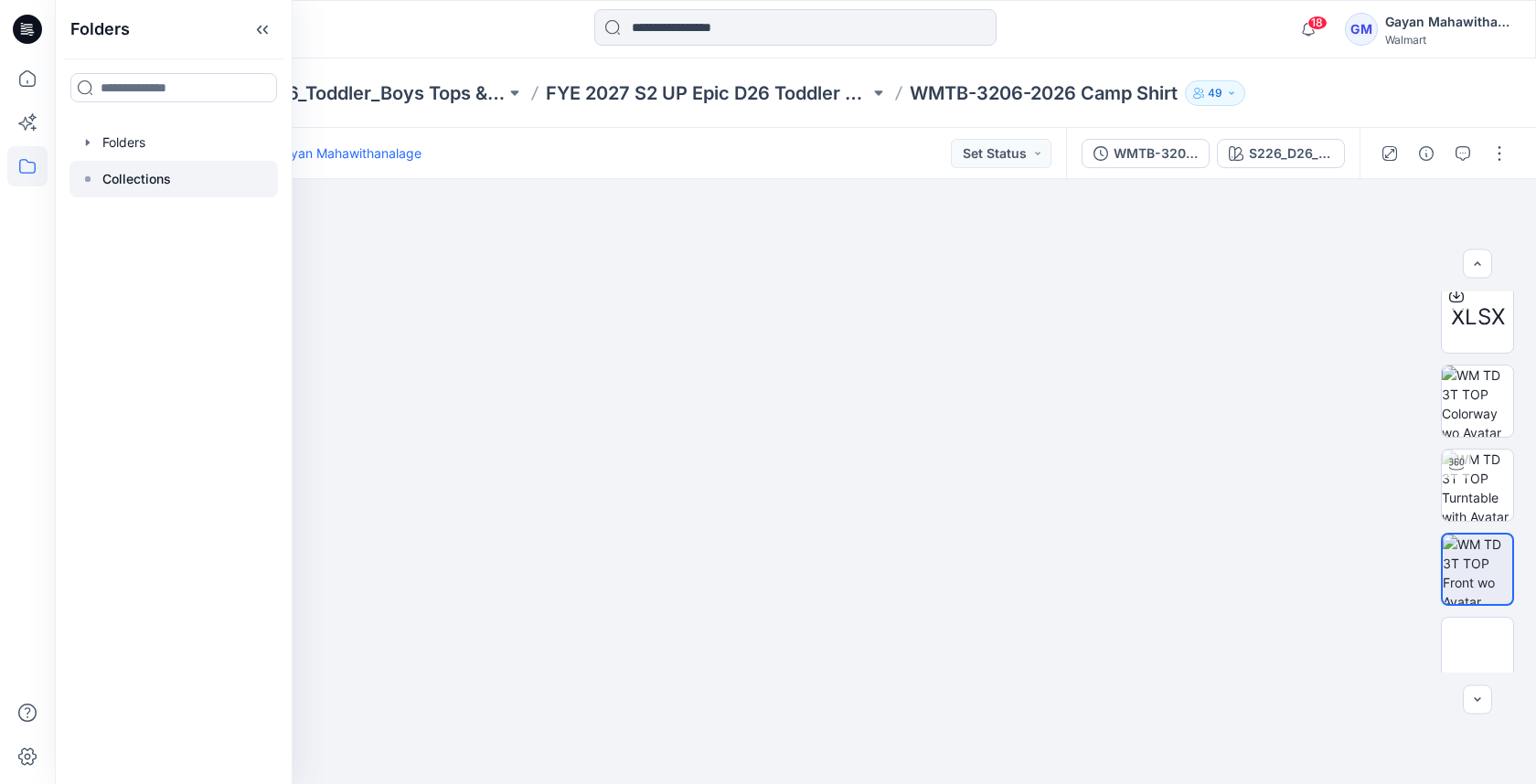 click on "Collections" at bounding box center (136, 179) 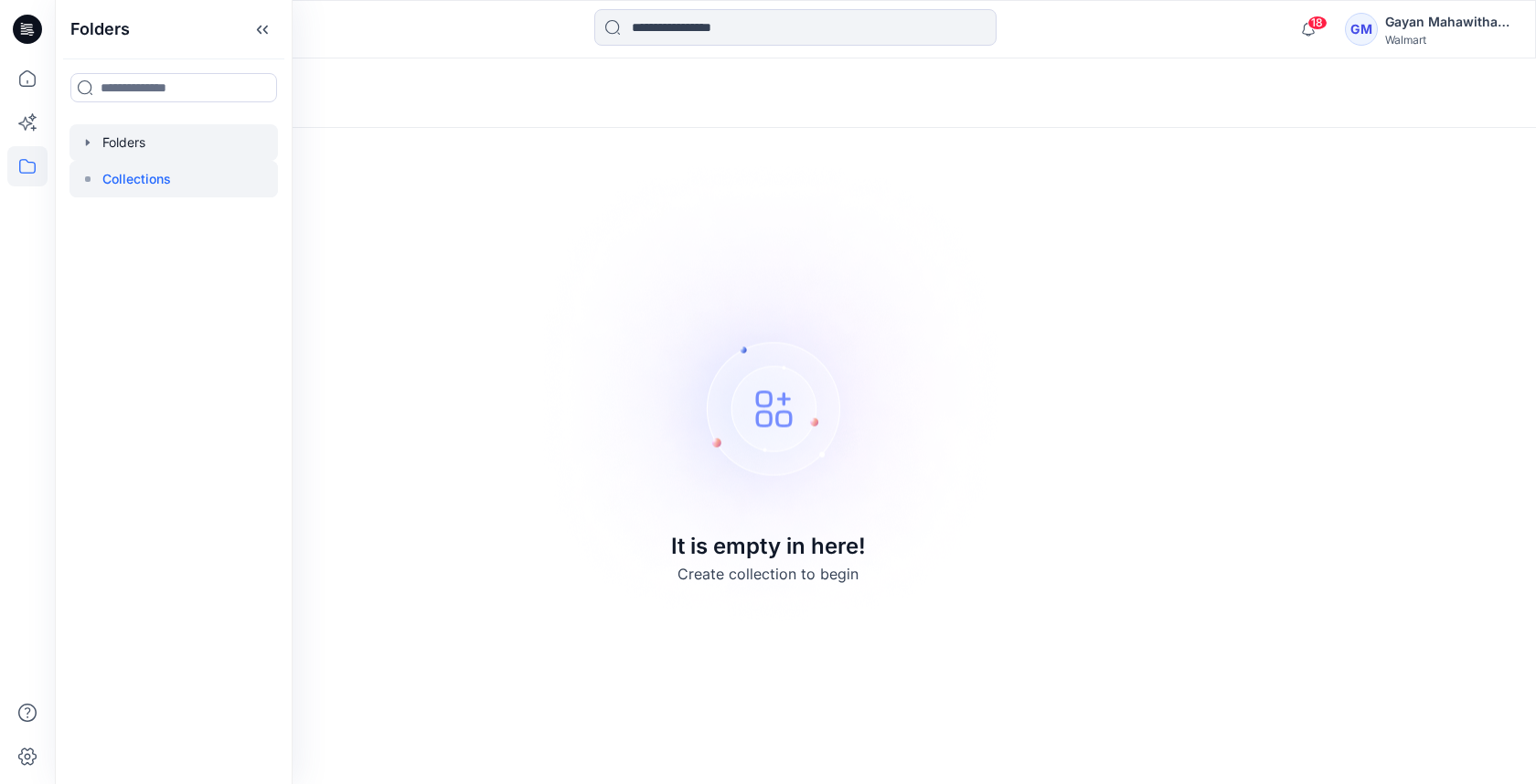 drag, startPoint x: 114, startPoint y: 138, endPoint x: 123, endPoint y: 147, distance: 12.727922 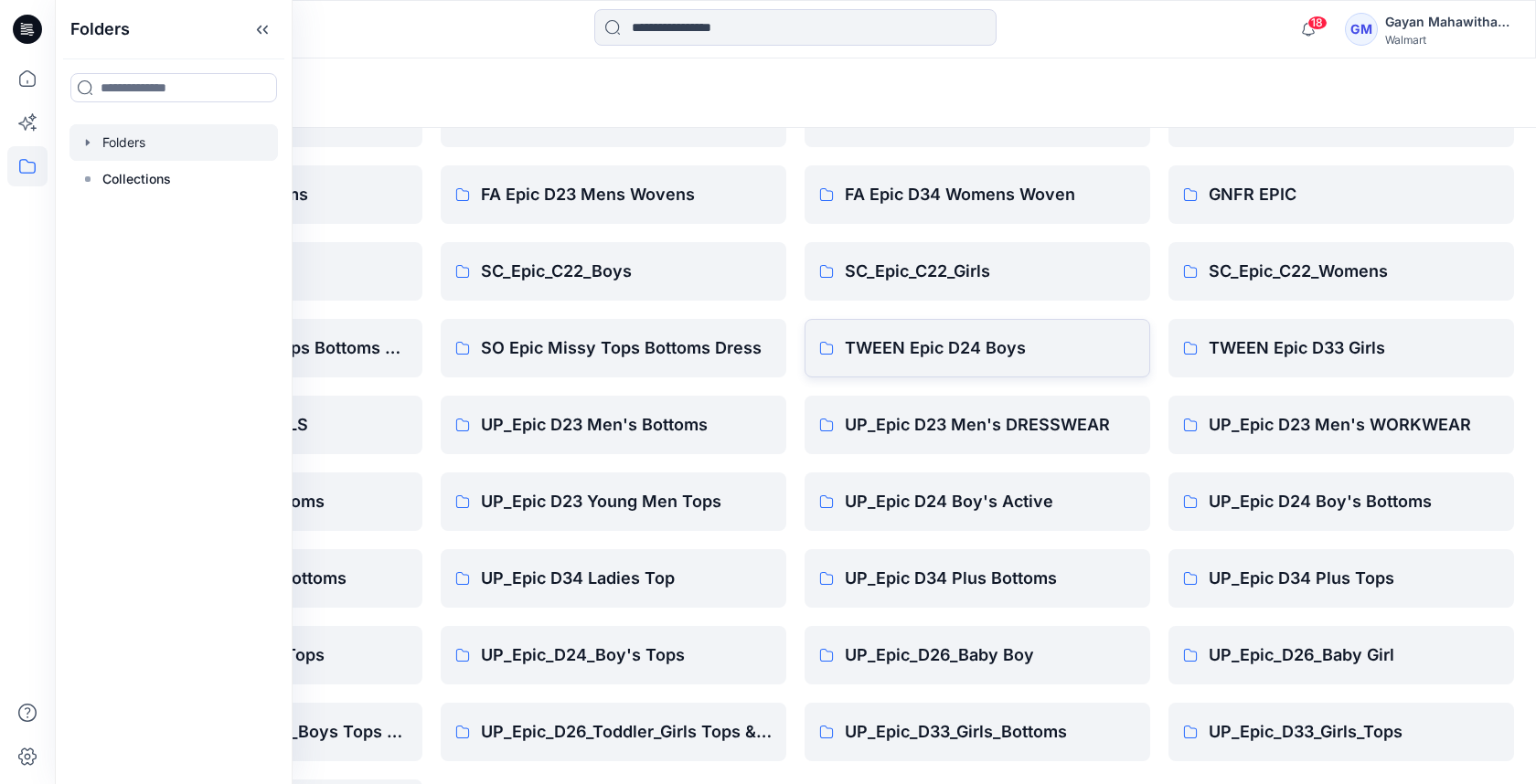 scroll, scrollTop: 418, scrollLeft: 0, axis: vertical 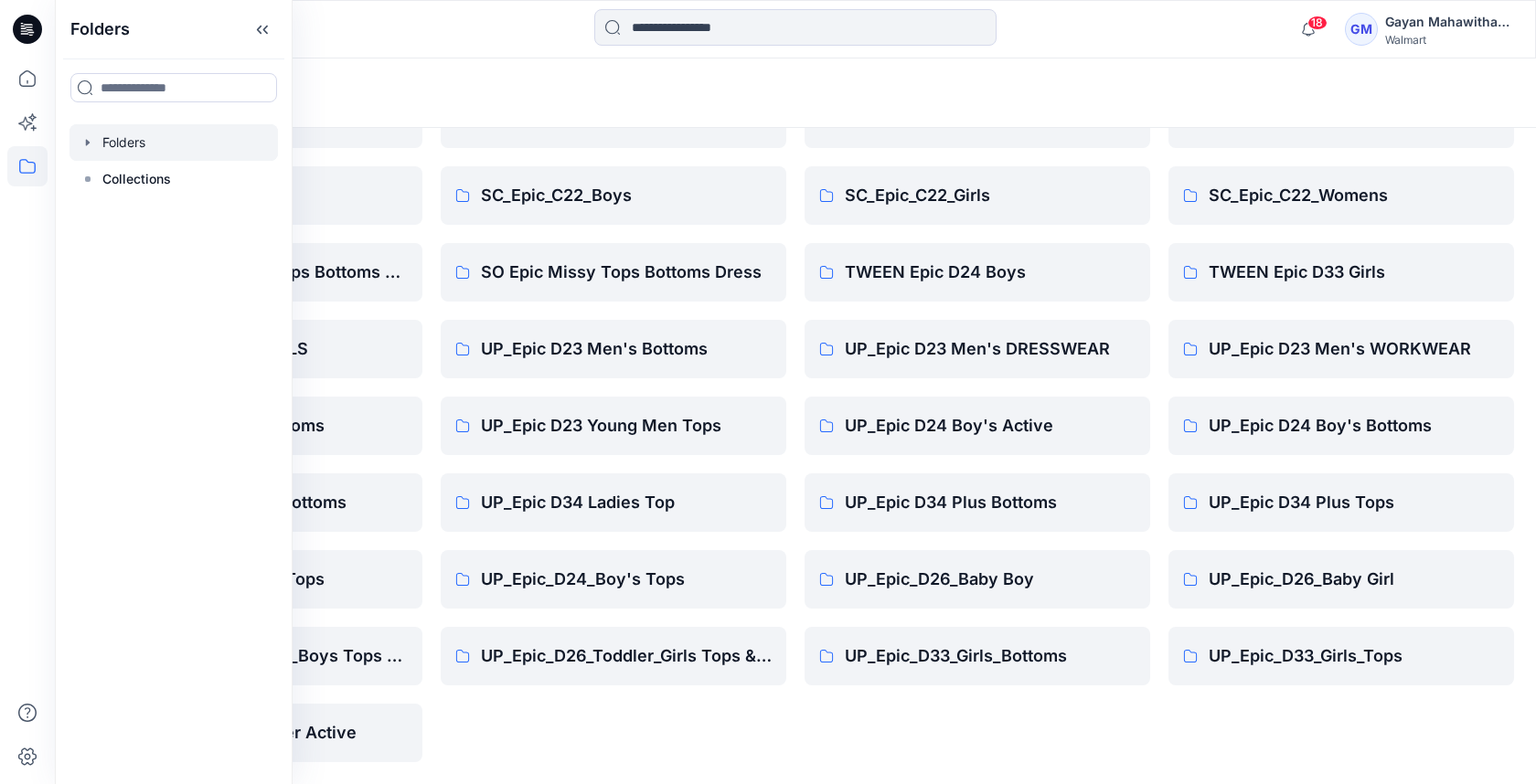 click on "Epic D34 Ladies Bottoms Epic_D23_Men's Bottoms Epic_D24_Boy's Bottoms Epic_D33 Practice Group FA Epic D34 Womens Woven SC_Epic_C22_Girls TWEEN Epic D24 Boys UP_Epic D23 Men's DRESSWEAR UP_Epic D24 Boy's Active UP_Epic D34 Plus Bottoms UP_Epic_D26_Baby Boy UP_Epic_D33_Girls_Bottoms" at bounding box center (977, 272) 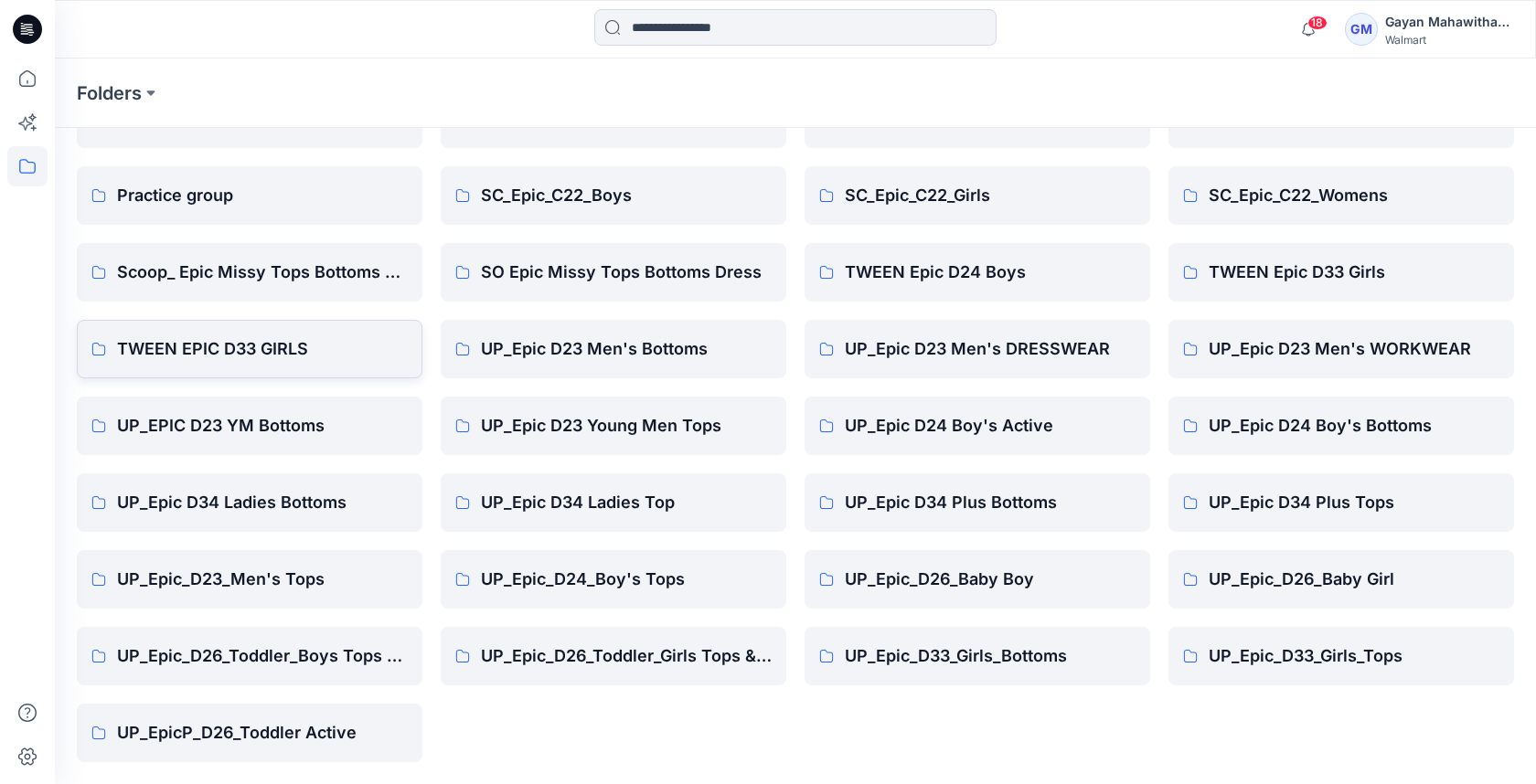 click on "TWEEN EPIC D33 GIRLS" at bounding box center (262, 349) 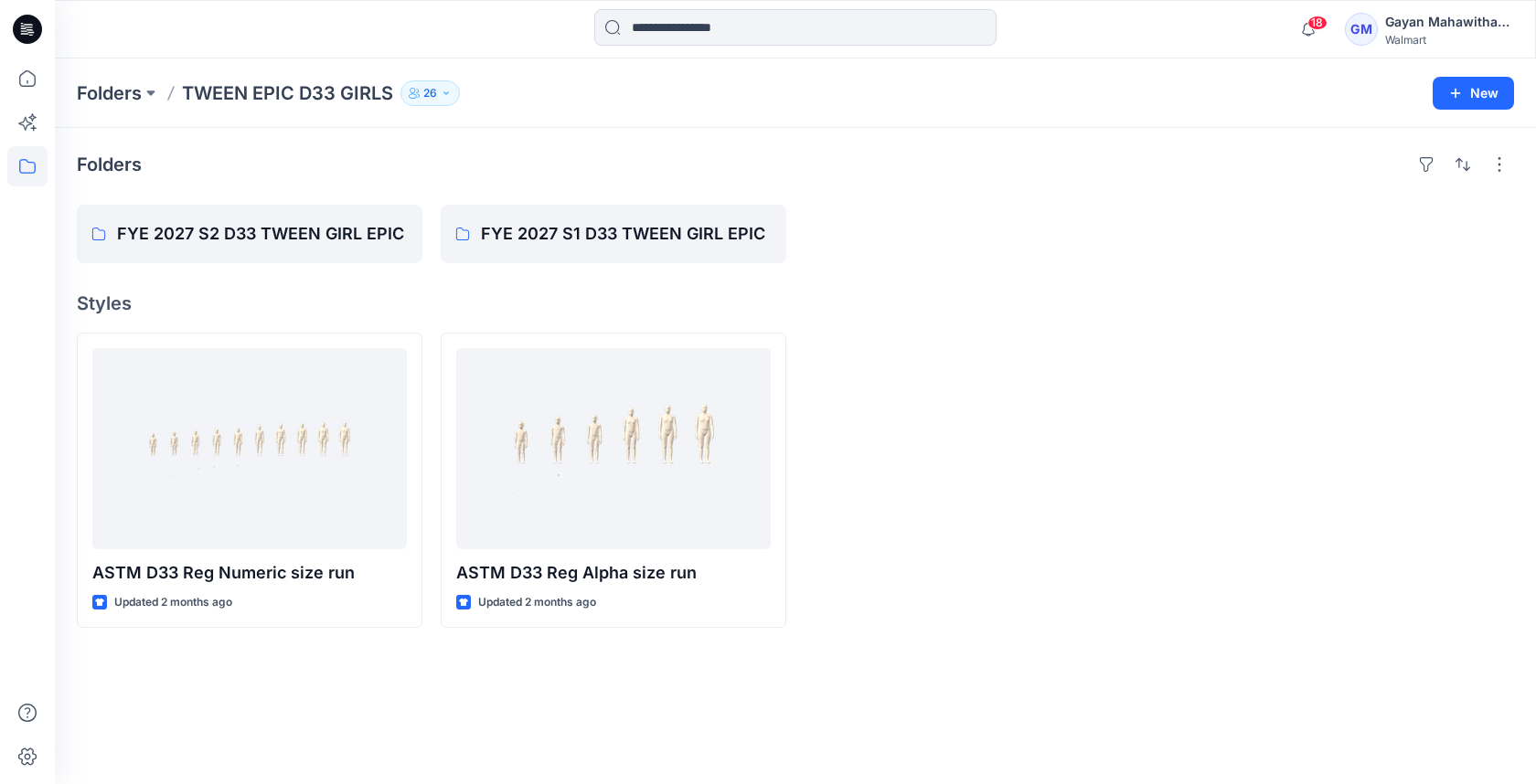 click on "Folders FYE 2027 S2 D33 TWEEN GIRL EPIC FYE 2027 S1 D33 TWEEN GIRL EPIC Styles ASTM D33 Reg Numeric size run Updated 2 months ago ASTM D33 Reg Alpha size run Updated 2 months ago" at bounding box center (795, 456) 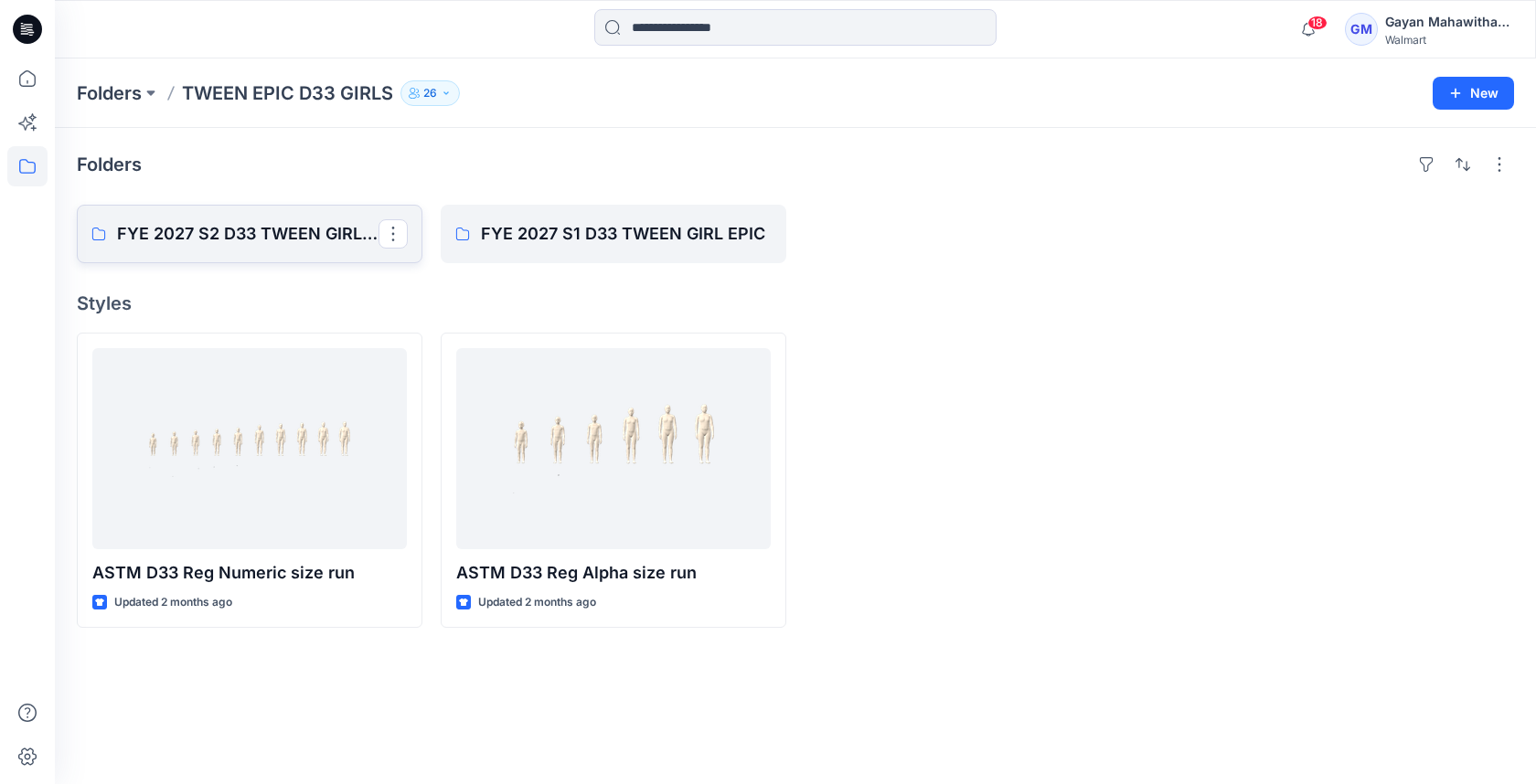 click on "FYE 2027 S2 D33 TWEEN GIRL EPIC" at bounding box center [248, 234] 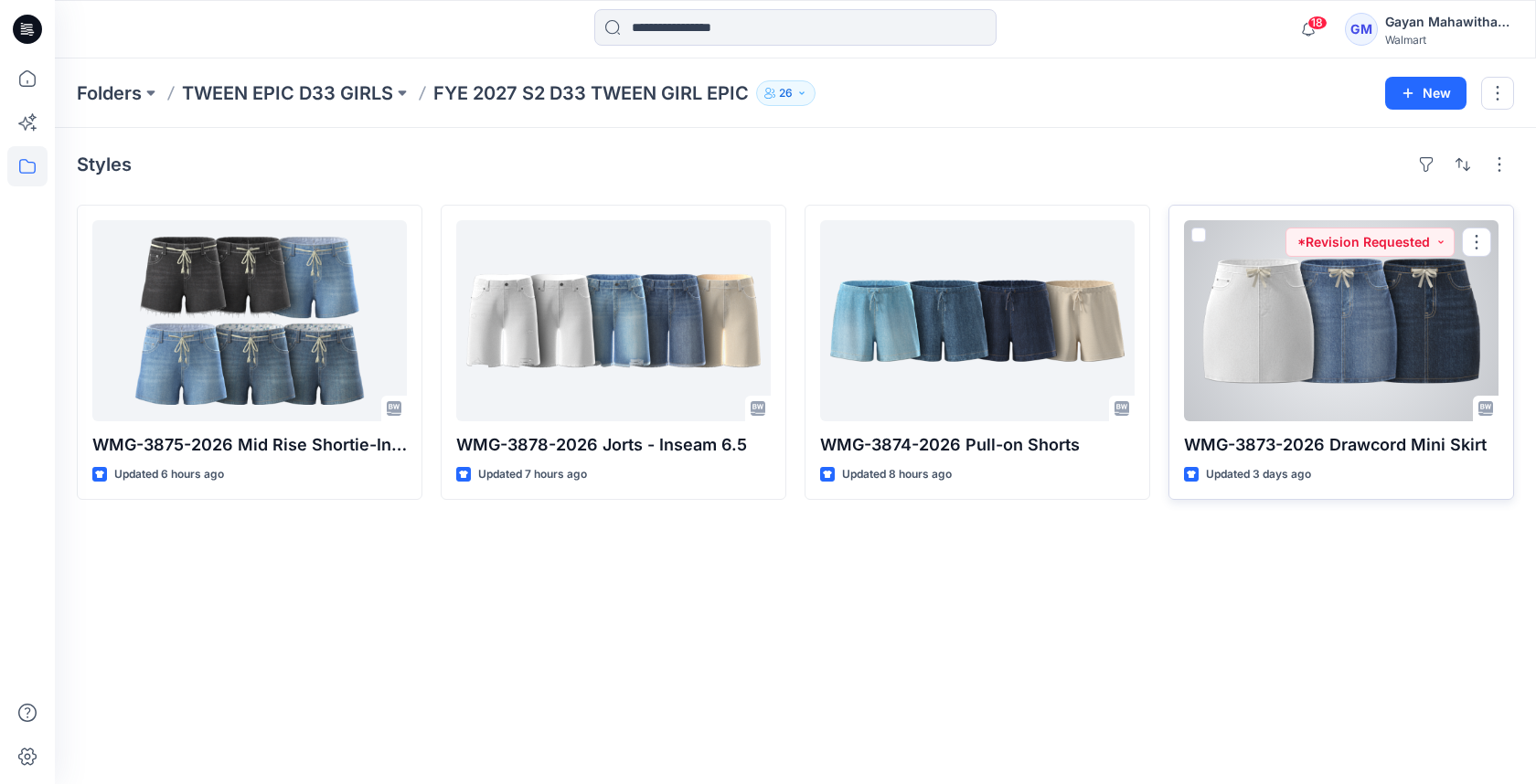 click at bounding box center (1341, 321) 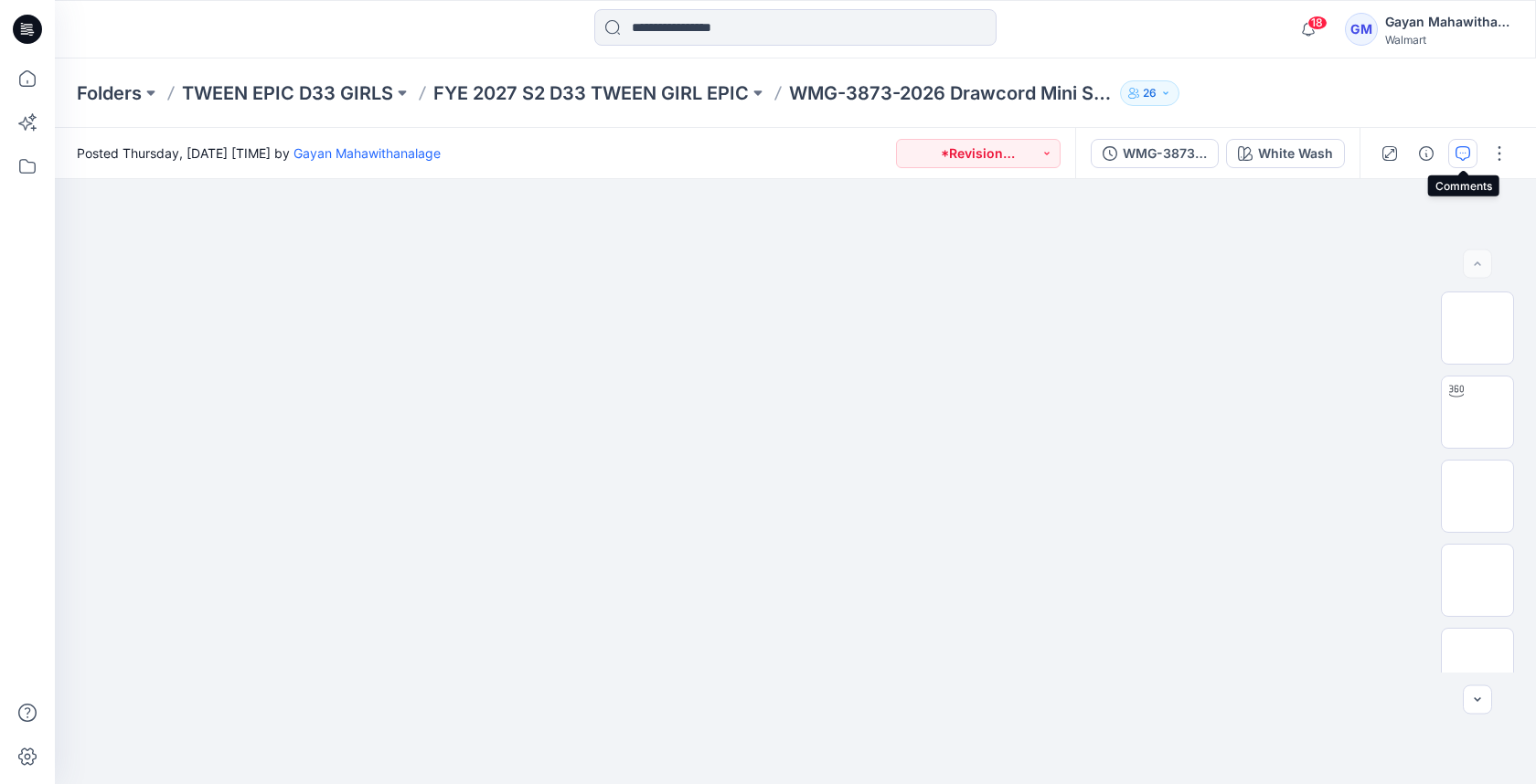 click 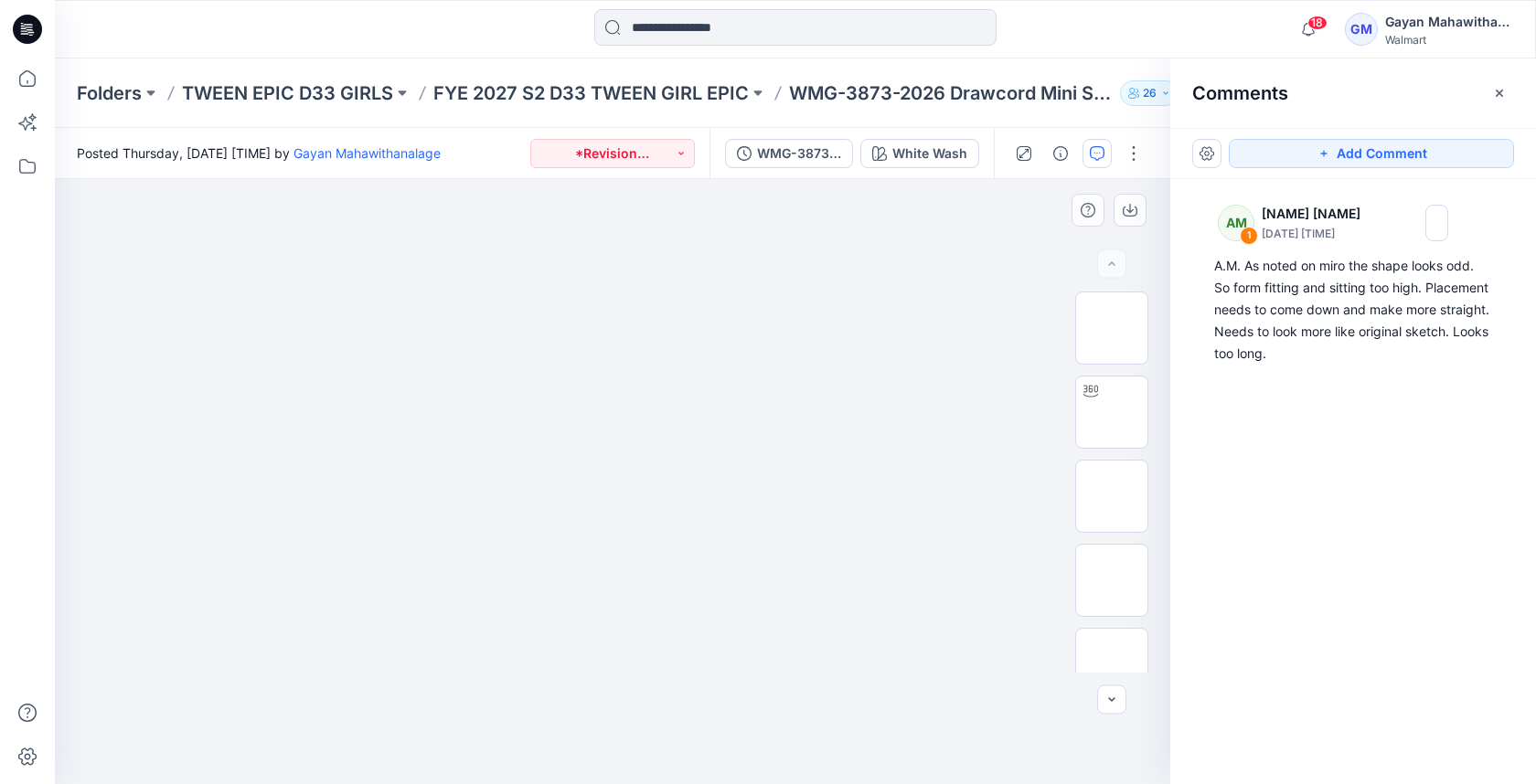 type 